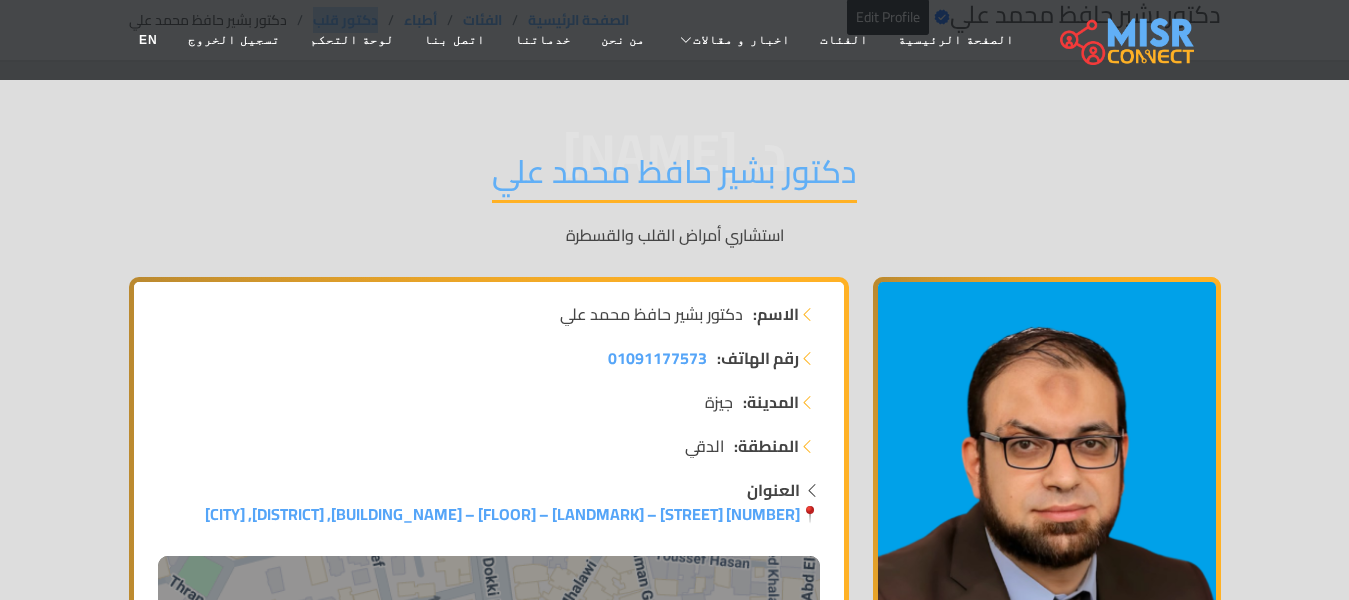 scroll, scrollTop: 0, scrollLeft: 0, axis: both 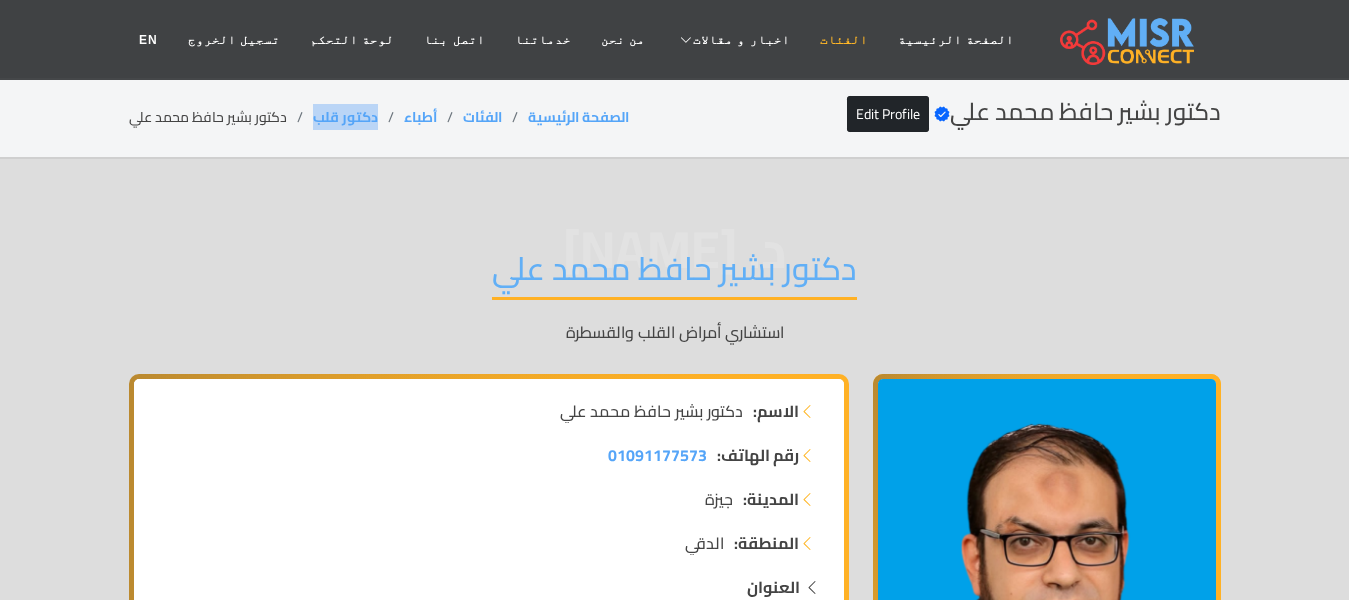 click on "الفئات" at bounding box center [844, 40] 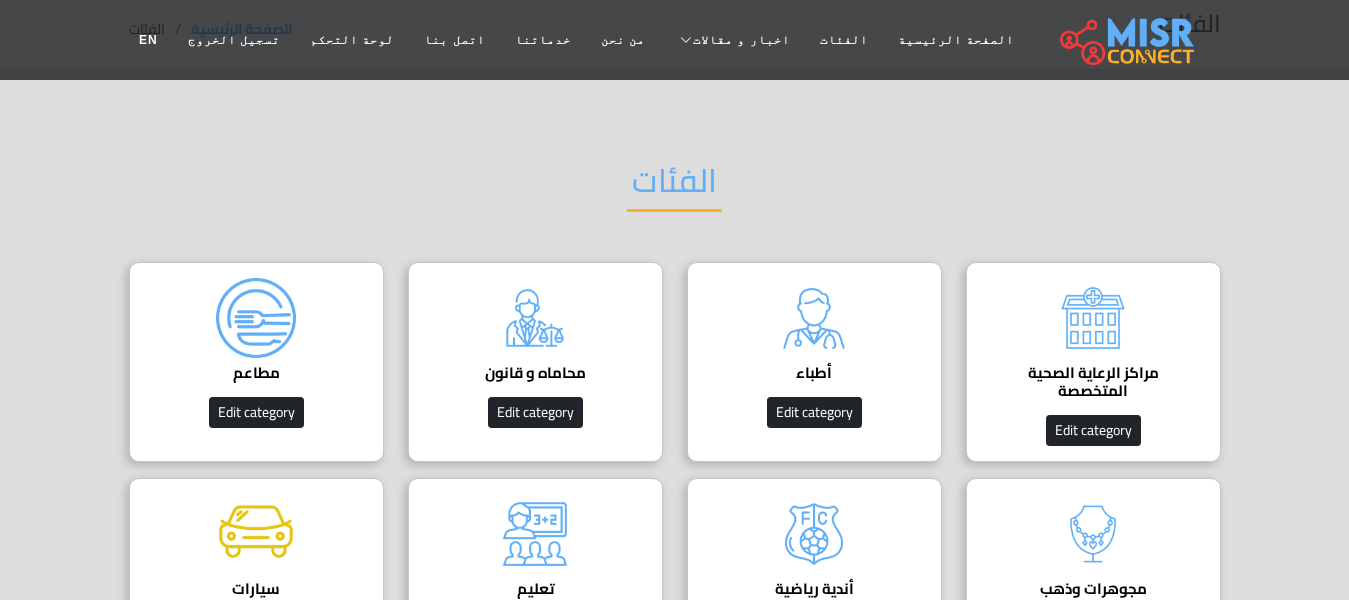 scroll, scrollTop: 100, scrollLeft: 0, axis: vertical 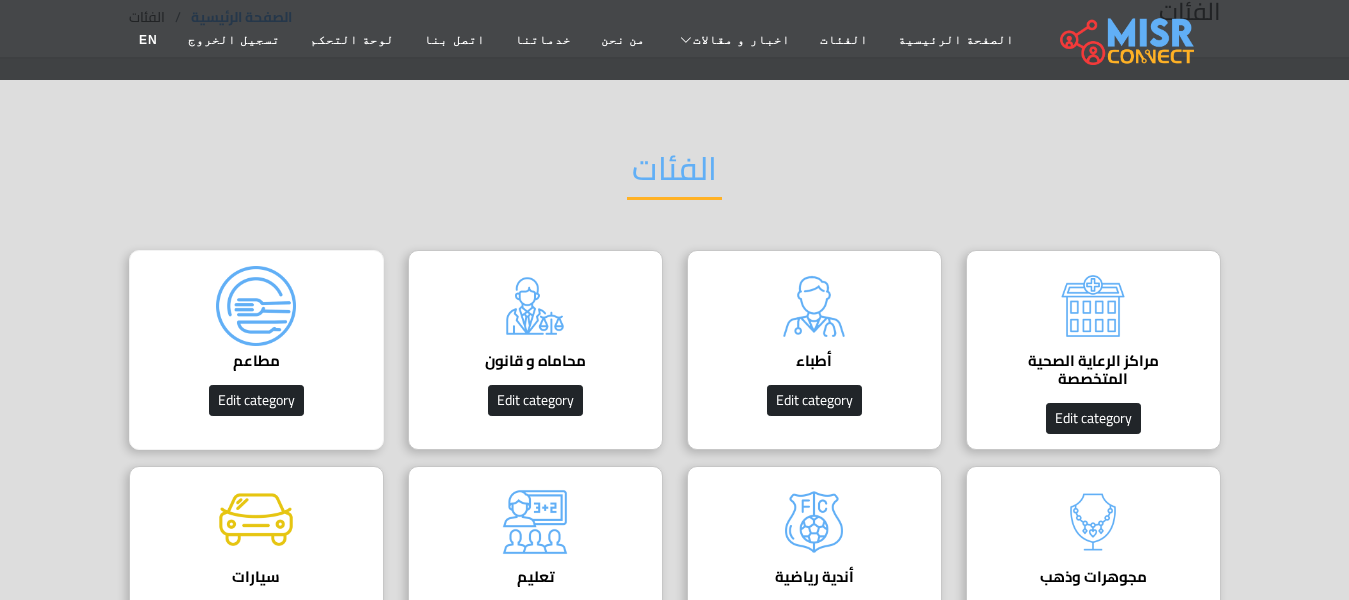 click at bounding box center (256, 306) 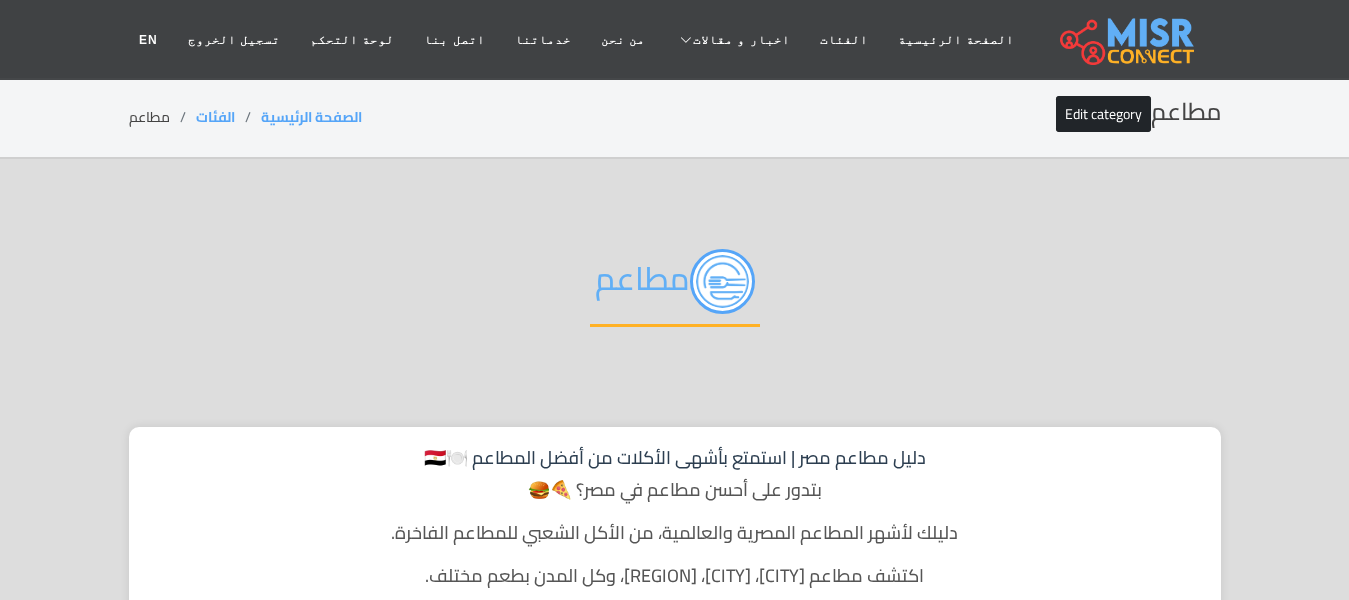 scroll, scrollTop: 0, scrollLeft: 0, axis: both 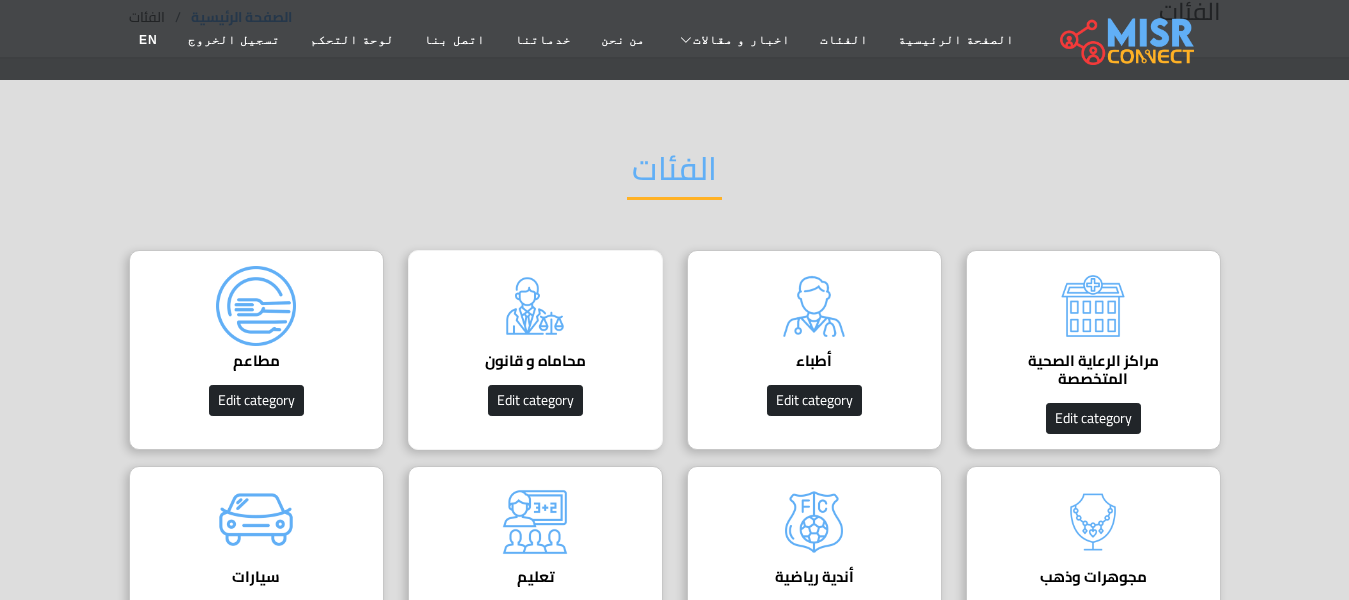 click at bounding box center (535, 306) 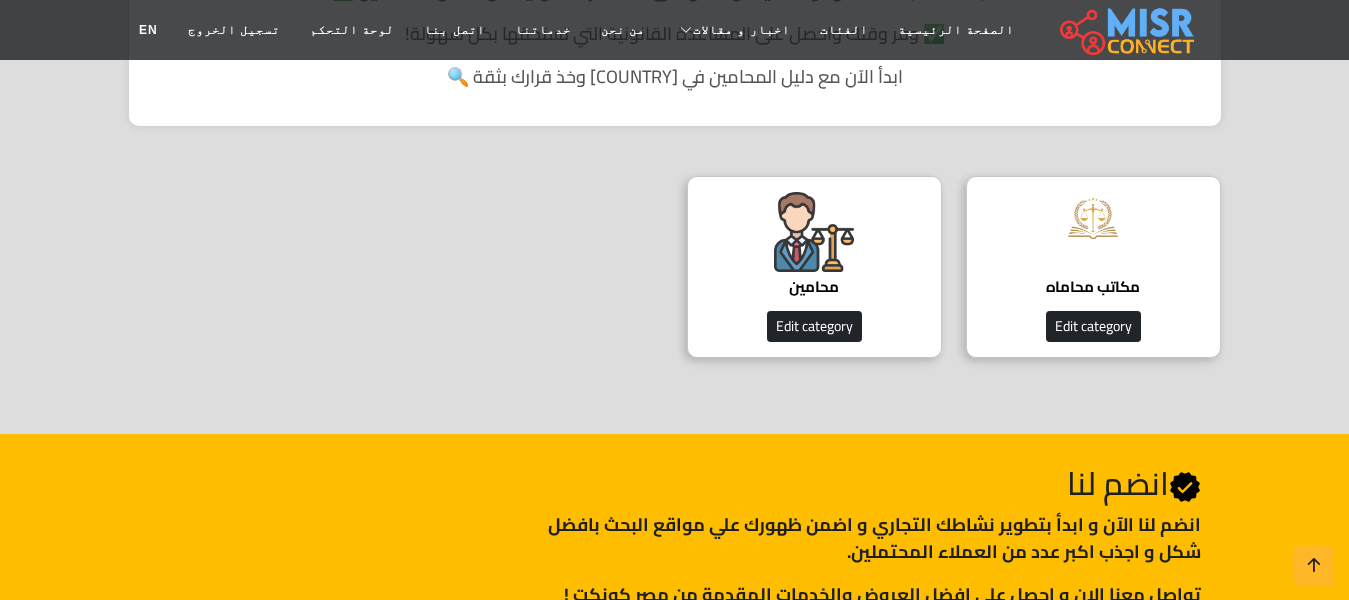 scroll, scrollTop: 600, scrollLeft: 0, axis: vertical 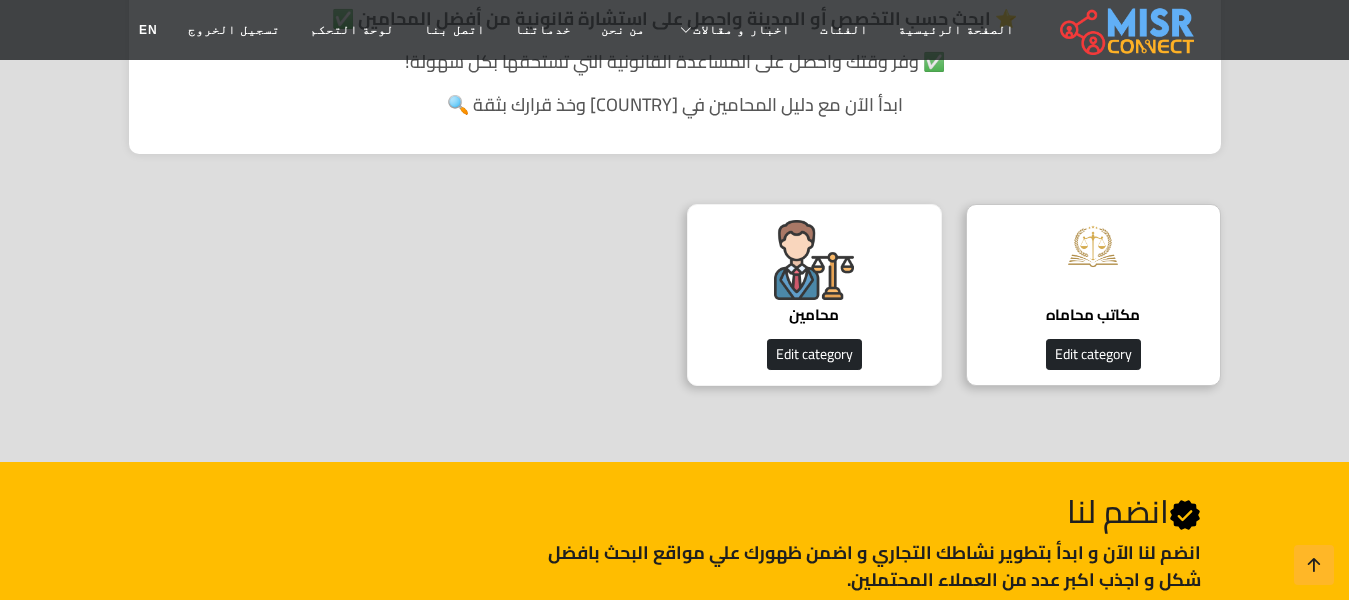 click at bounding box center (814, 260) 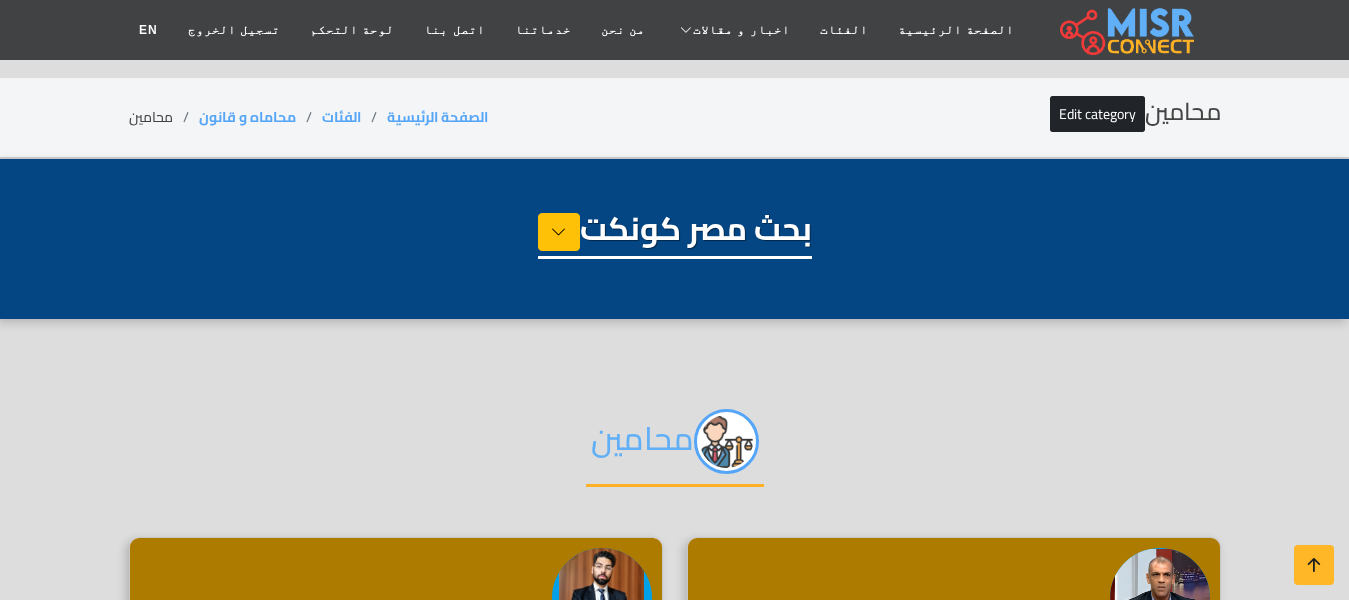 select on "**********" 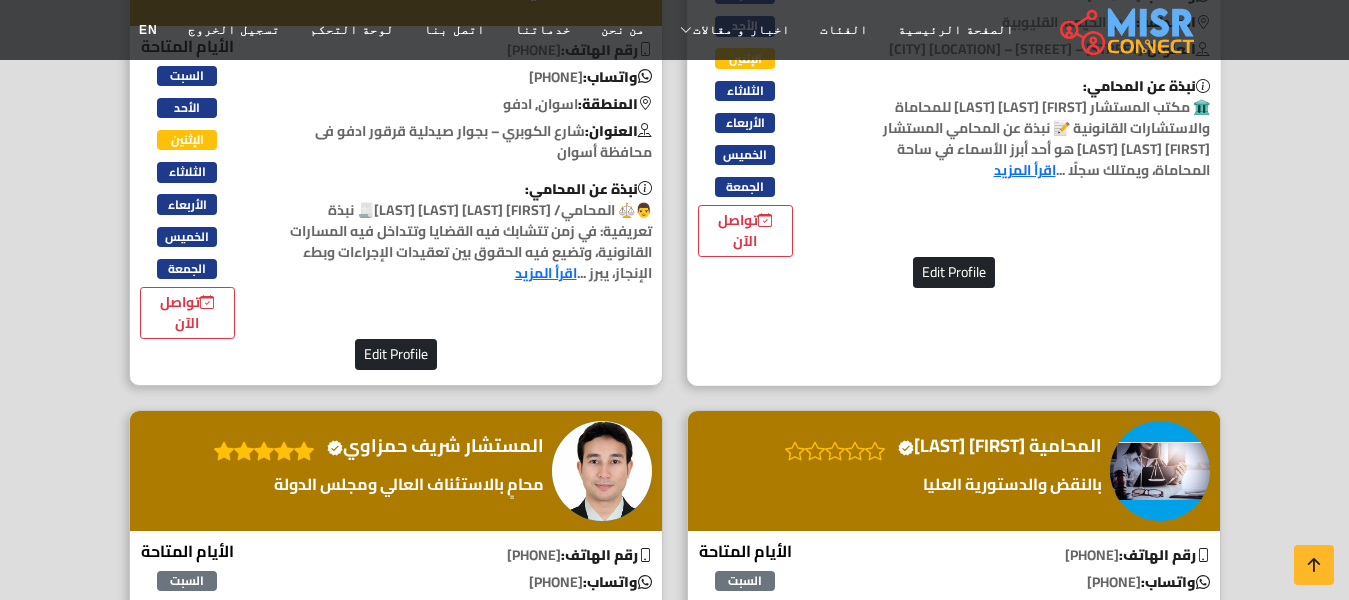 scroll, scrollTop: 4000, scrollLeft: 0, axis: vertical 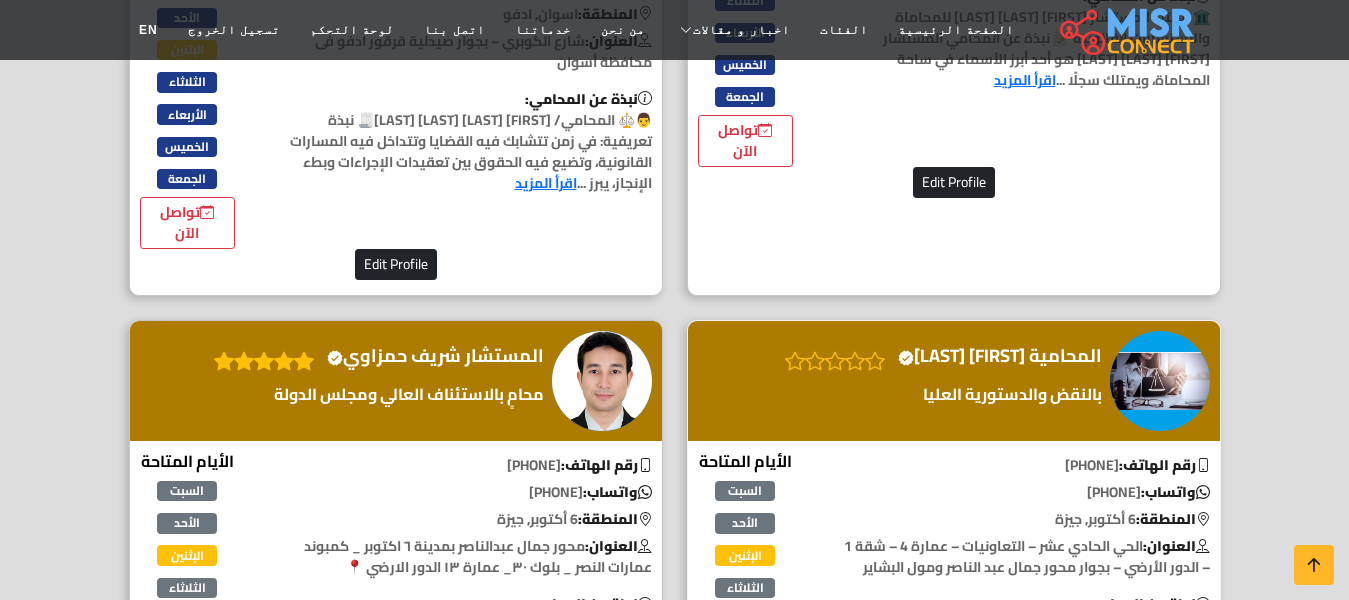 click on "المحامية [FIRST] [LAST]
Verified account" at bounding box center [1000, 356] 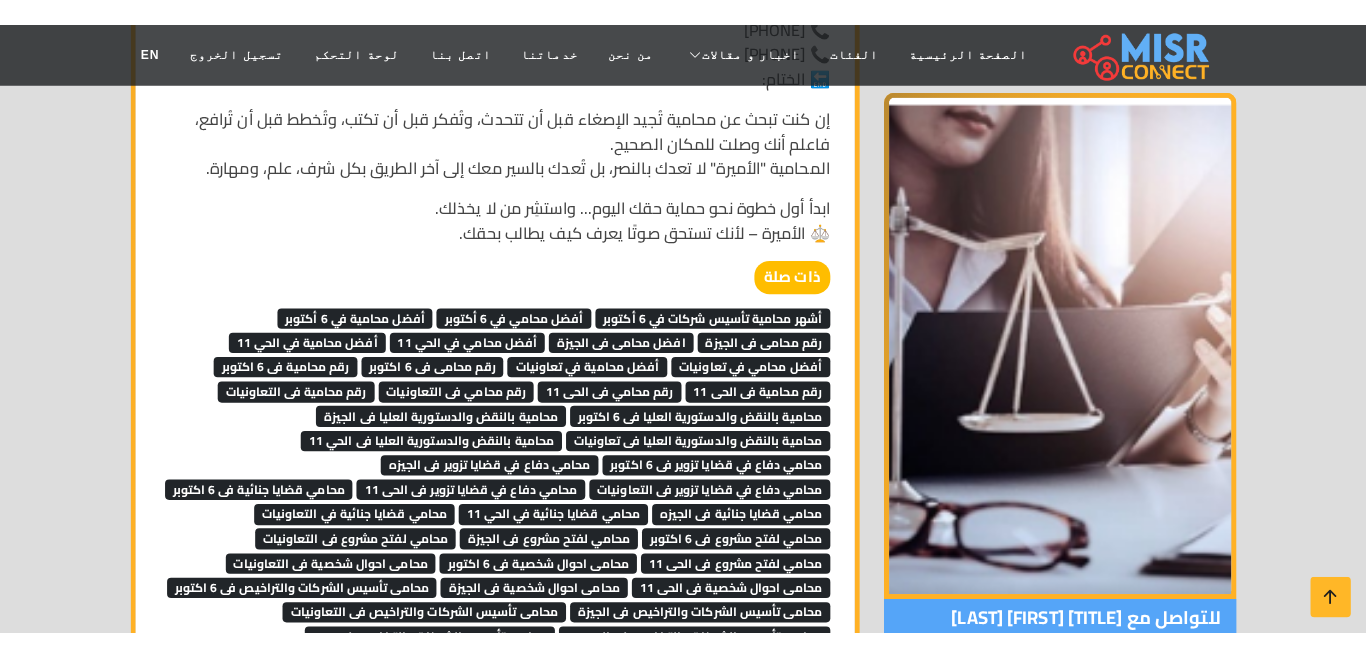 scroll, scrollTop: 5600, scrollLeft: 0, axis: vertical 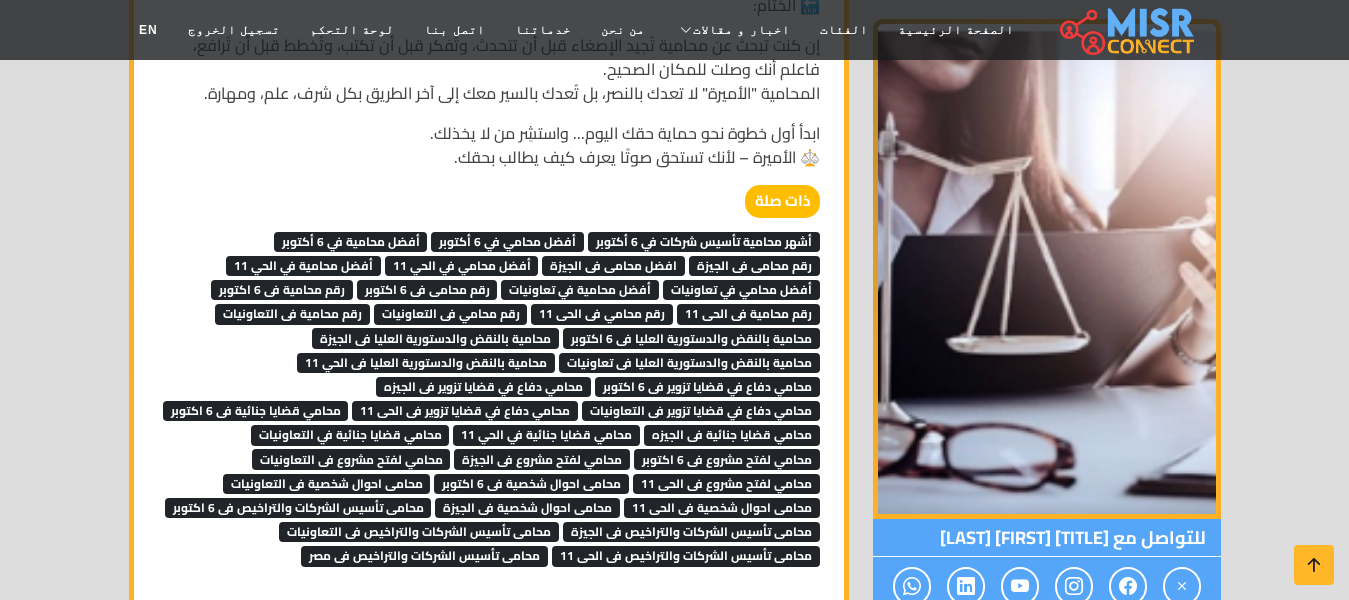 click on "أفضل محامي في 6 أكتوبر" at bounding box center [507, 242] 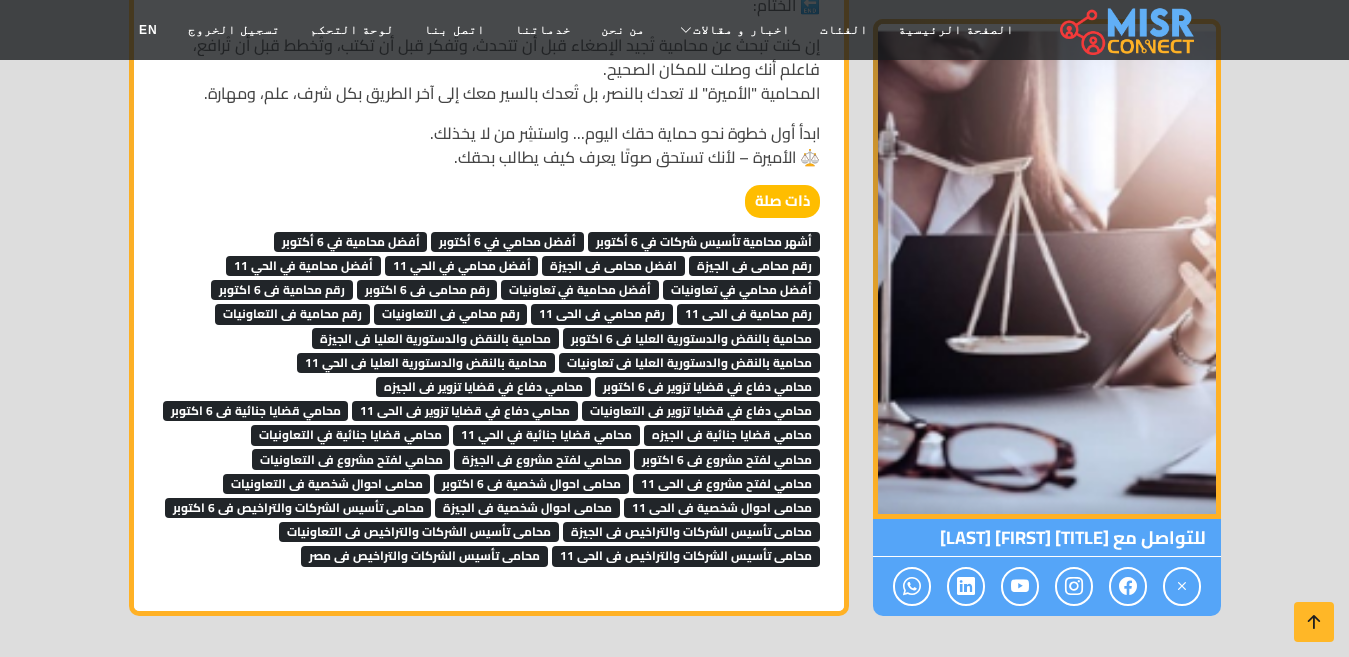click on "رقم محامي فى التعاونيات" at bounding box center [451, 314] 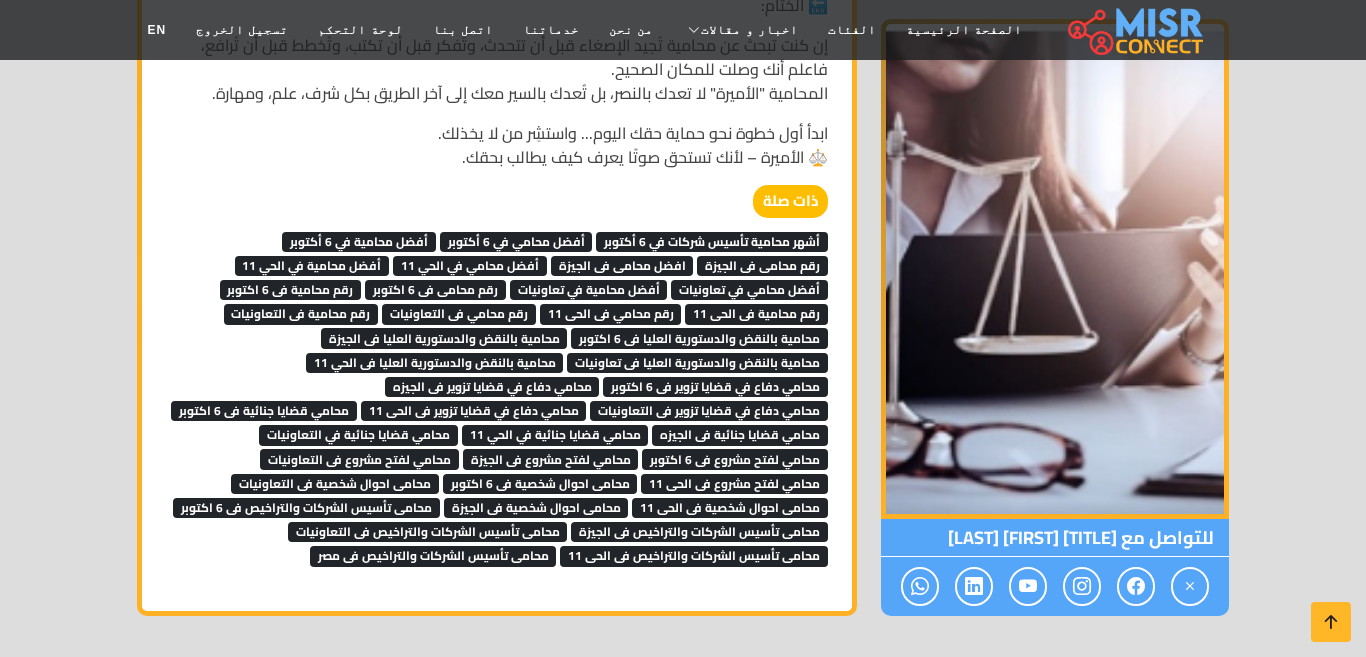 click on "محامى تأسيس الشركات والتراخيص فى التعاونيات" at bounding box center [428, 532] 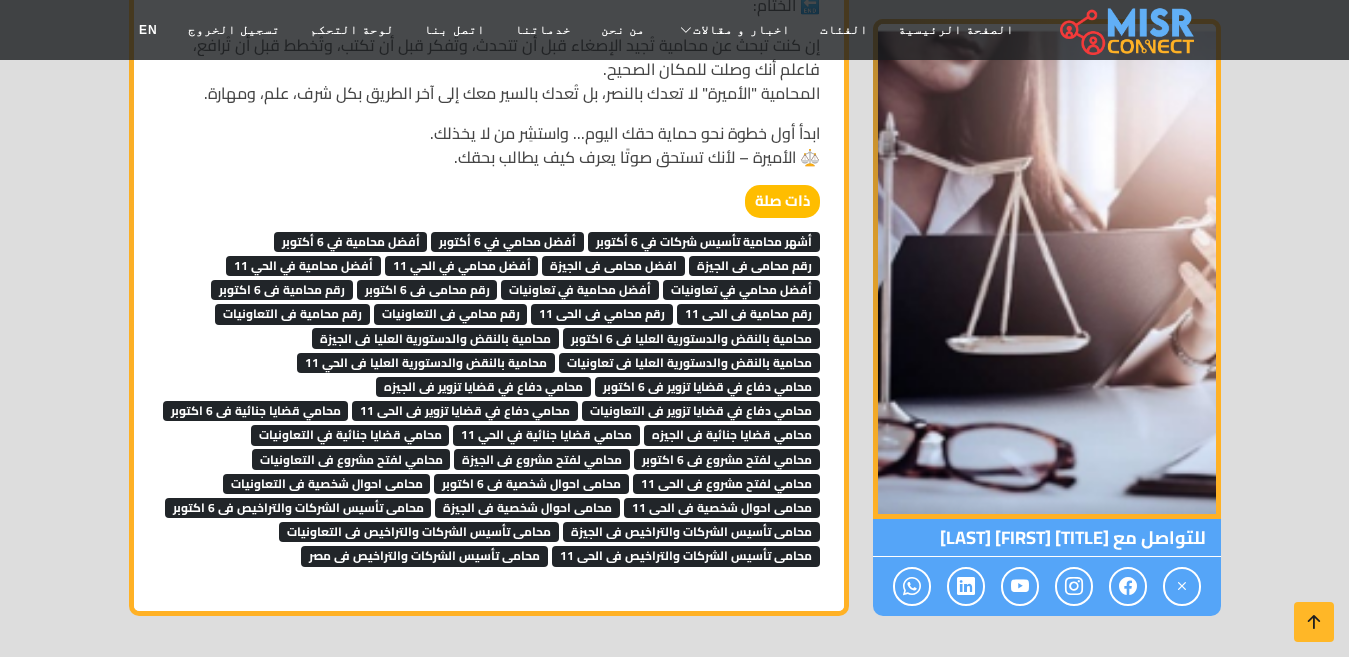 click on "محامى تأسيس الشركات والتراخيص فى الجيزة" at bounding box center (691, 532) 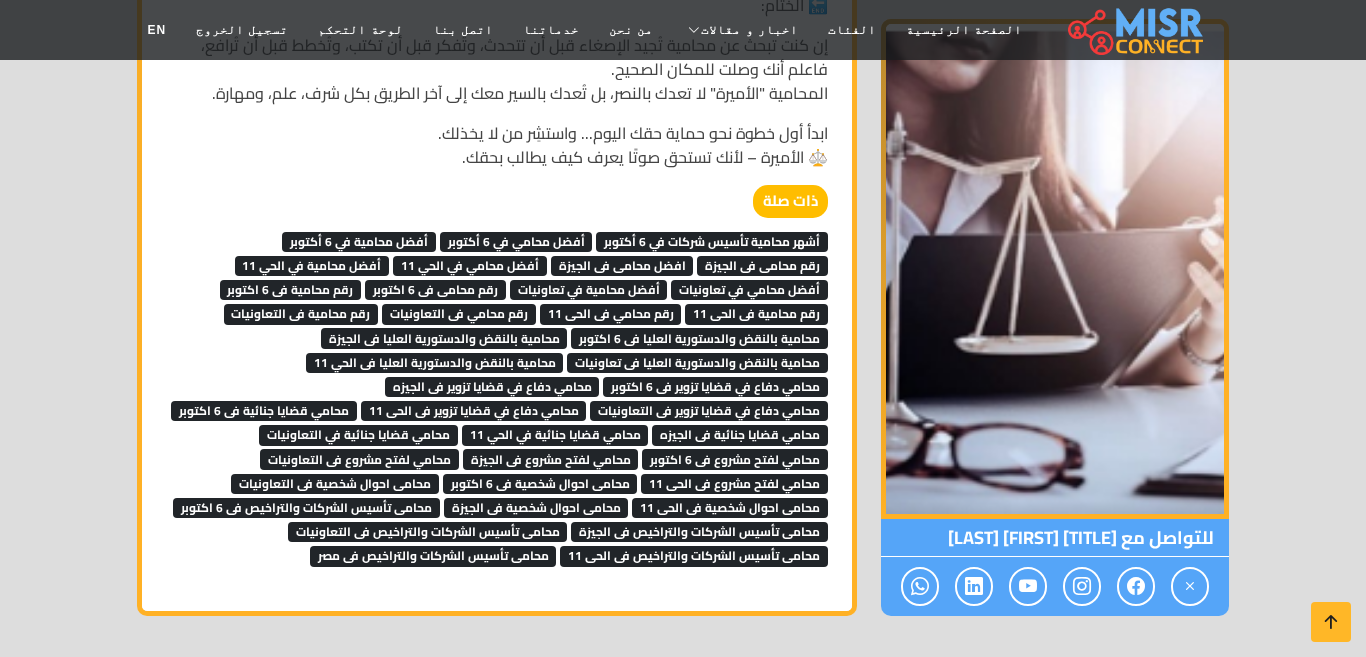 click on "محامى احوال شخصية فى الجيزة" at bounding box center [536, 508] 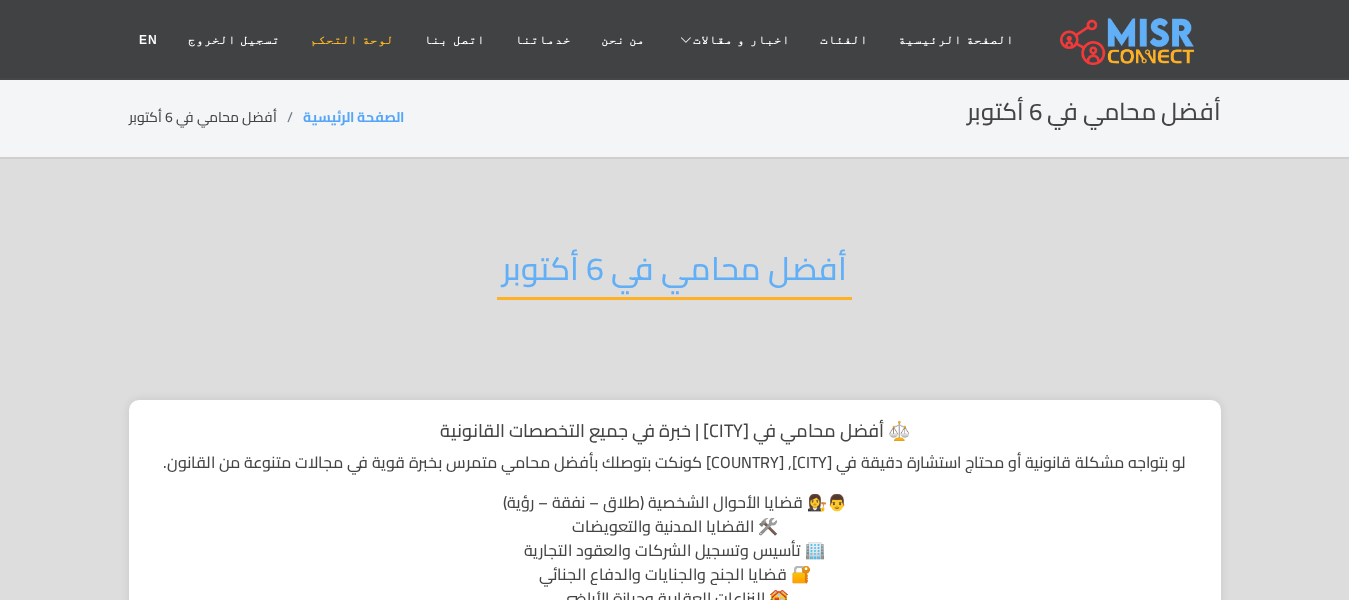 scroll, scrollTop: 0, scrollLeft: 0, axis: both 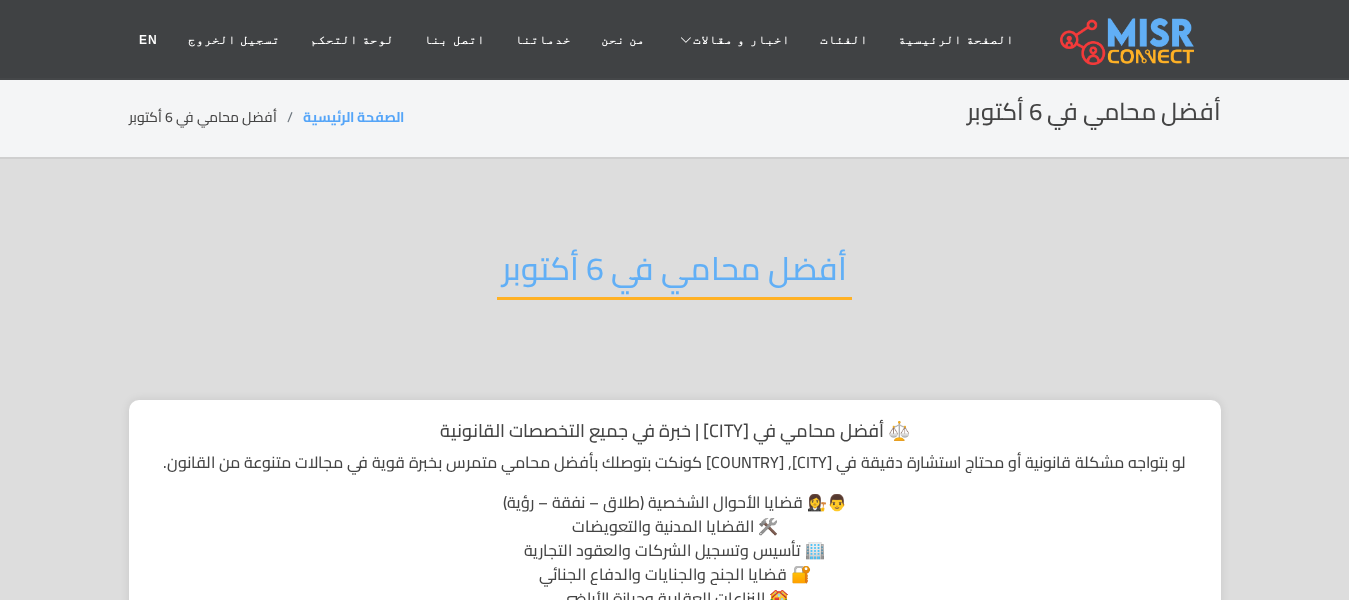 click on "أفضل محامي في 6 أكتوبر" at bounding box center (674, 274) 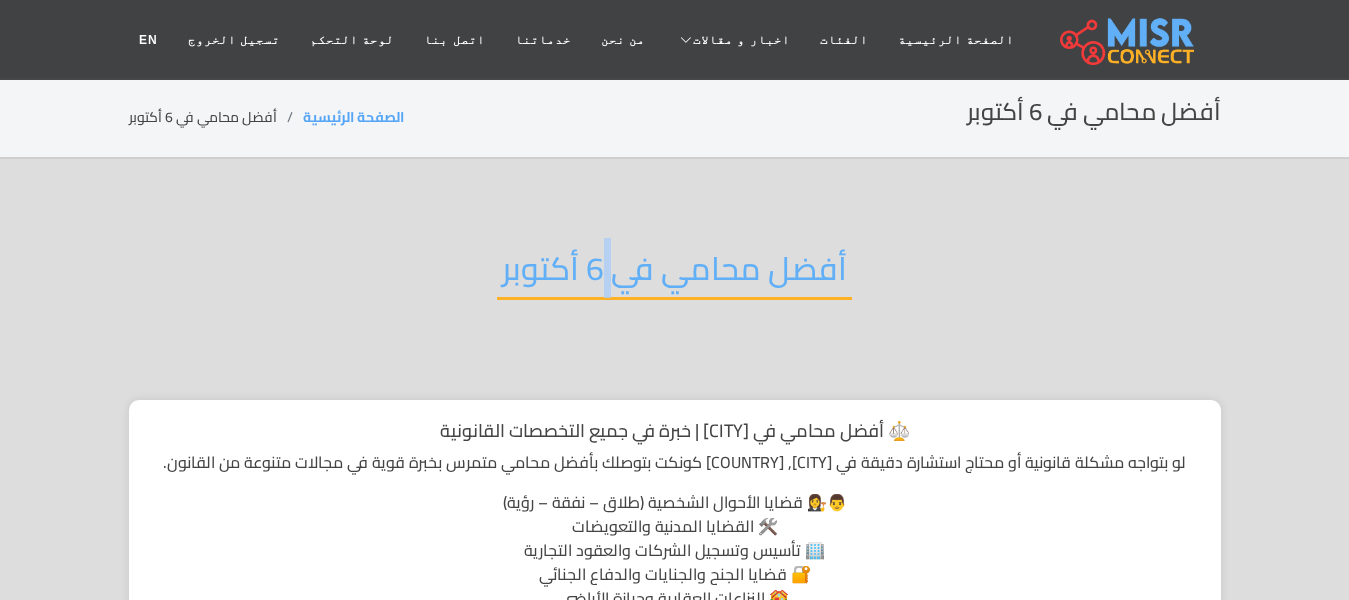 click on "أفضل محامي في 6 أكتوبر" at bounding box center (674, 274) 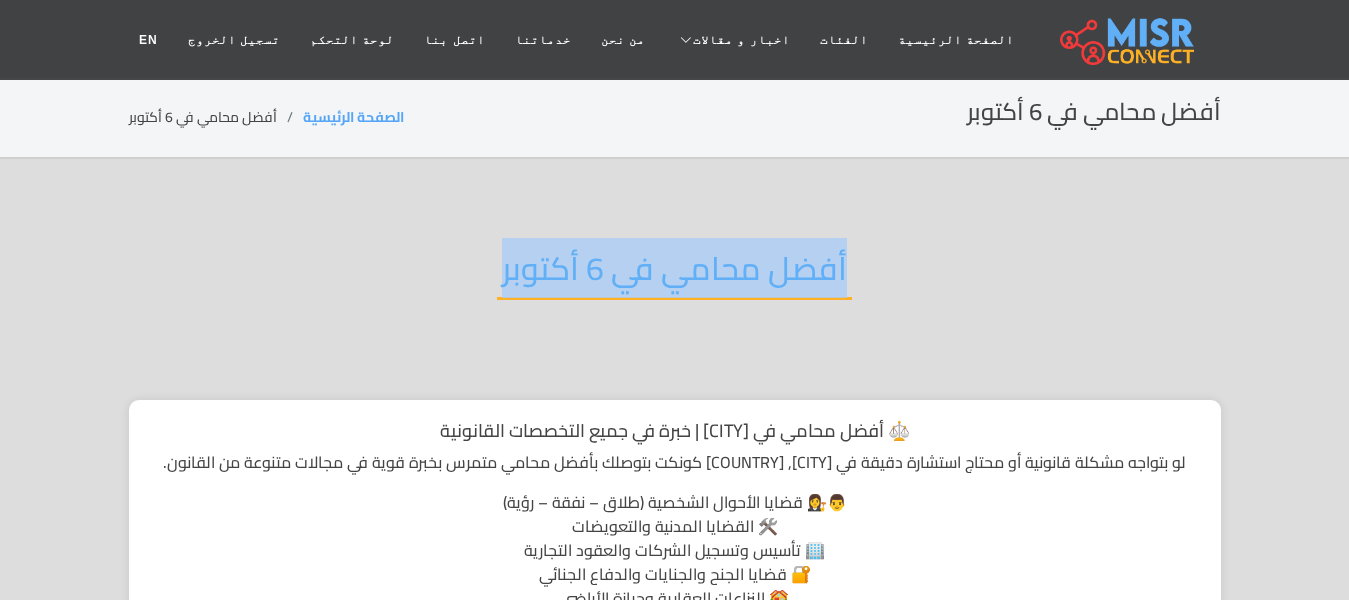 click on "أفضل محامي في 6 أكتوبر" at bounding box center (674, 274) 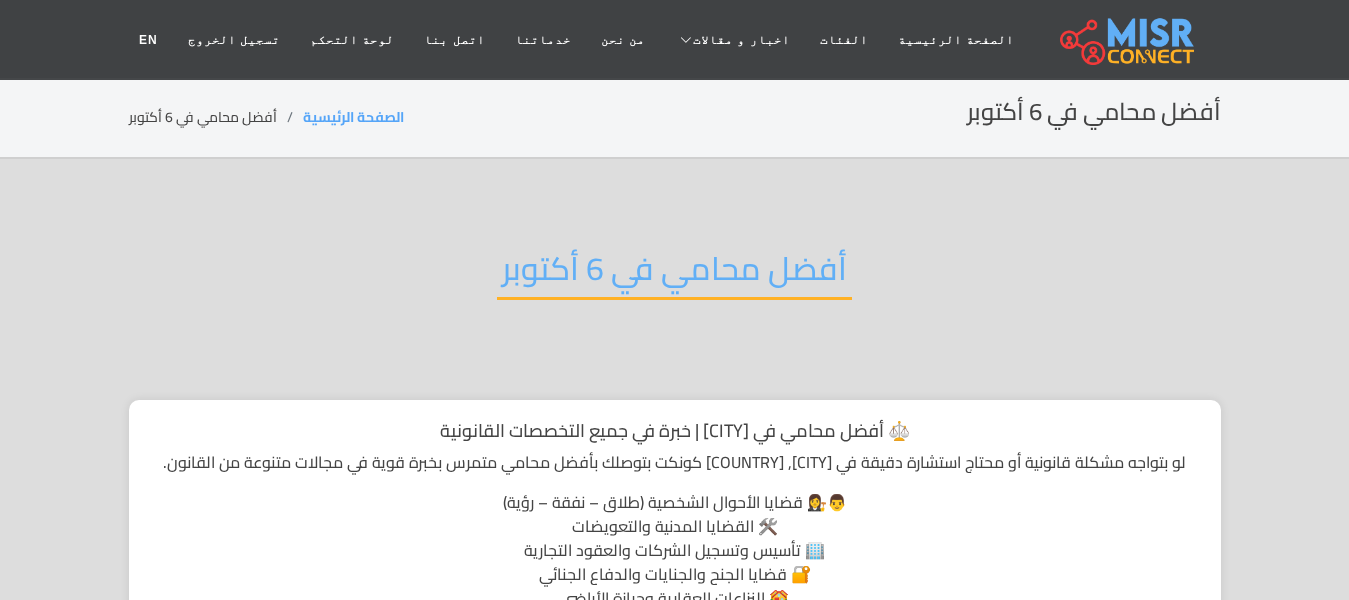 click on "الصفحة الرئيسية
الفئات
اخبار و مقالات
أخبار الرياضة
اخبار طبية
مشاهير
اخبار السيارات
اخبار مصر
من نحن
خدماتنا
اتصل بنا
لوحة التحكم
تسجيل الخروج
EN" at bounding box center [674, 40] 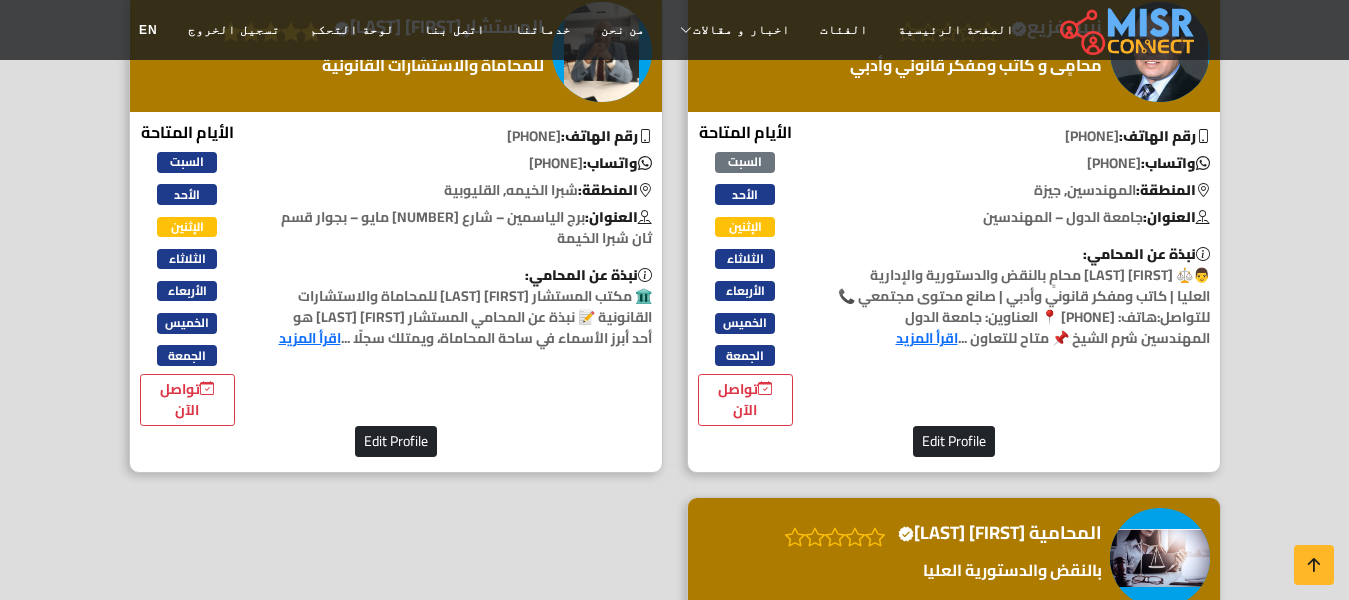 scroll, scrollTop: 100, scrollLeft: 0, axis: vertical 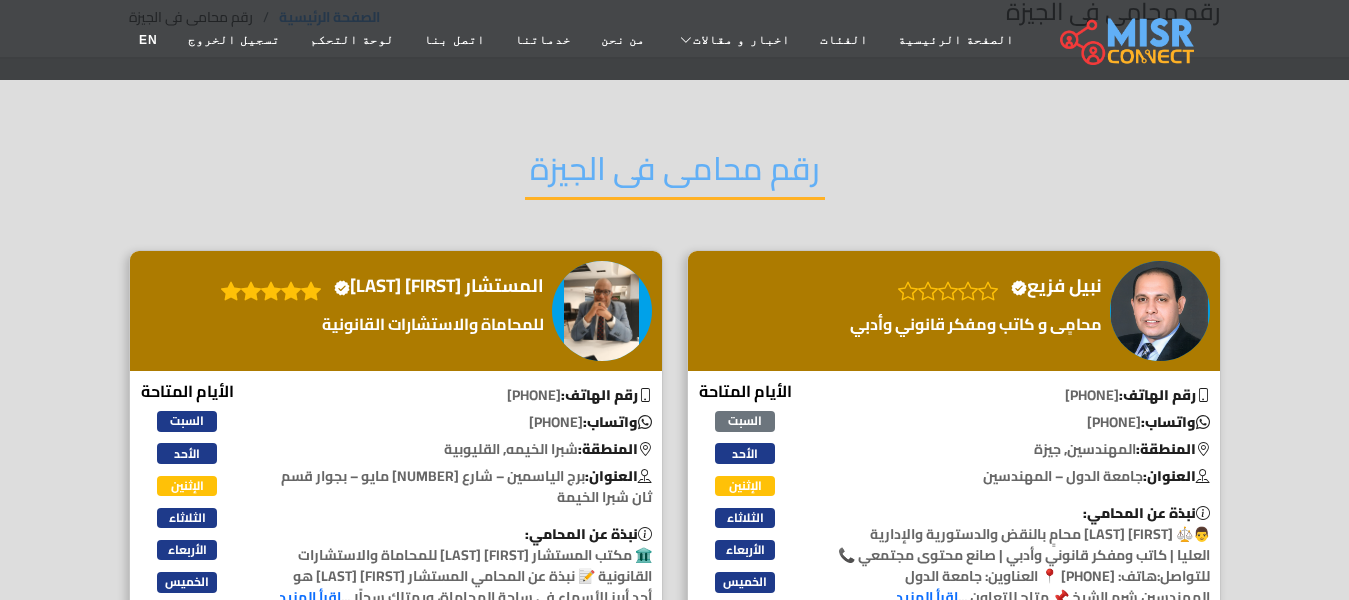 click on "رقم محامى فى الجيزة" at bounding box center [675, 174] 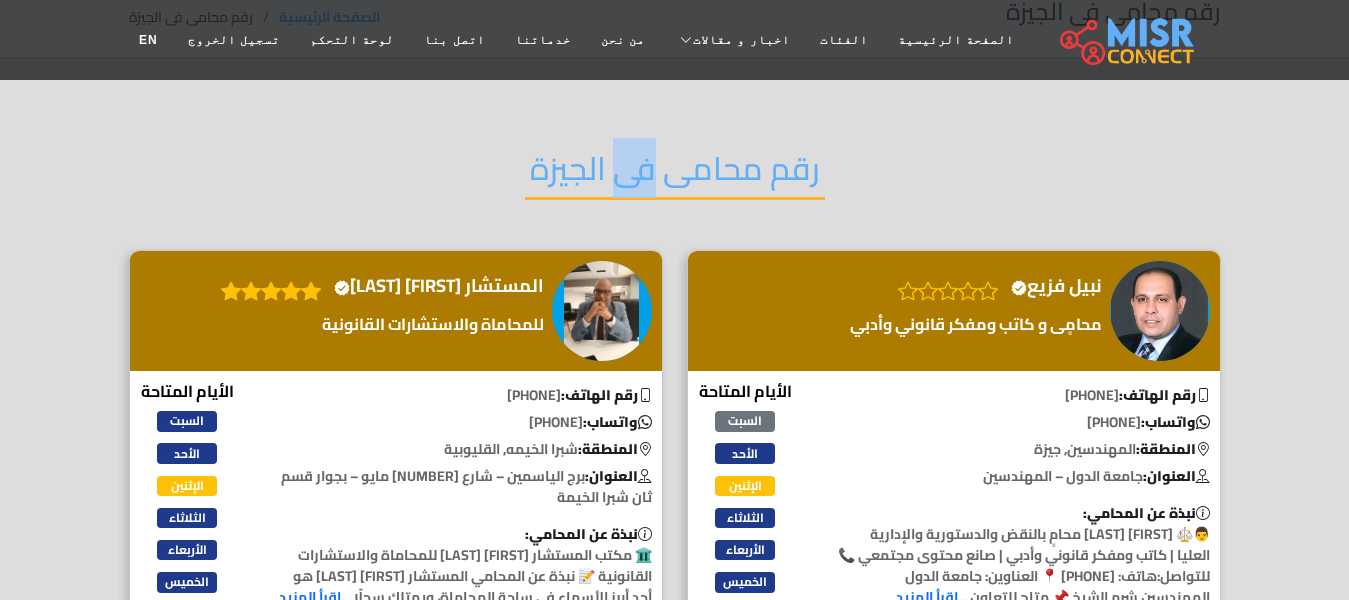 click on "رقم محامى فى الجيزة" at bounding box center (675, 174) 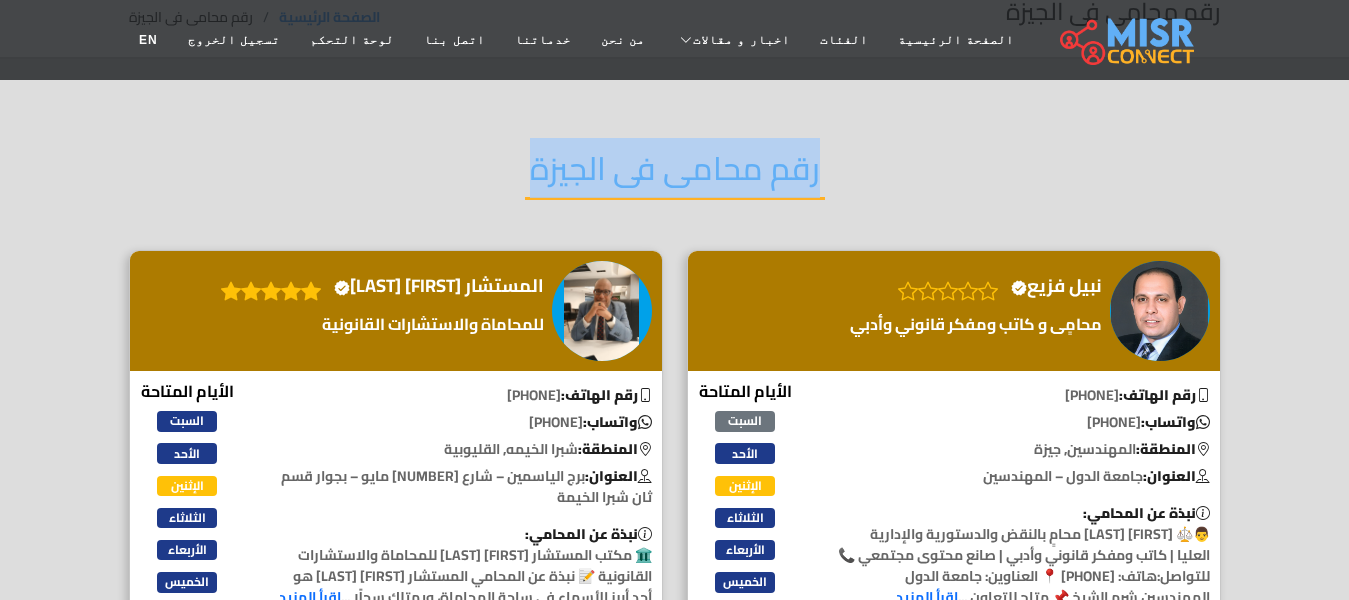 click on "رقم محامى فى الجيزة" at bounding box center (675, 174) 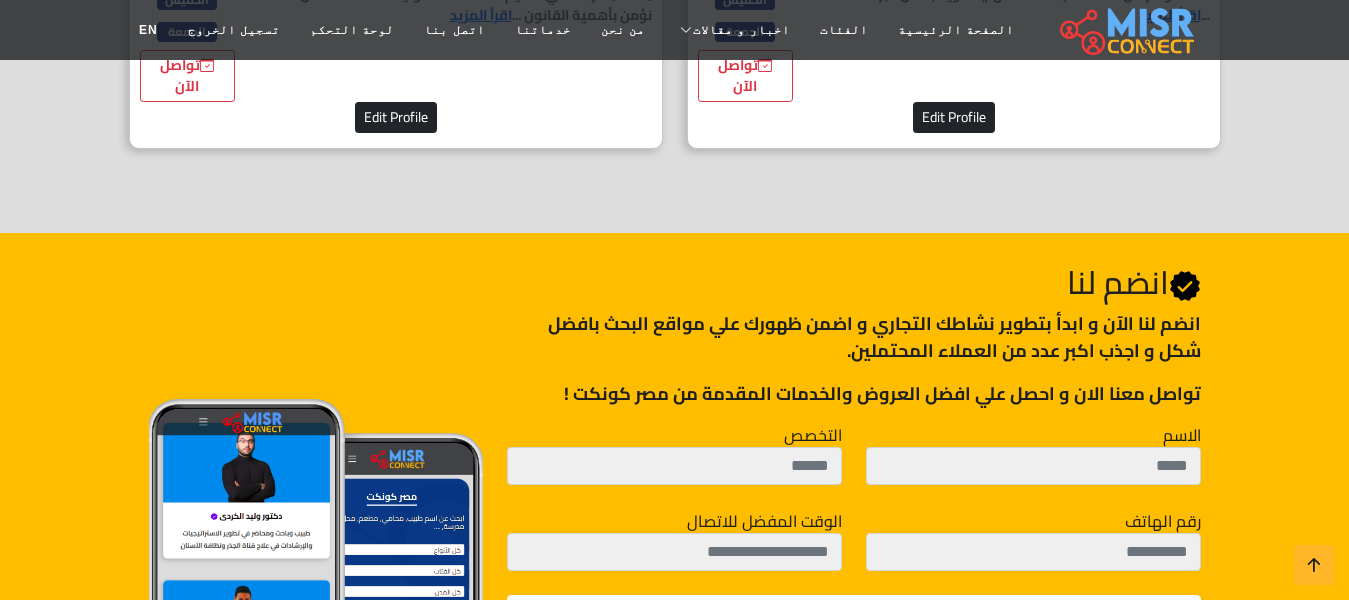 scroll, scrollTop: 3900, scrollLeft: 0, axis: vertical 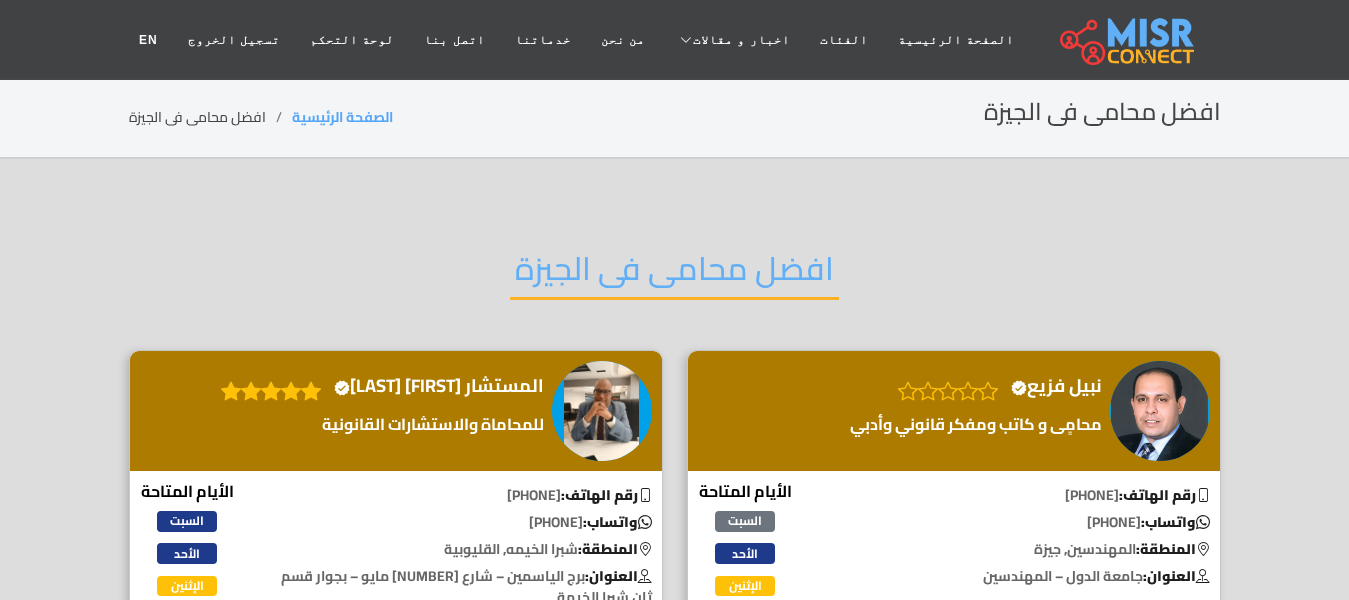 click on "افضل محامى فى الجيزة" at bounding box center [674, 274] 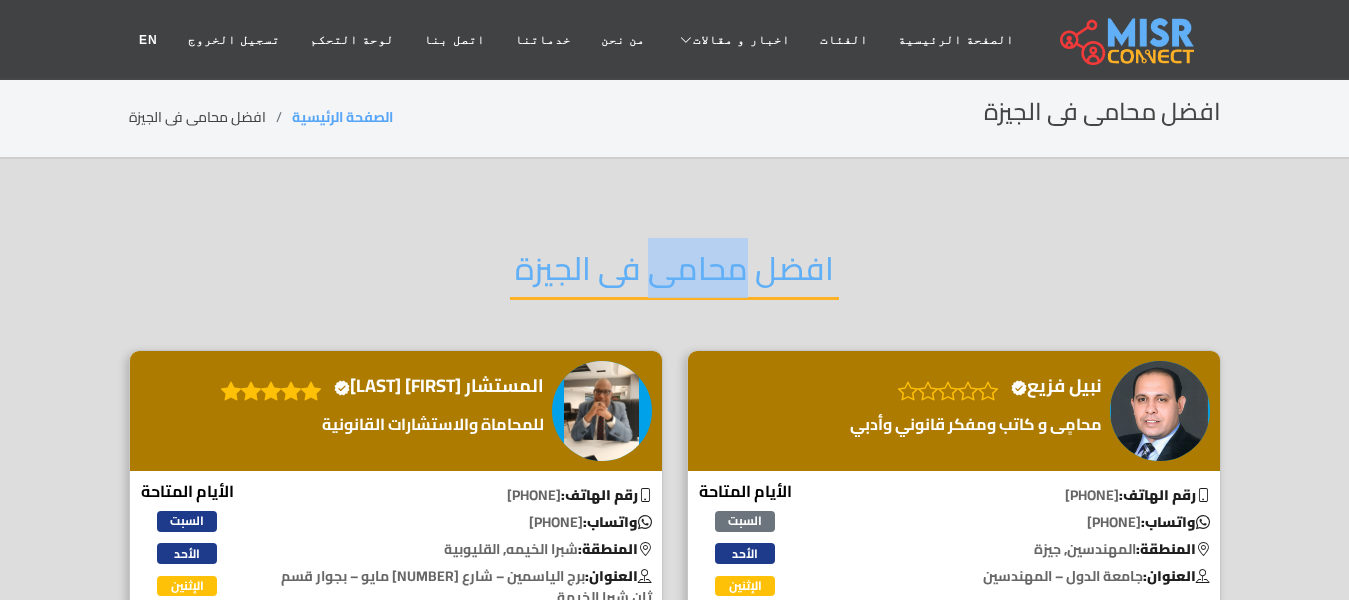 click on "افضل محامى فى الجيزة" at bounding box center (674, 274) 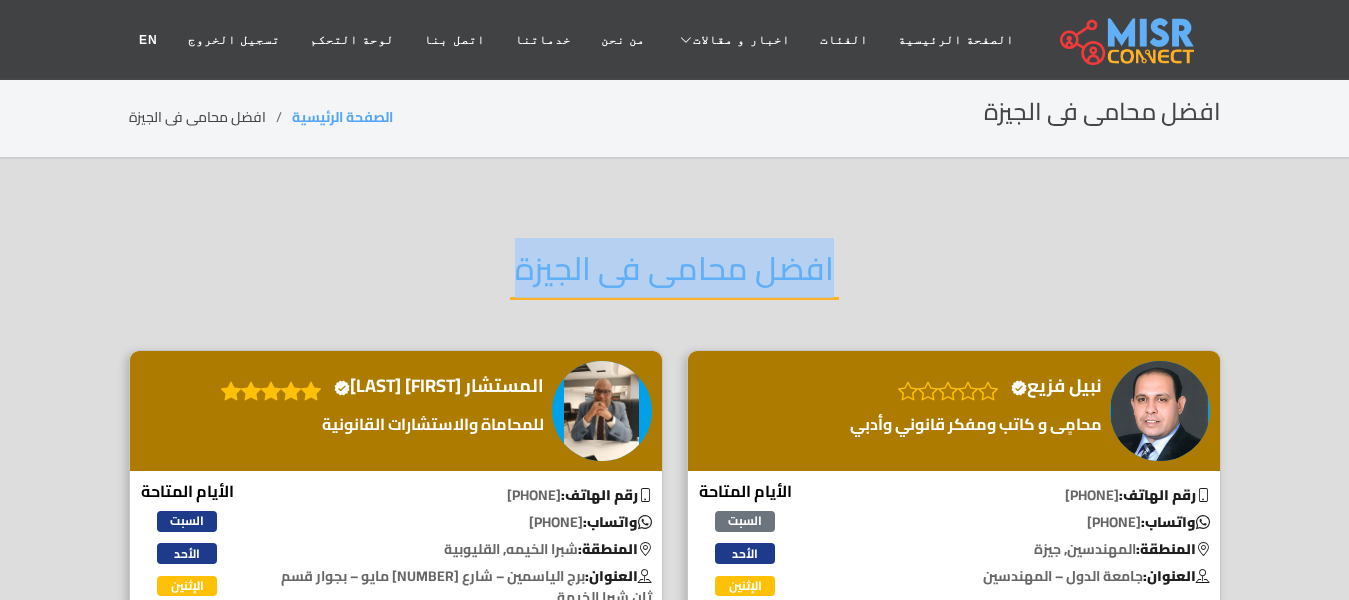 click on "افضل محامى فى الجيزة" at bounding box center [674, 274] 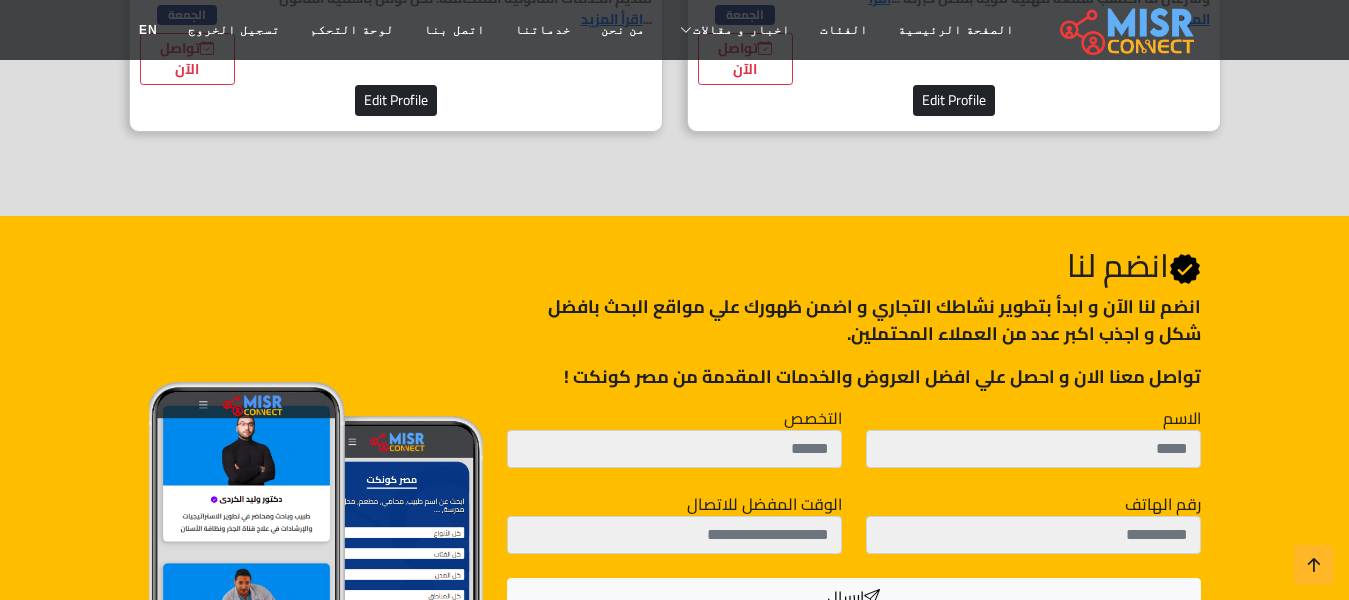 scroll, scrollTop: 3700, scrollLeft: 0, axis: vertical 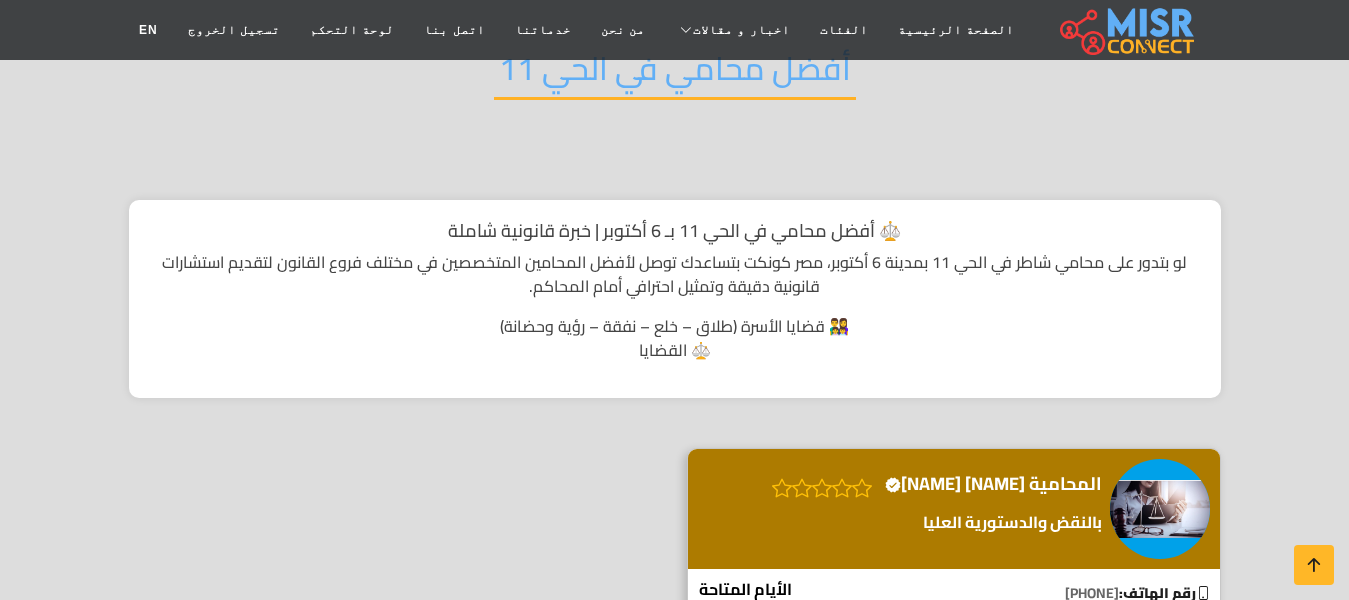 click on "أفضل محامي في الحي 11" at bounding box center [675, 74] 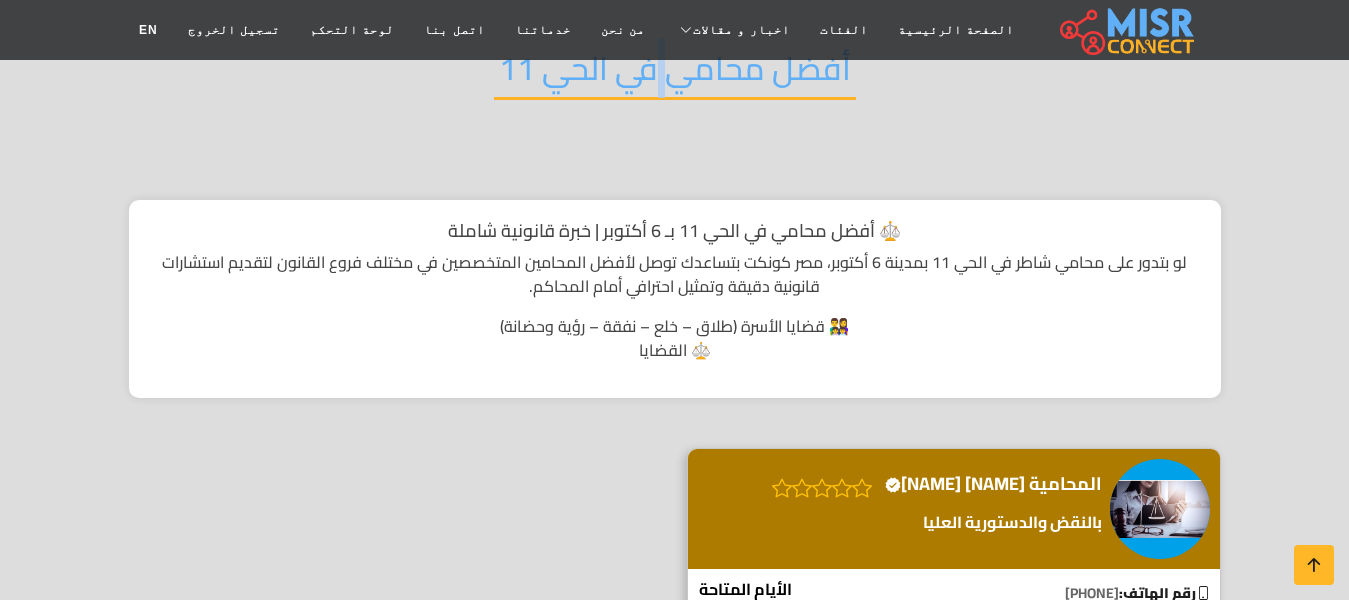 click on "أفضل محامي في الحي 11" at bounding box center [675, 74] 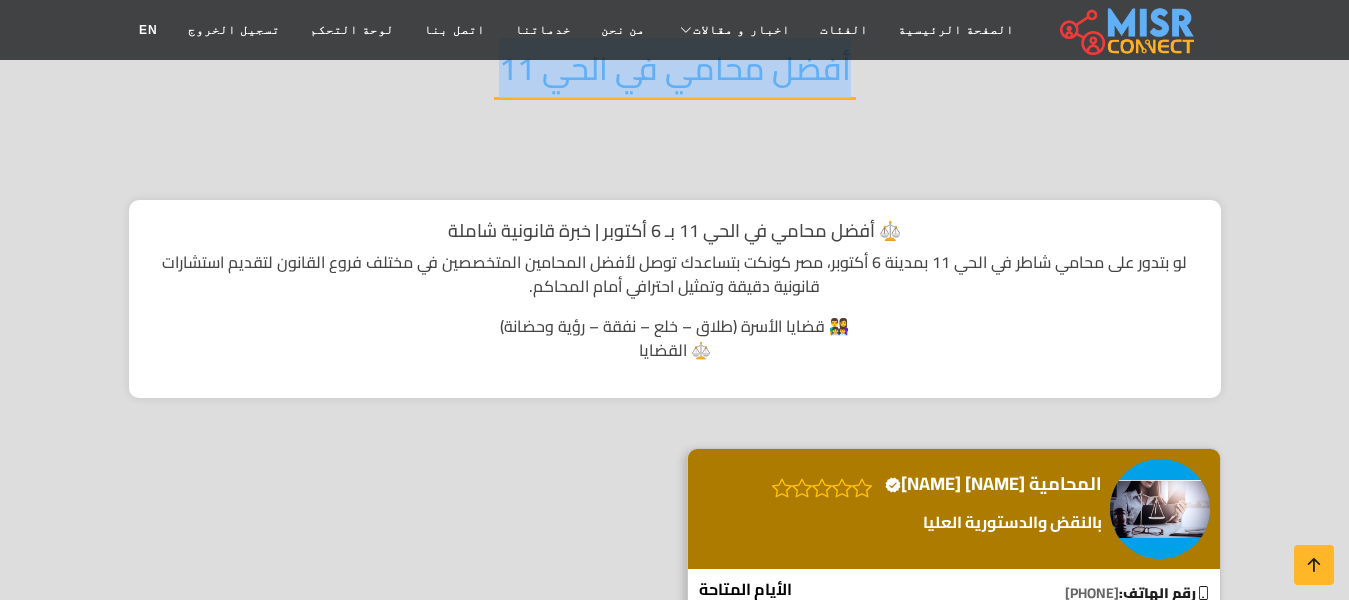 click on "أفضل محامي في الحي 11" at bounding box center (675, 74) 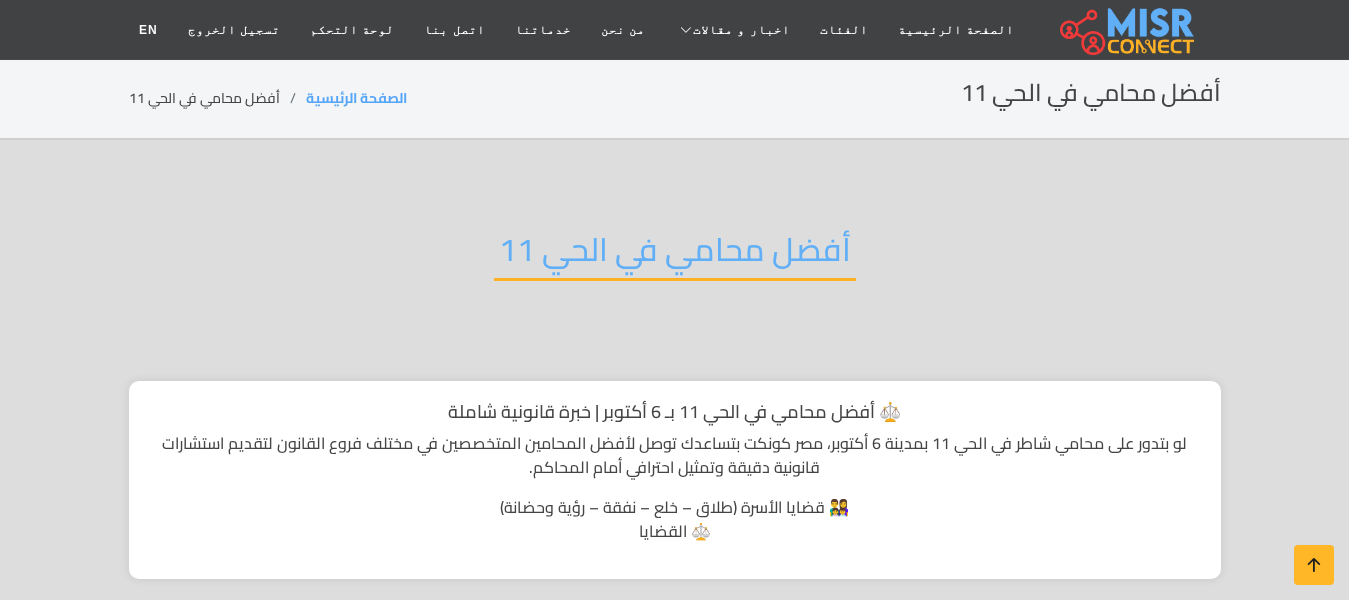 scroll, scrollTop: 0, scrollLeft: 0, axis: both 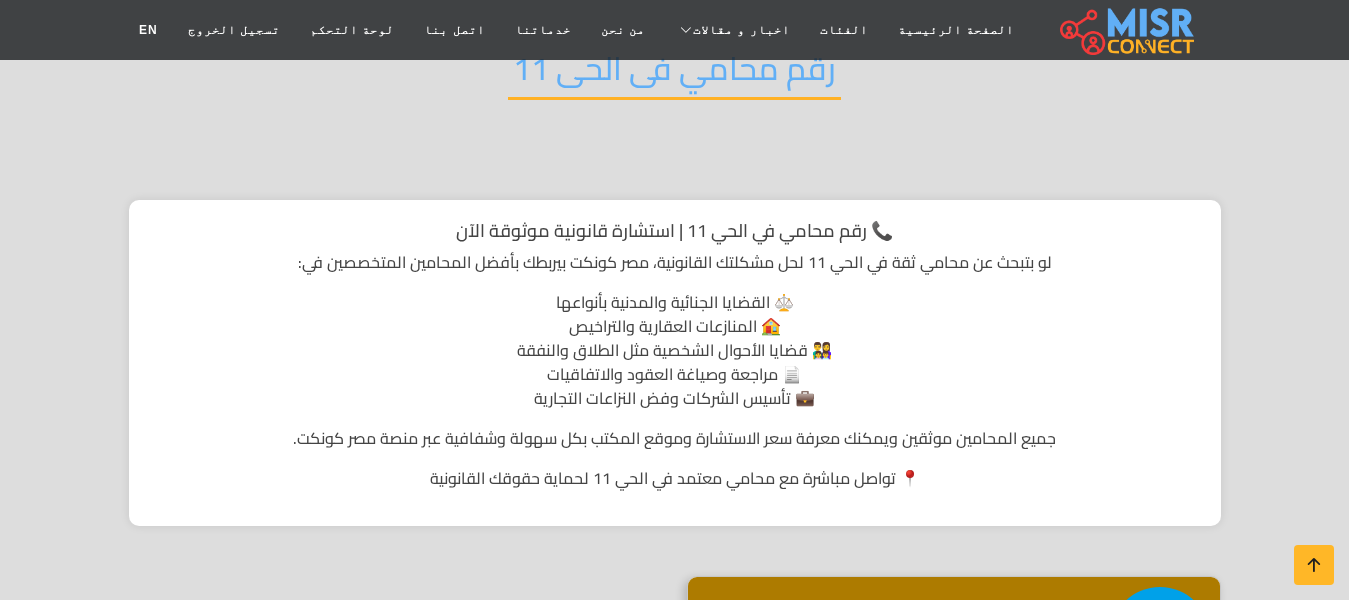 click on "رقم محامي فى الحى 11" at bounding box center (674, 74) 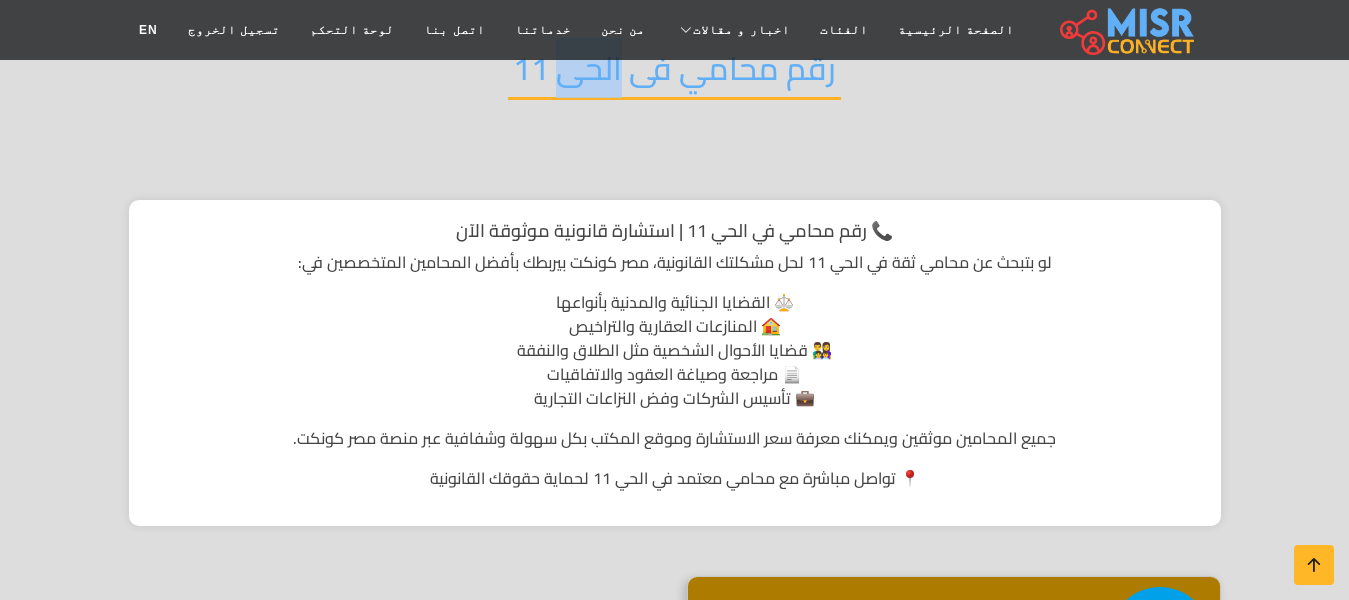 click on "رقم محامي فى الحى 11" at bounding box center (674, 74) 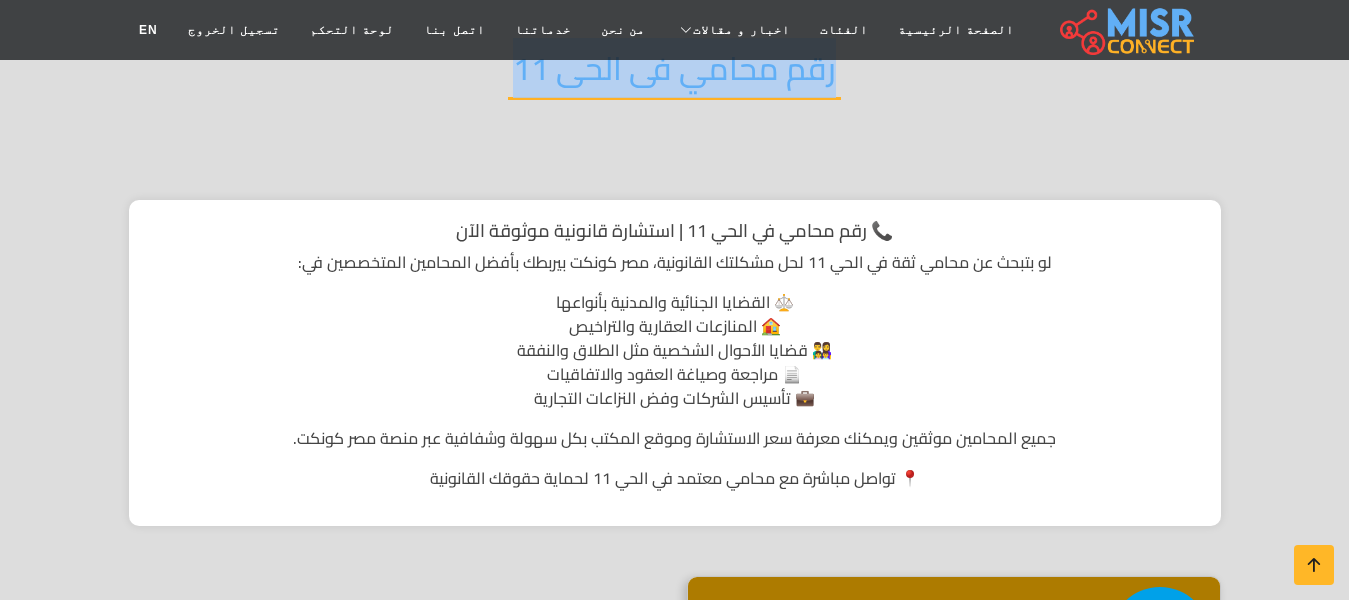 click on "رقم محامي فى الحى 11" at bounding box center [674, 74] 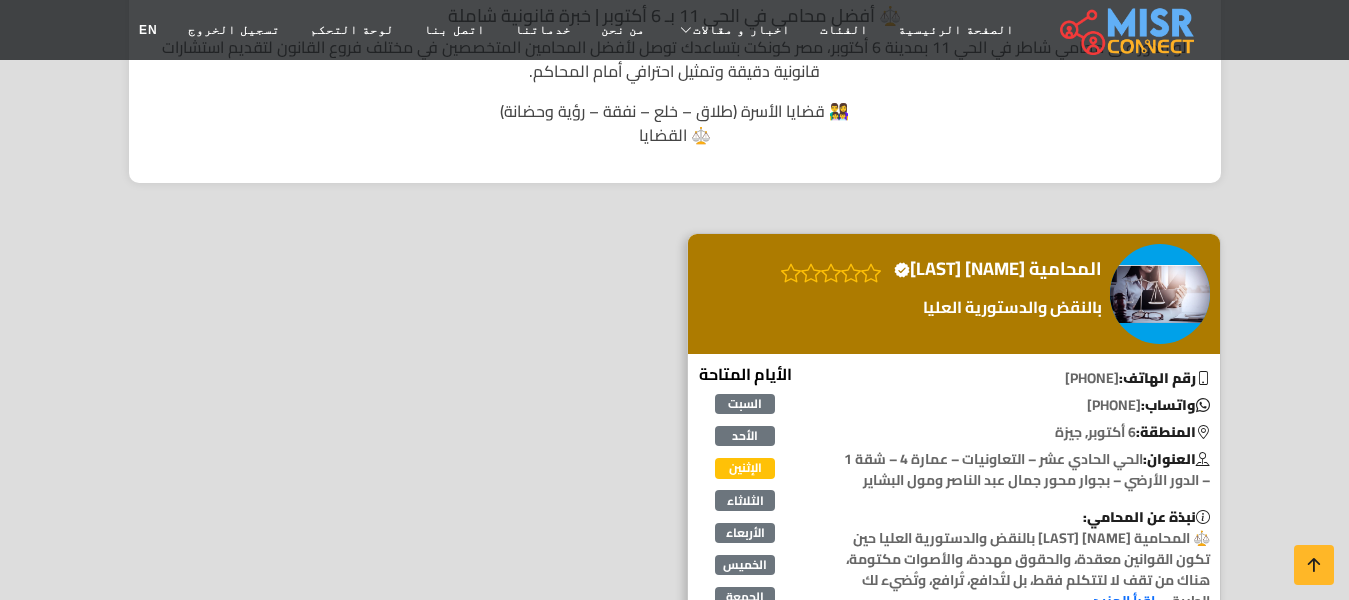 scroll, scrollTop: 500, scrollLeft: 0, axis: vertical 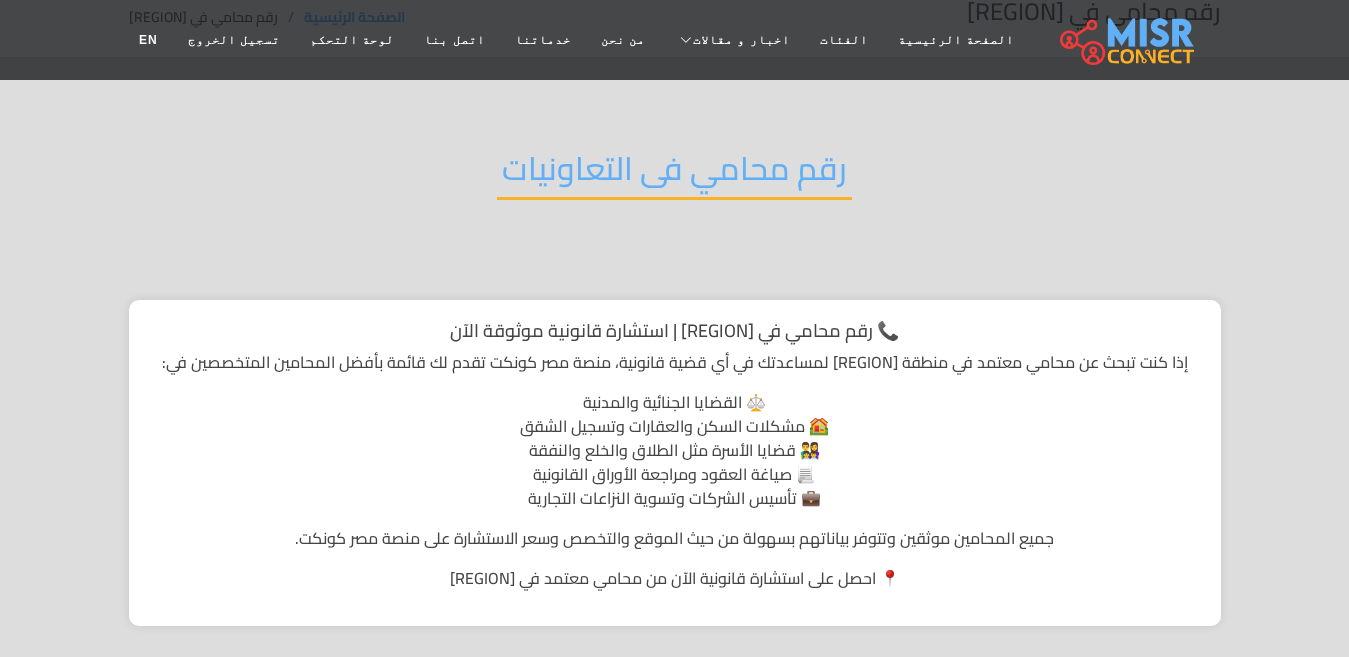 click on "رقم محامي فى التعاونيات" at bounding box center (674, 174) 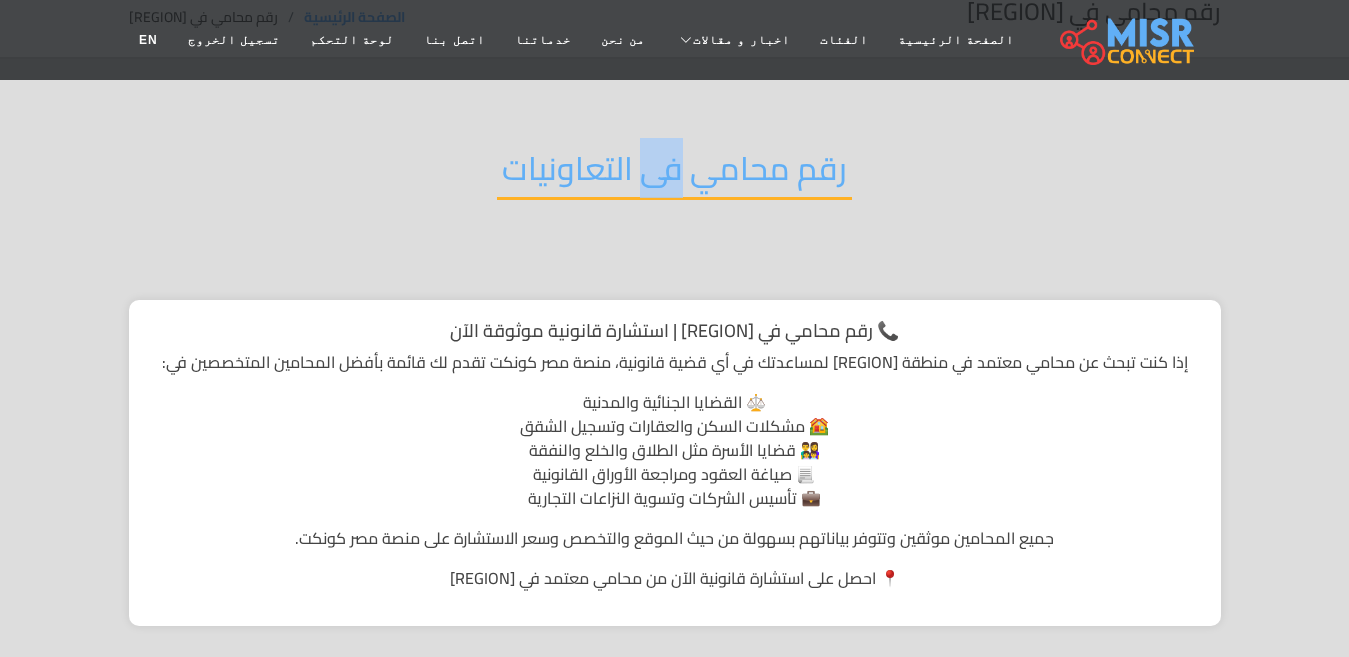 click on "رقم محامي فى التعاونيات" at bounding box center [674, 174] 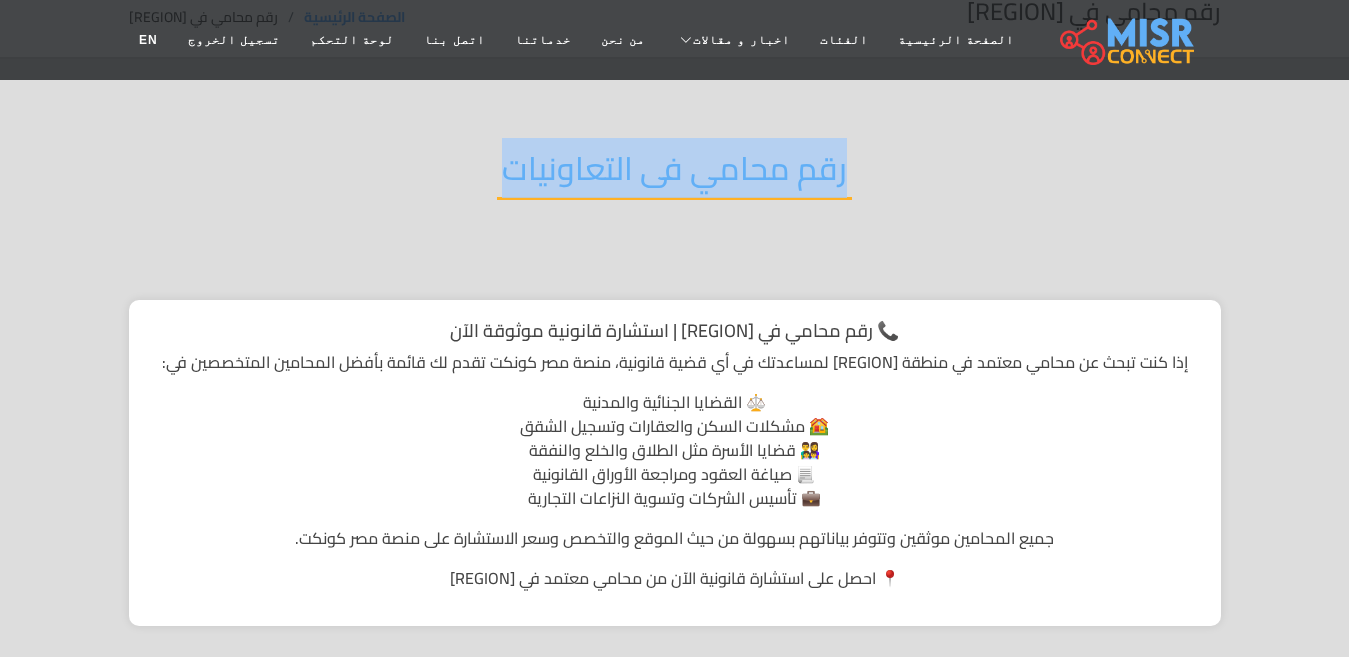 click on "رقم محامي فى التعاونيات" at bounding box center (674, 174) 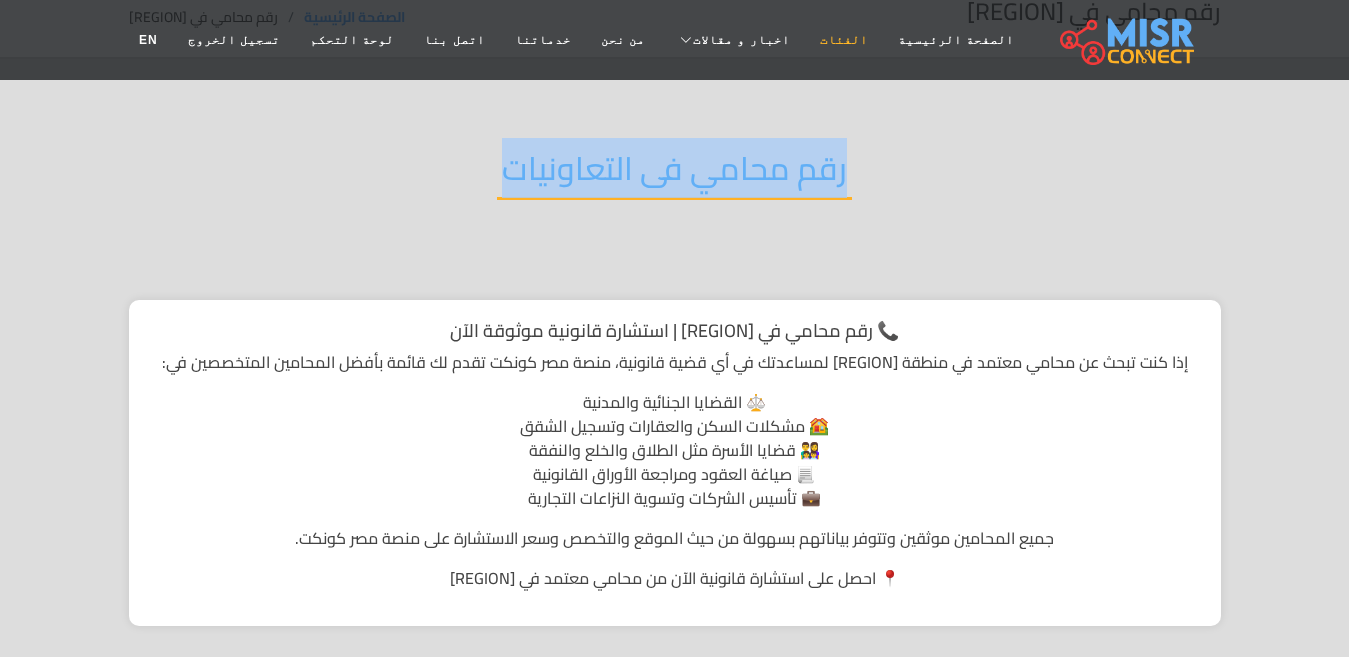copy on "رقم محامي فى التعاونيات" 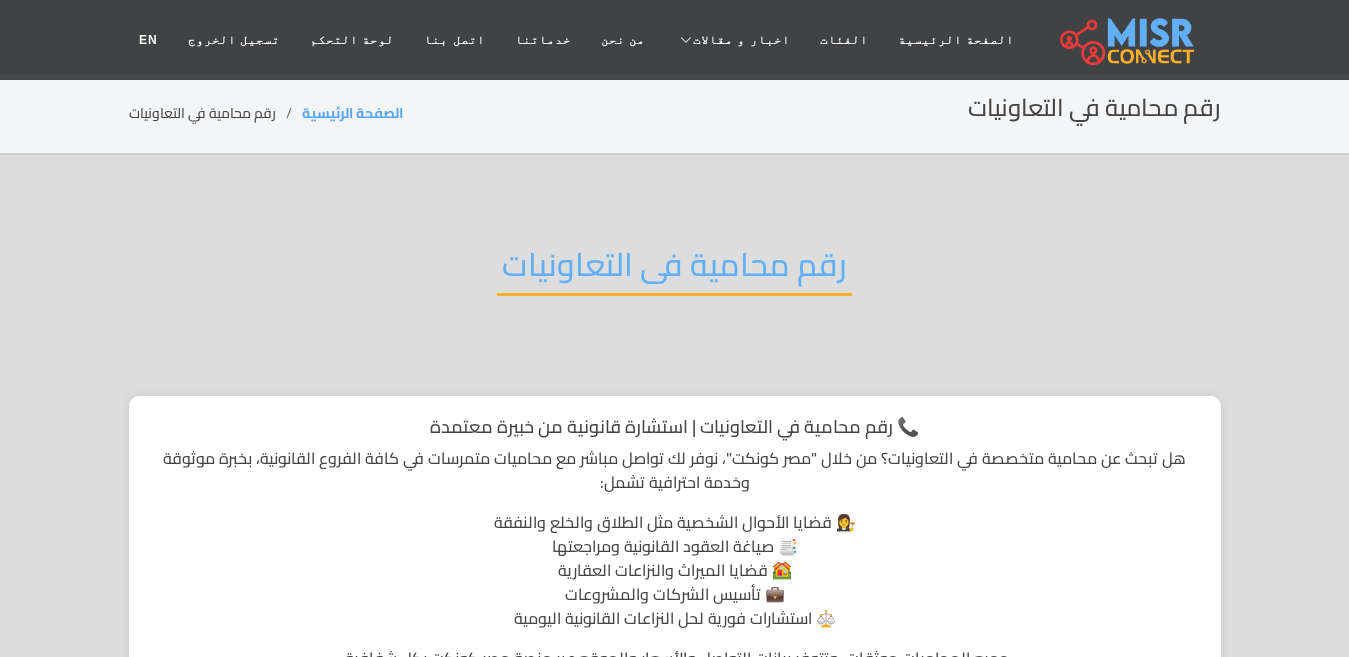 scroll, scrollTop: 0, scrollLeft: 0, axis: both 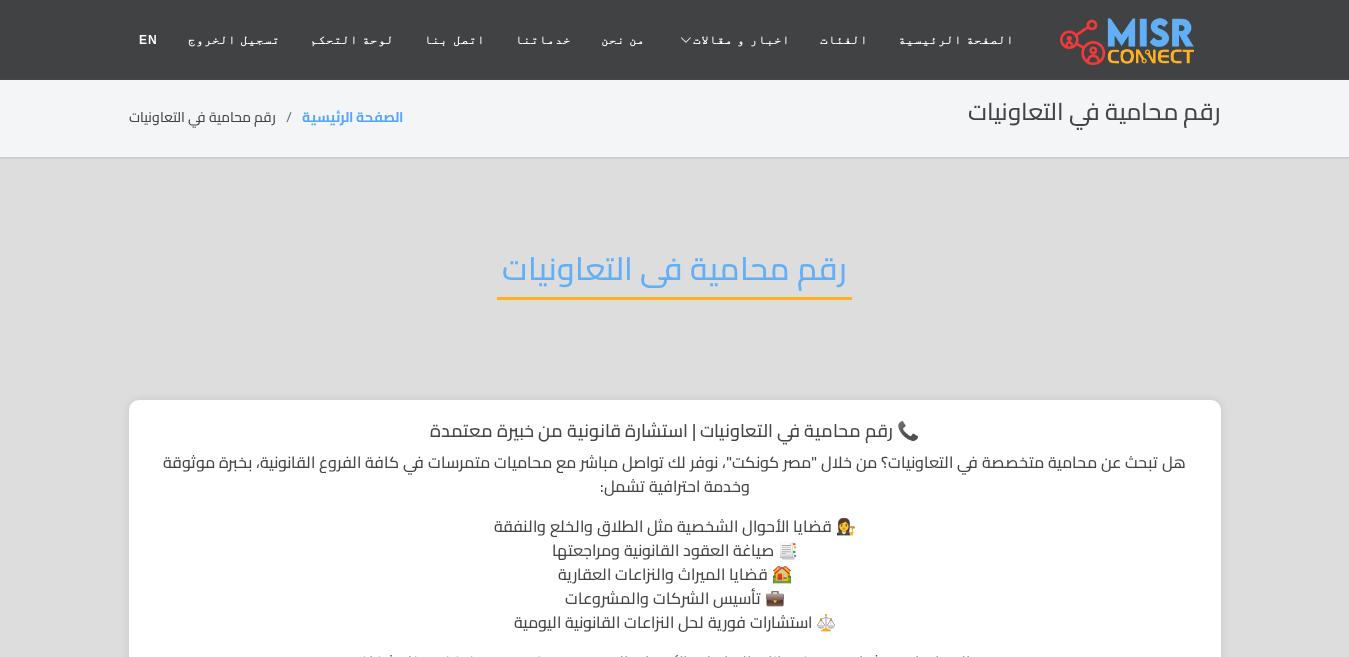 click on "رقم محامية فى التعاونيات" at bounding box center (674, 274) 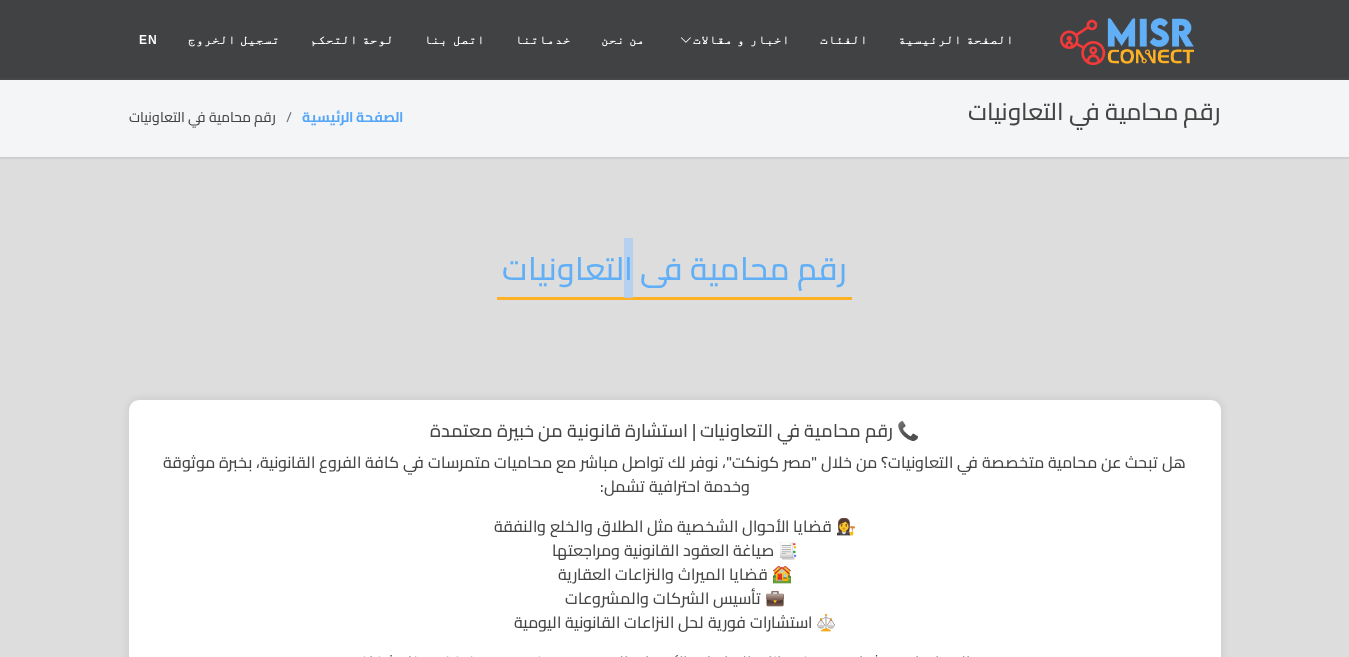 click on "رقم محامية فى التعاونيات" at bounding box center (674, 274) 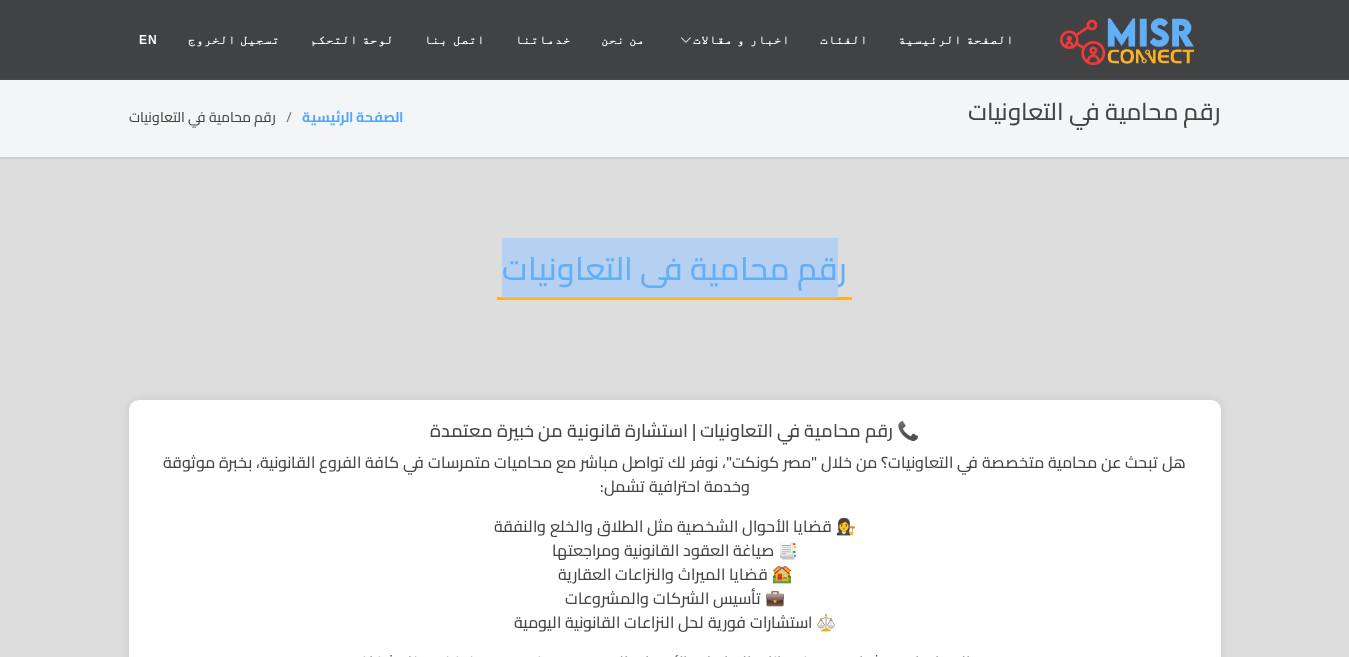 click on "رقم محامية فى التعاونيات" at bounding box center [674, 274] 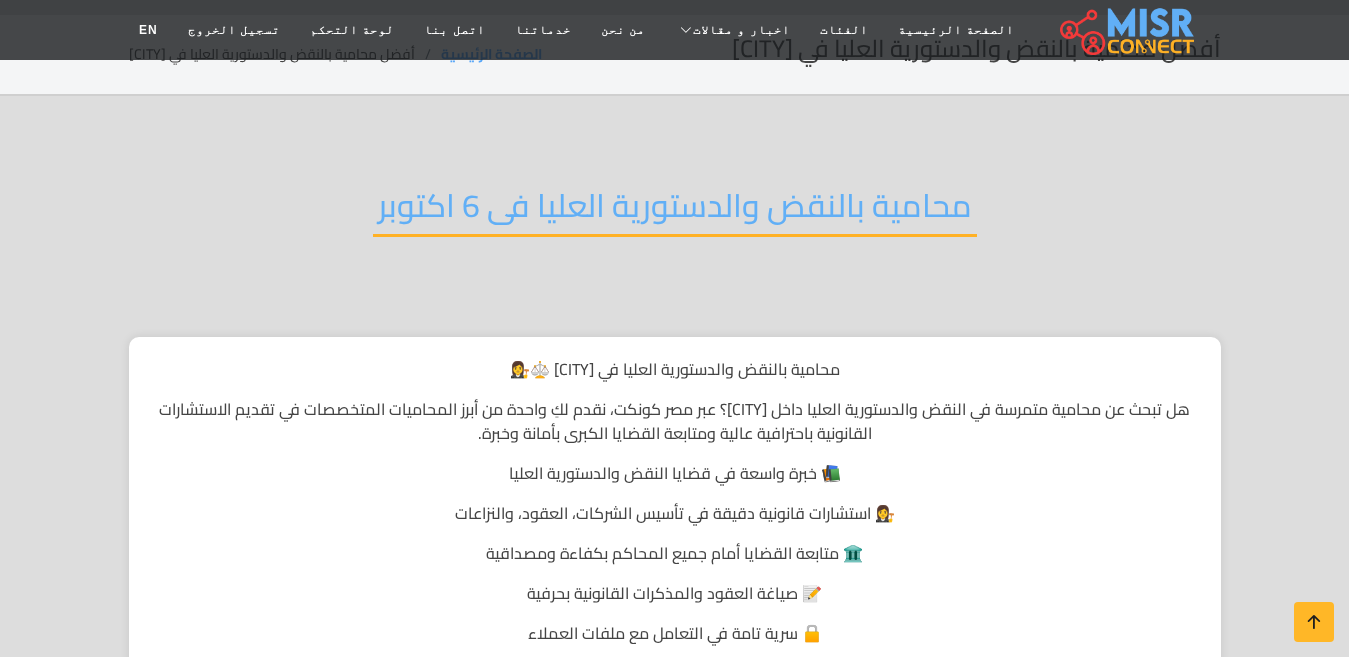 scroll, scrollTop: 0, scrollLeft: 0, axis: both 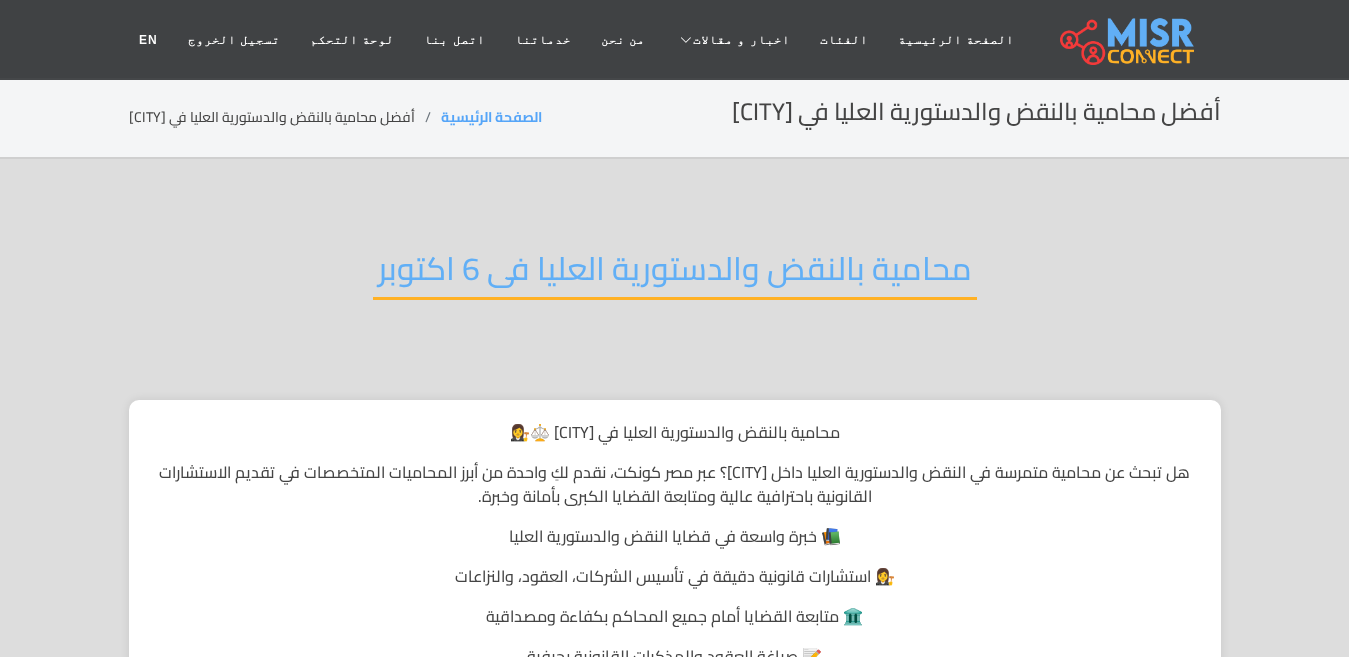 click on "محامية بالنقض والدستورية العليا فى 6 اكتوبر" at bounding box center [675, 274] 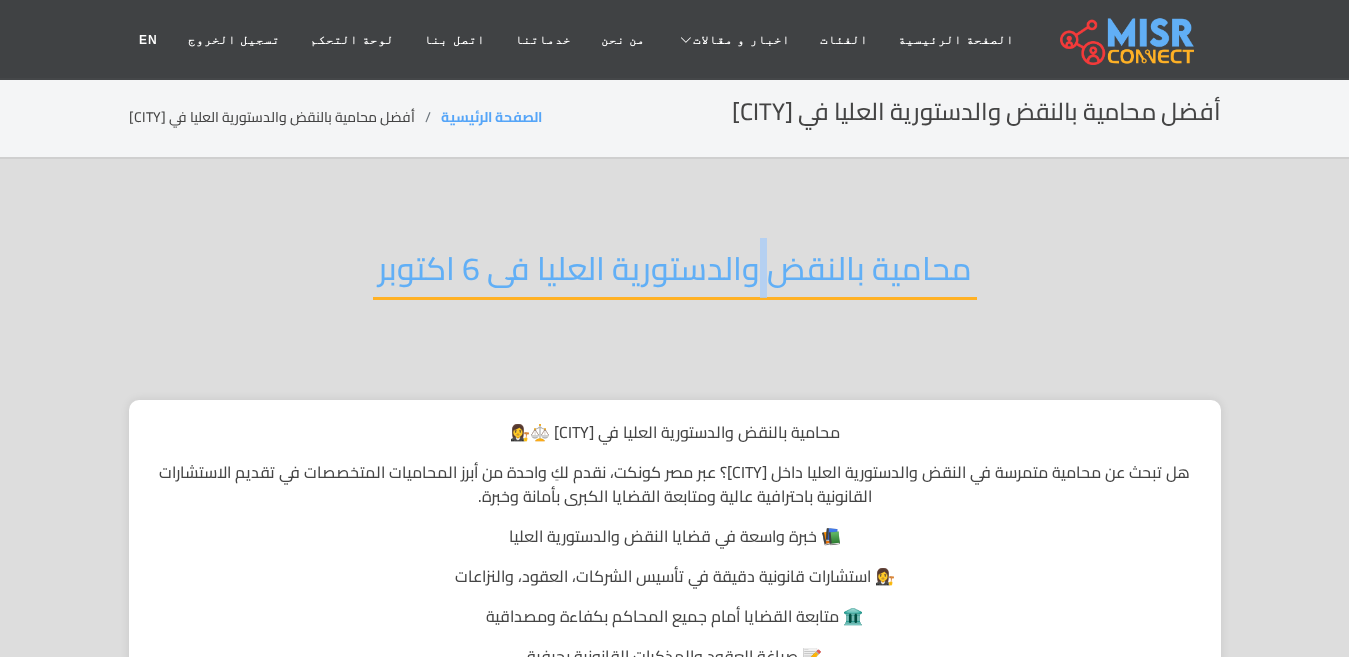 click on "محامية بالنقض والدستورية العليا فى 6 اكتوبر" at bounding box center (675, 274) 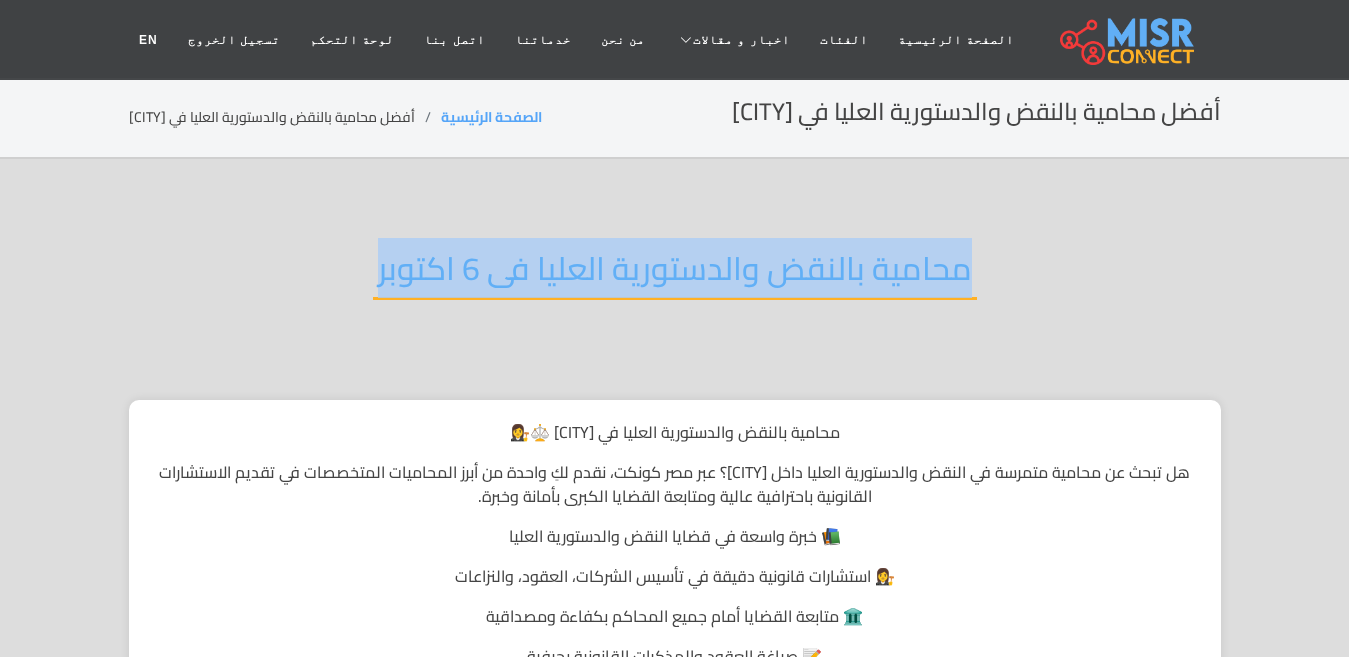 click on "محامية بالنقض والدستورية العليا فى 6 اكتوبر" at bounding box center (675, 274) 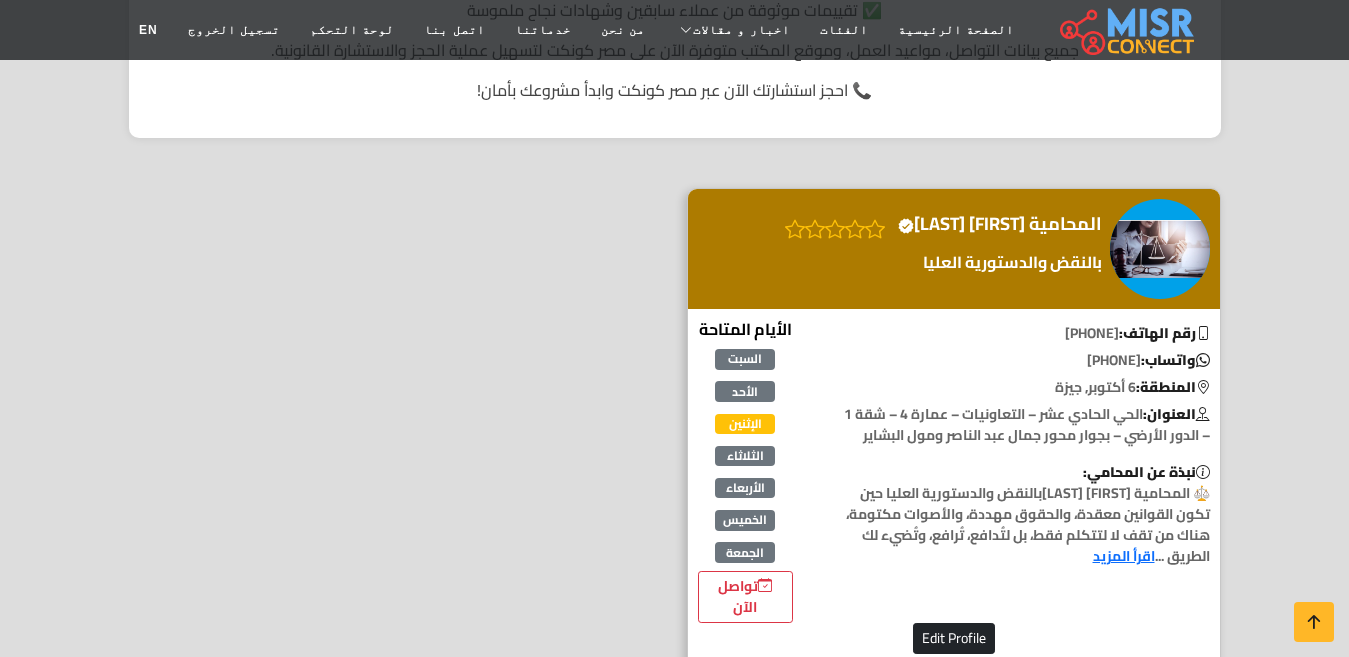 scroll, scrollTop: 500, scrollLeft: 0, axis: vertical 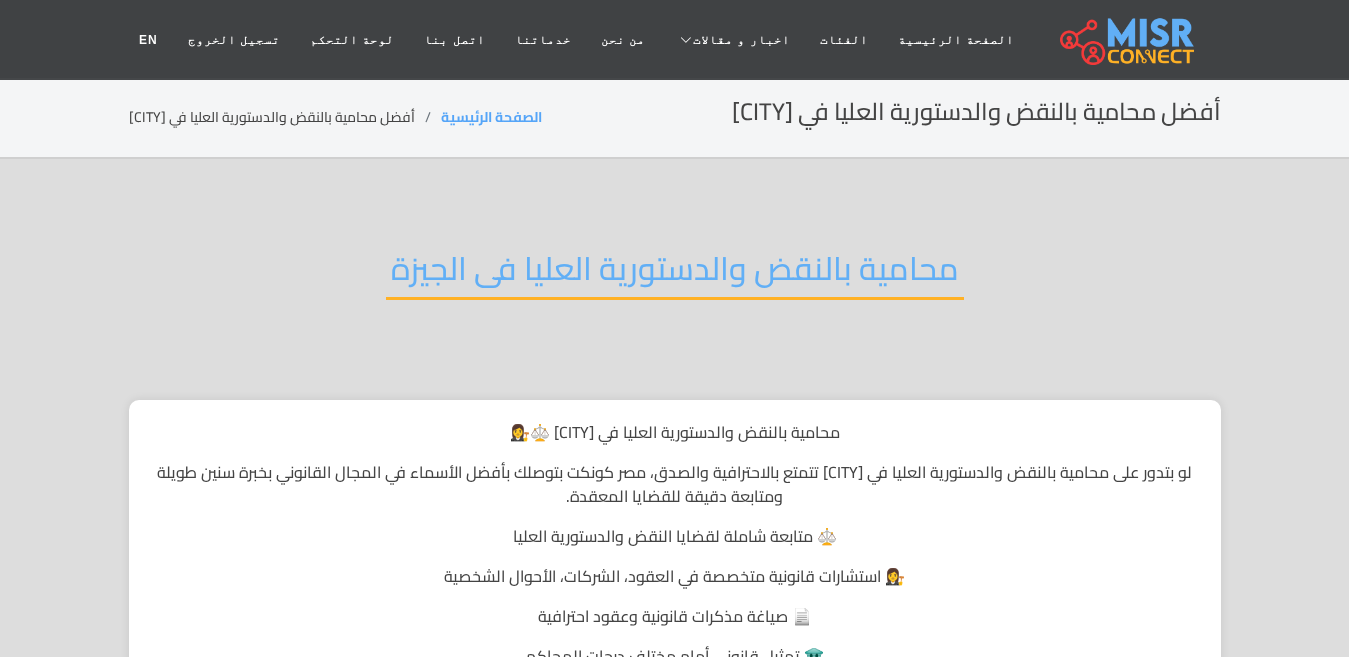 click on "محامية بالنقض والدستورية العليا فى الجيزة" at bounding box center (675, 274) 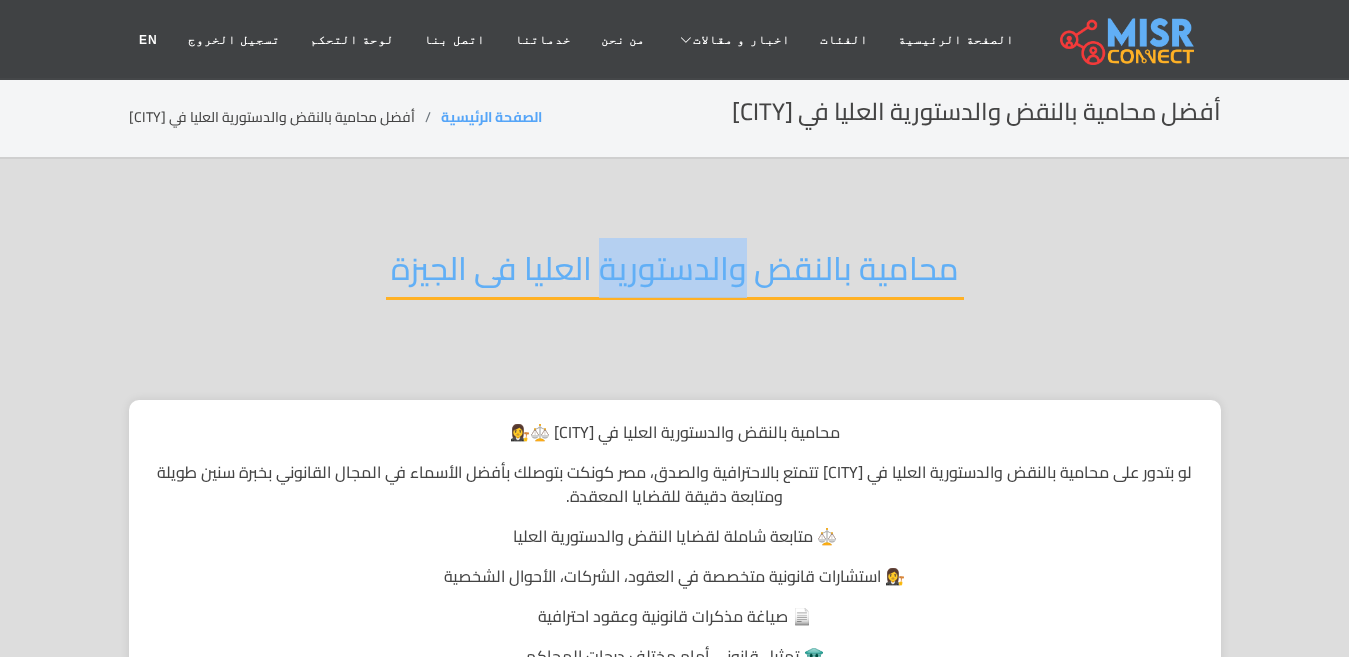 click on "محامية بالنقض والدستورية العليا فى الجيزة" at bounding box center [675, 274] 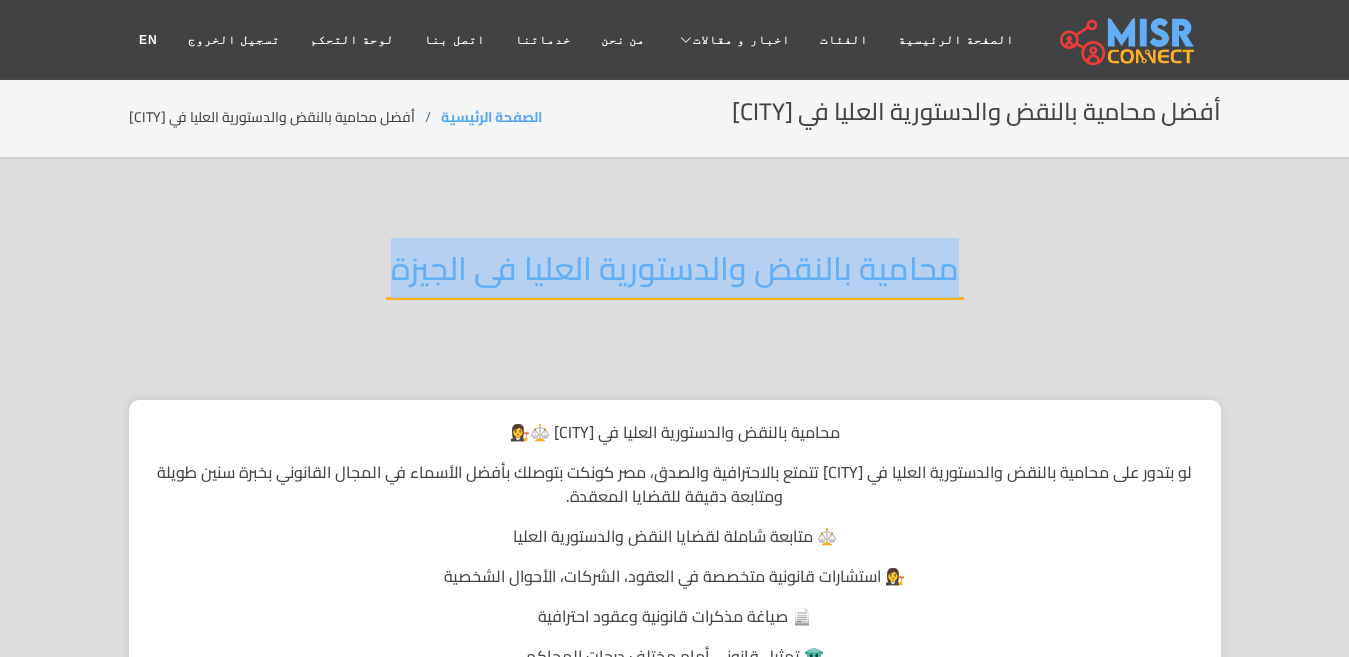click on "محامية بالنقض والدستورية العليا فى الجيزة" at bounding box center [675, 274] 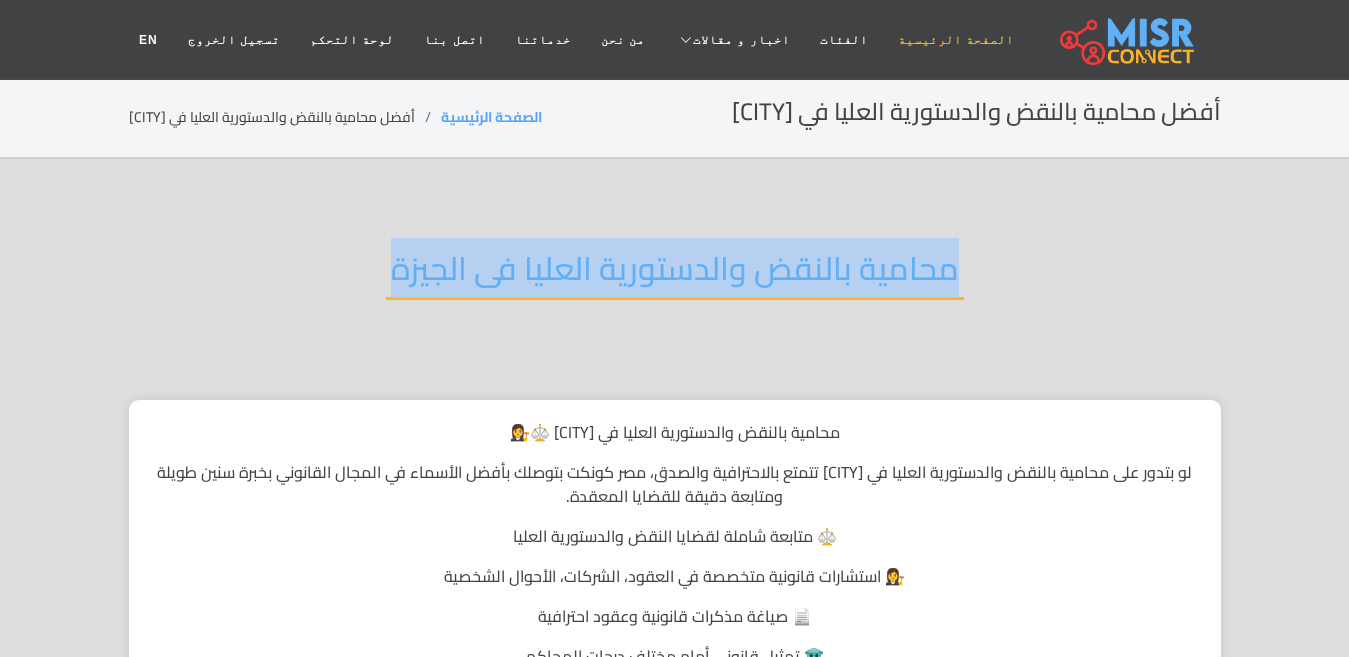 copy on "محامية بالنقض والدستورية العليا فى الجيزة" 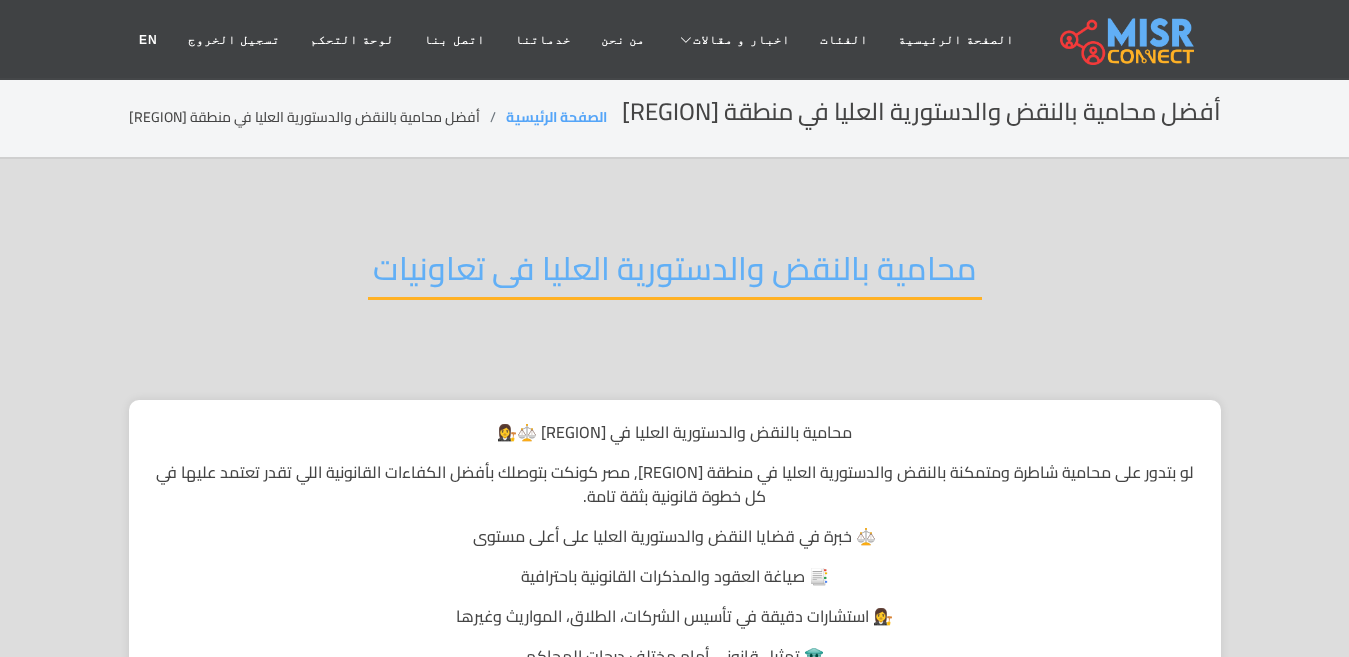 scroll, scrollTop: 0, scrollLeft: 0, axis: both 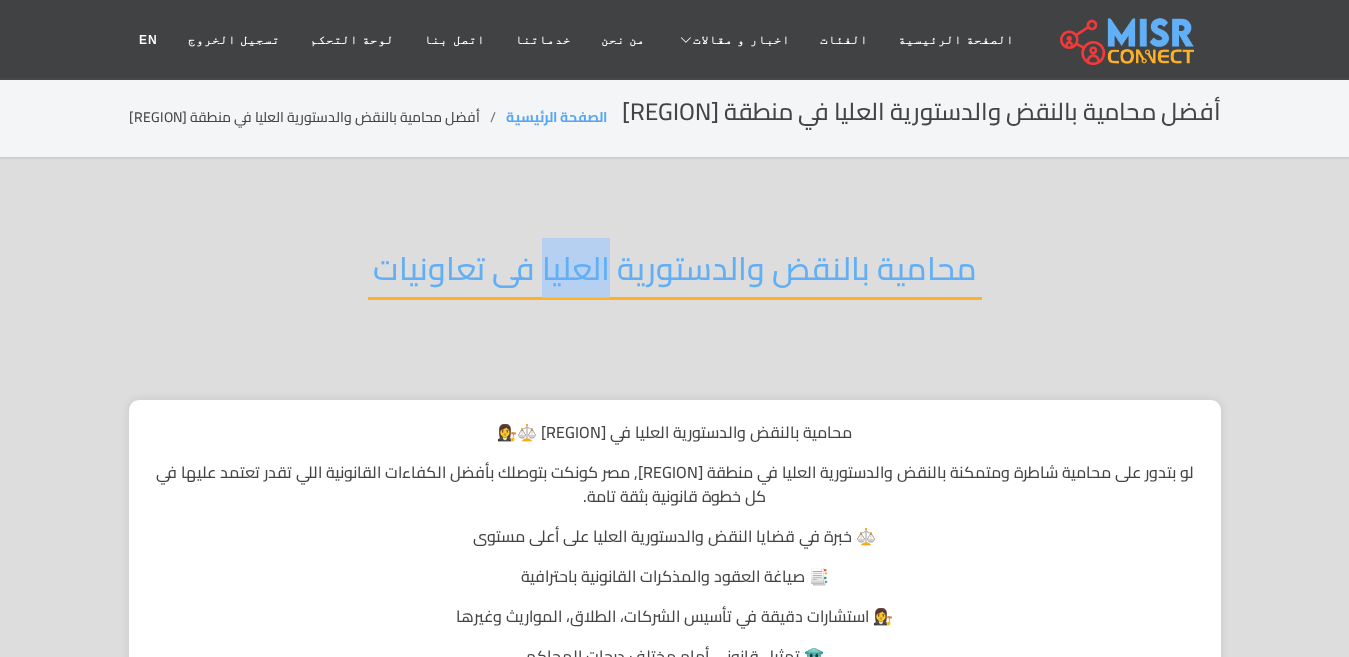 click on "محامية بالنقض والدستورية العليا فى تعاونيات" at bounding box center [675, 274] 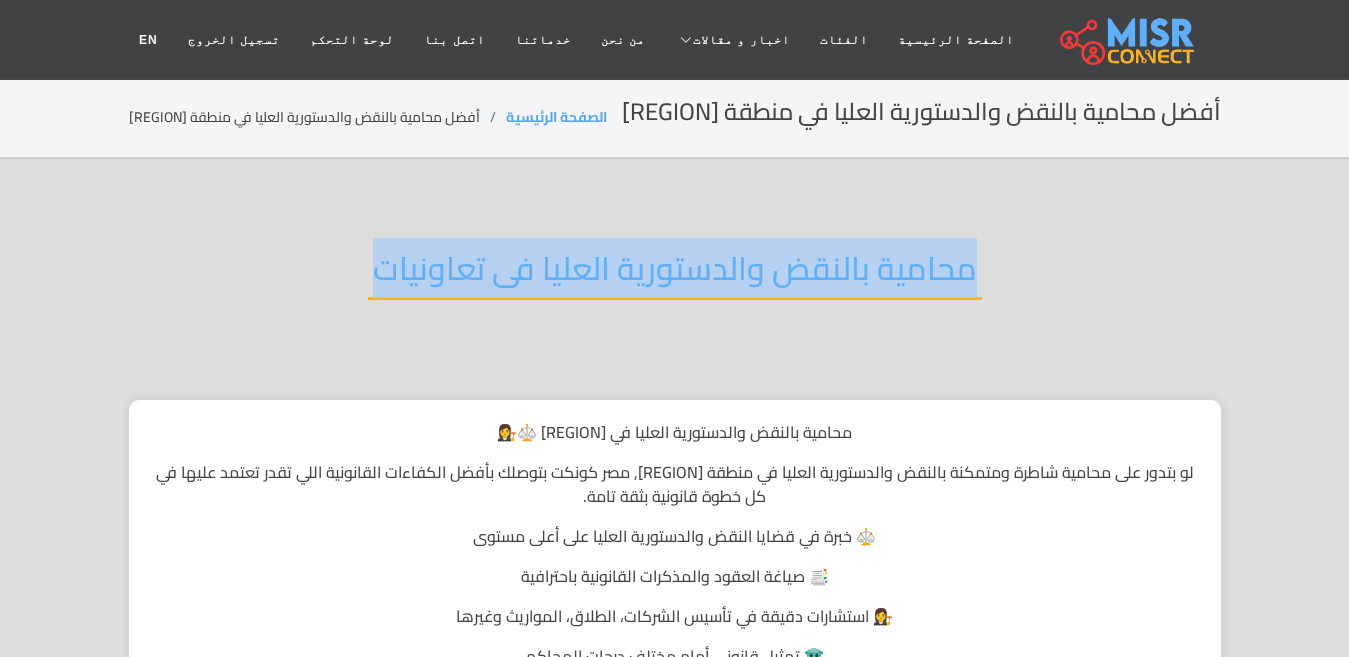 click on "محامية بالنقض والدستورية العليا فى تعاونيات" at bounding box center [675, 274] 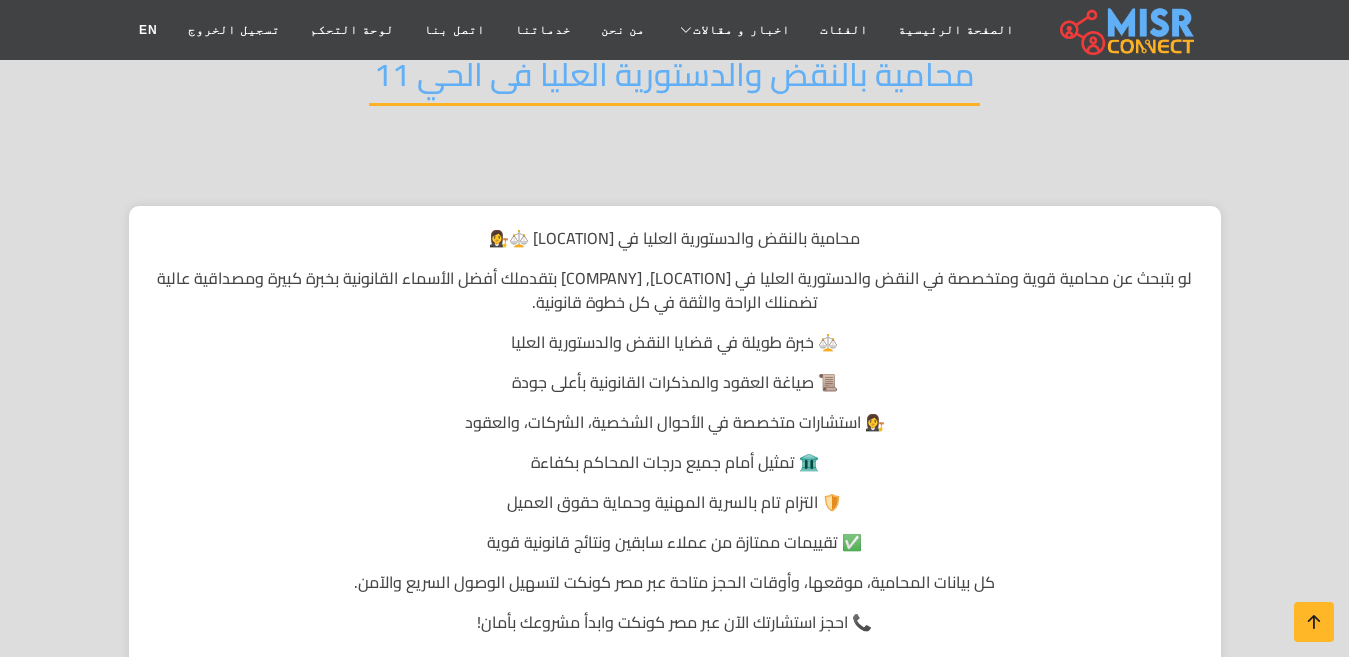 scroll, scrollTop: 0, scrollLeft: 0, axis: both 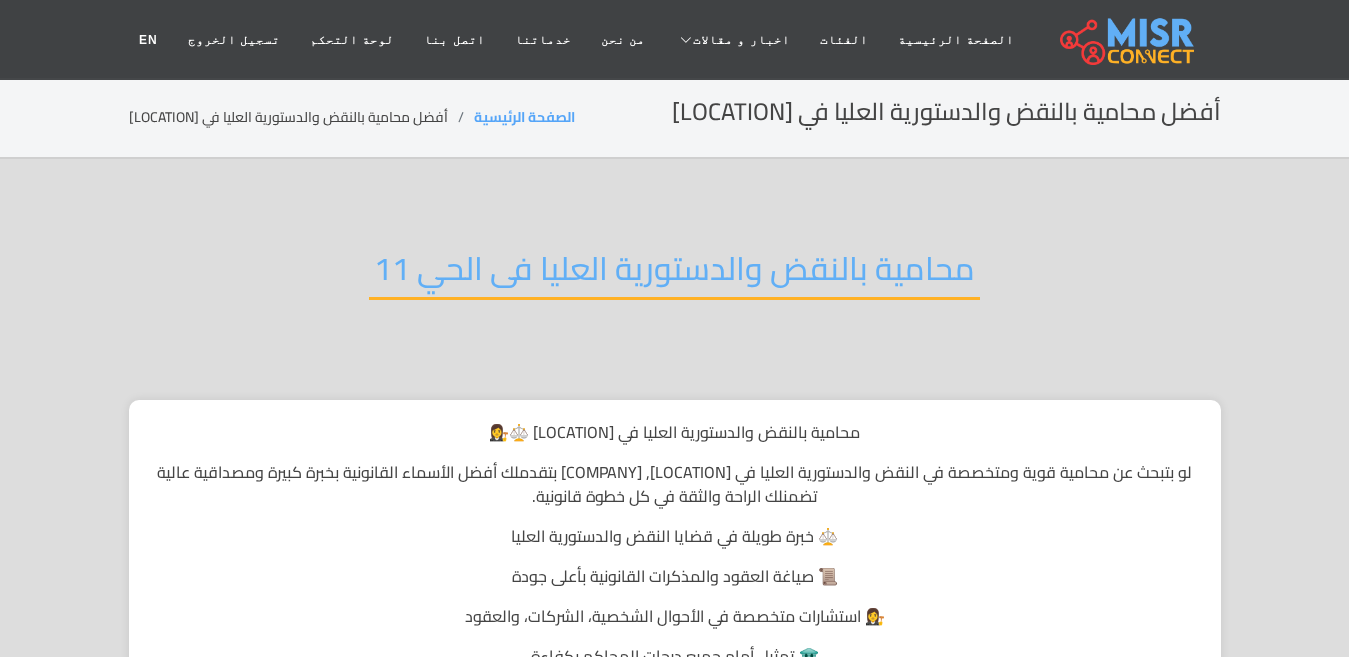 click on "محامية بالنقض والدستورية العليا فى الحي 11" at bounding box center (674, 274) 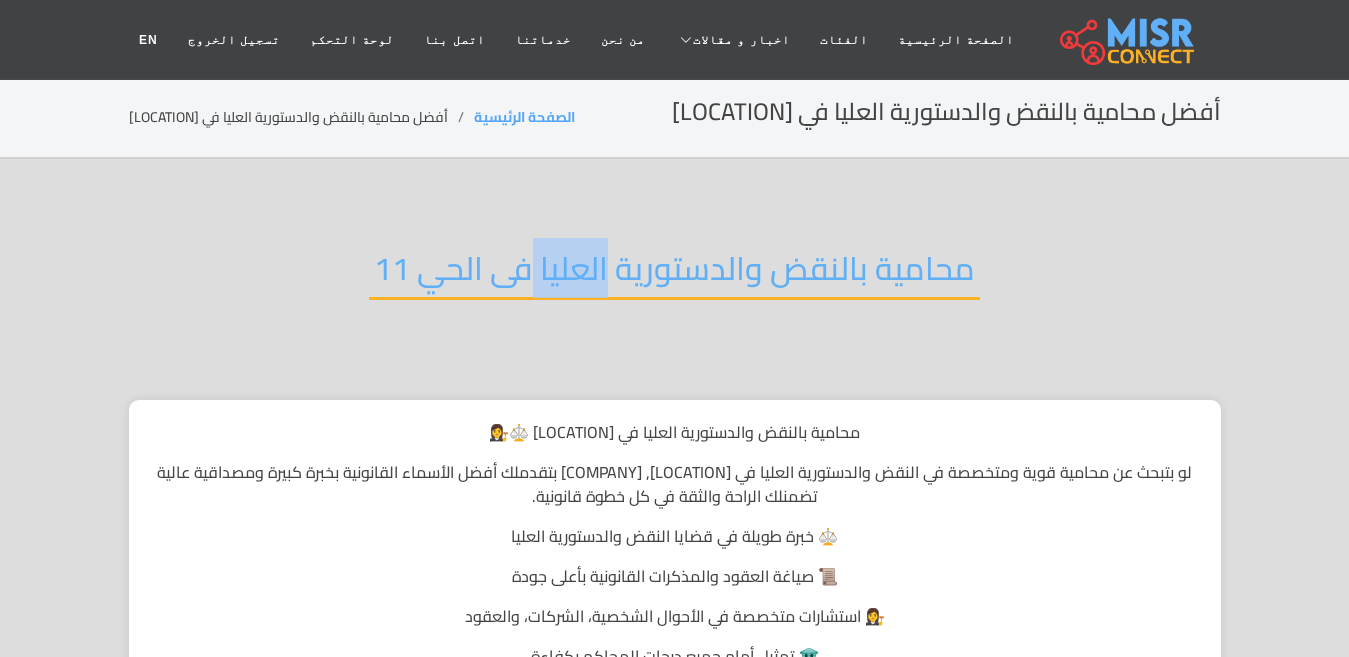 click on "محامية بالنقض والدستورية العليا فى الحي 11" at bounding box center [674, 274] 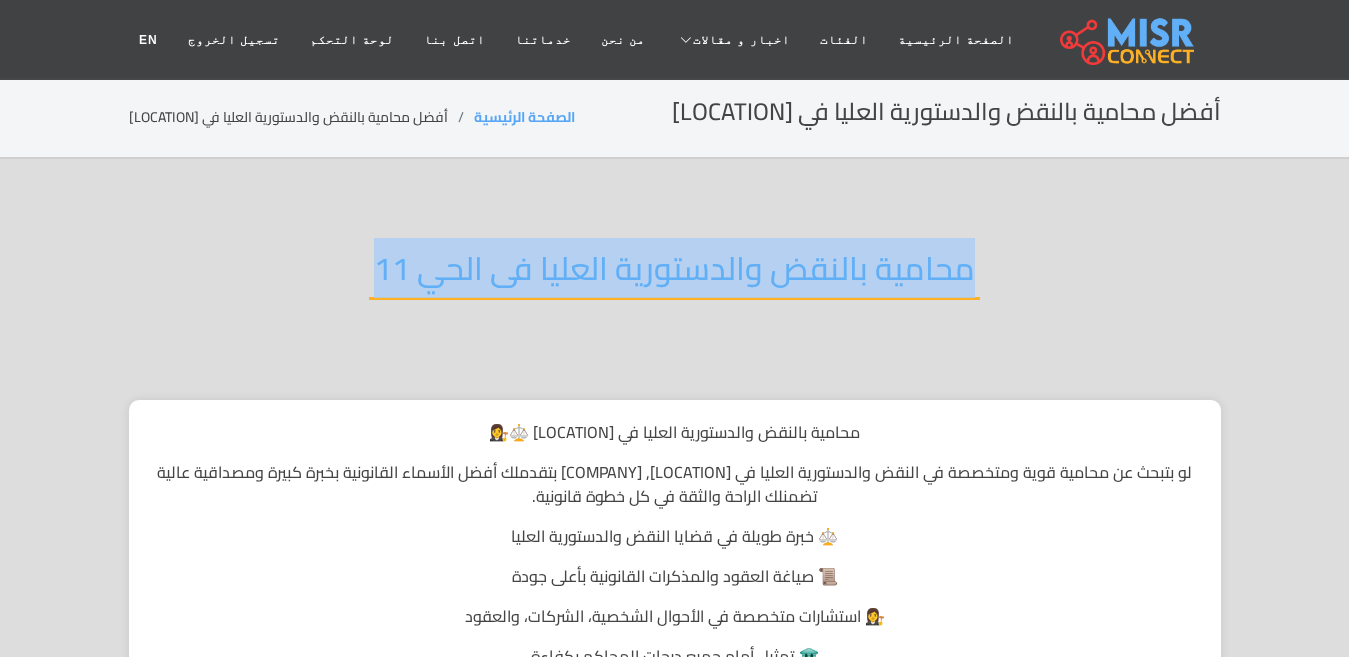 click on "محامية بالنقض والدستورية العليا فى الحي 11" at bounding box center [674, 274] 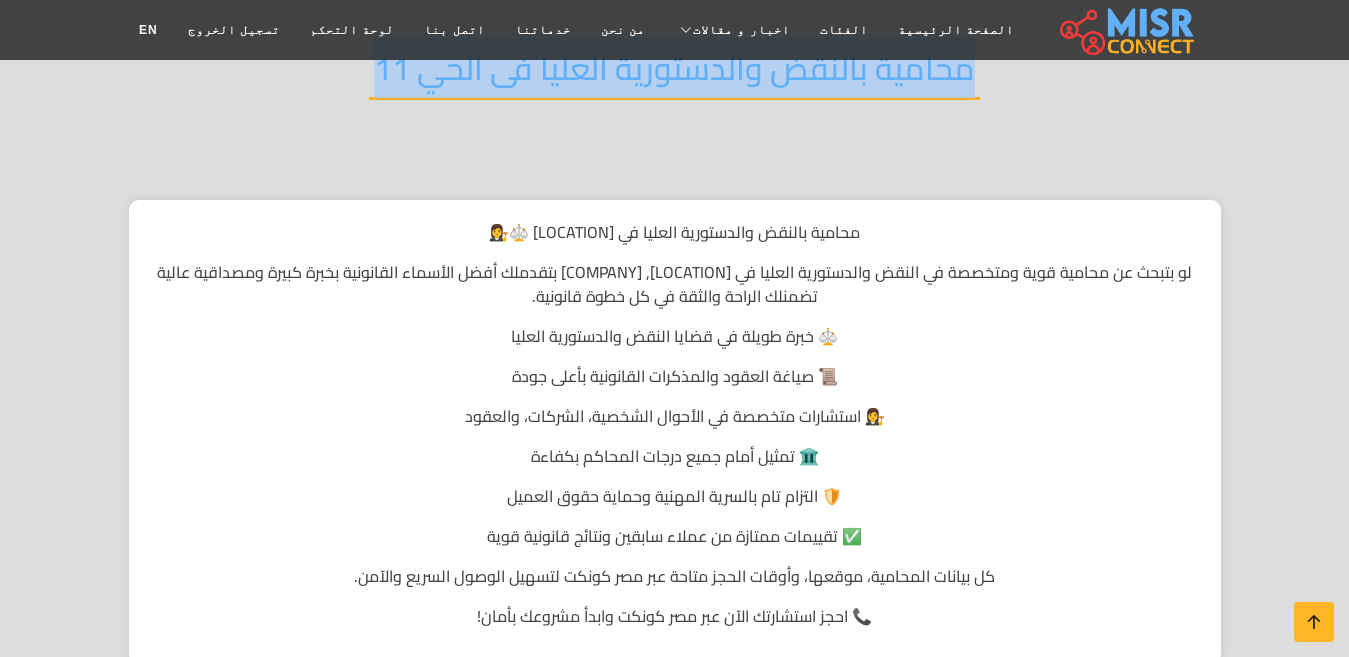 copy on "محامية بالنقض والدستورية العليا فى الحي 11" 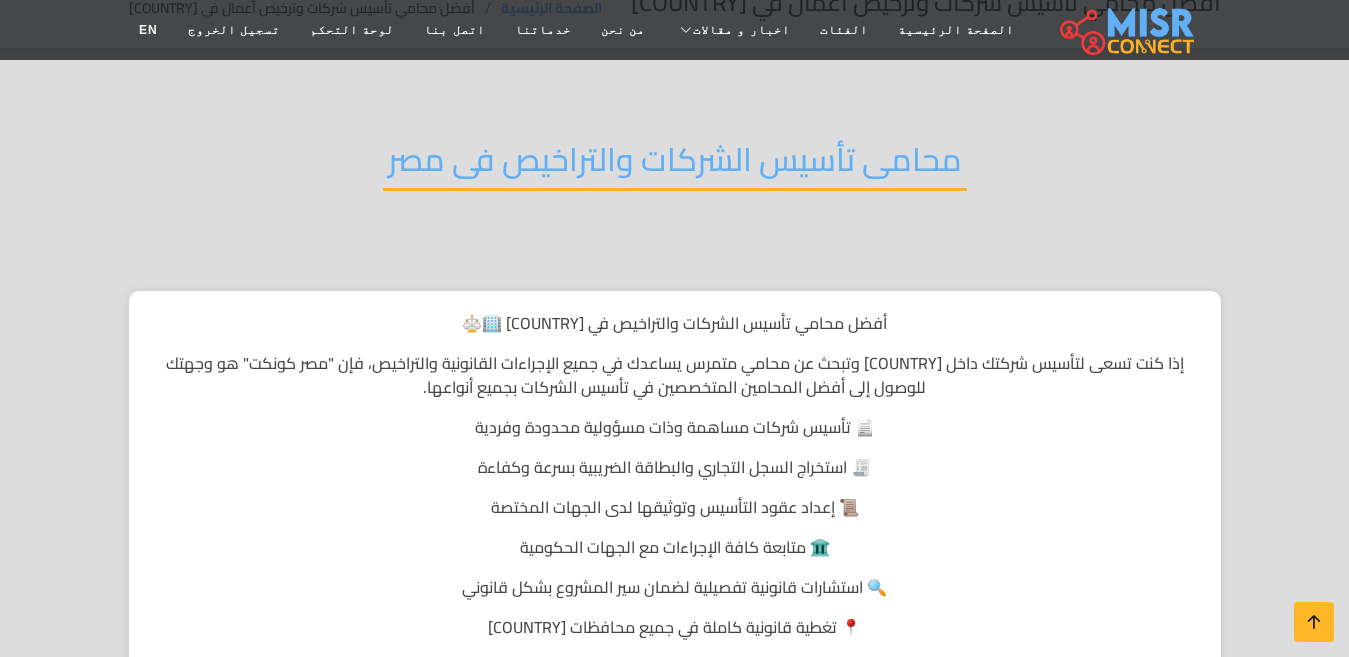 scroll, scrollTop: 0, scrollLeft: 0, axis: both 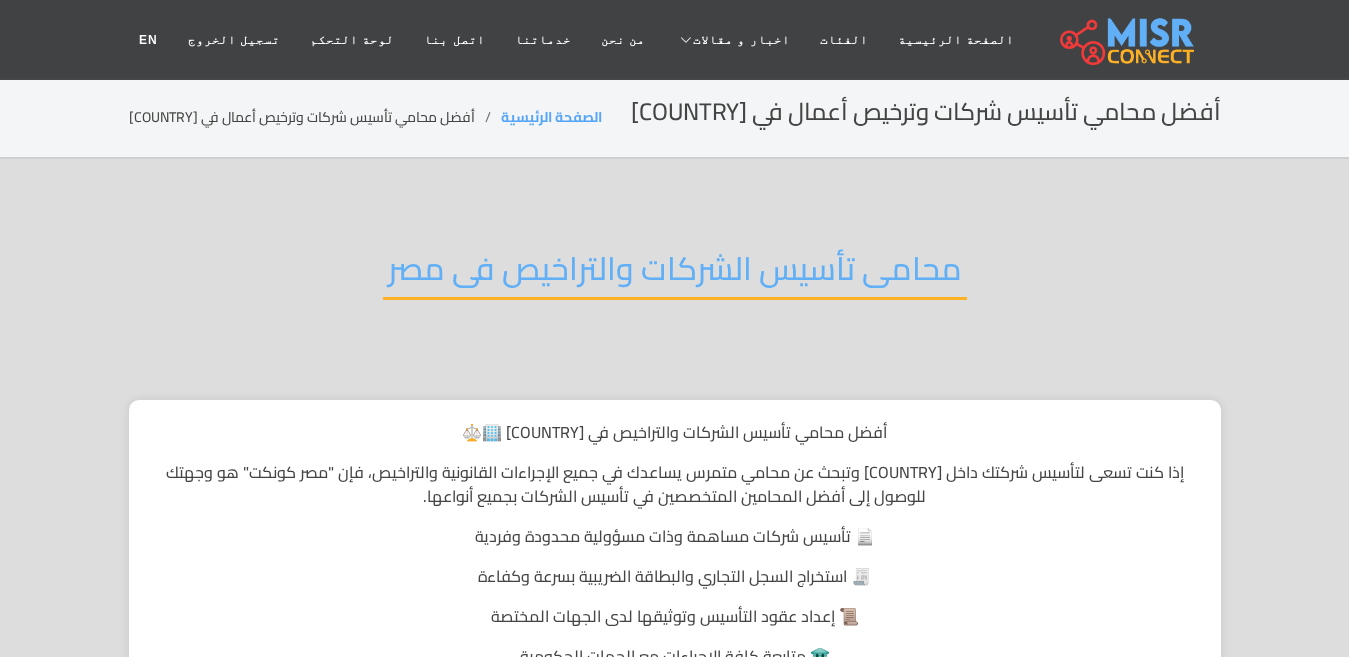 click on "محامى تأسيس الشركات والتراخيص فى مصر" at bounding box center (675, 274) 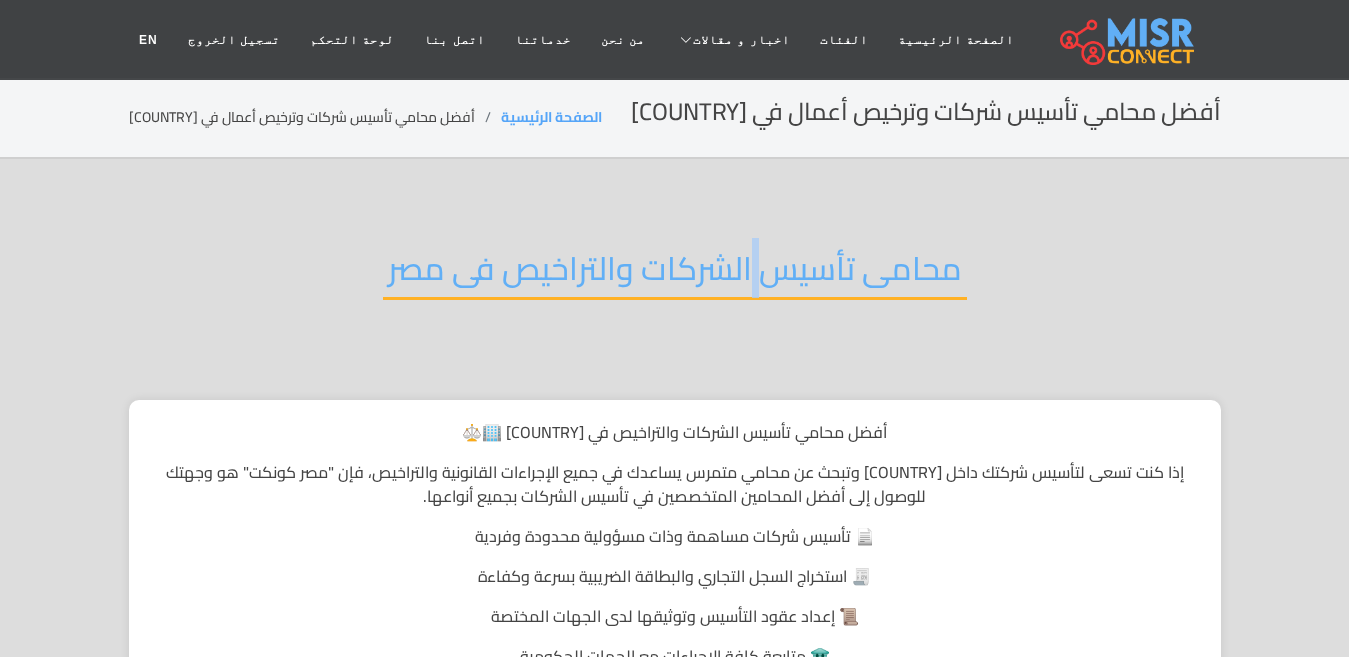 click on "محامى تأسيس الشركات والتراخيص فى مصر" at bounding box center (675, 274) 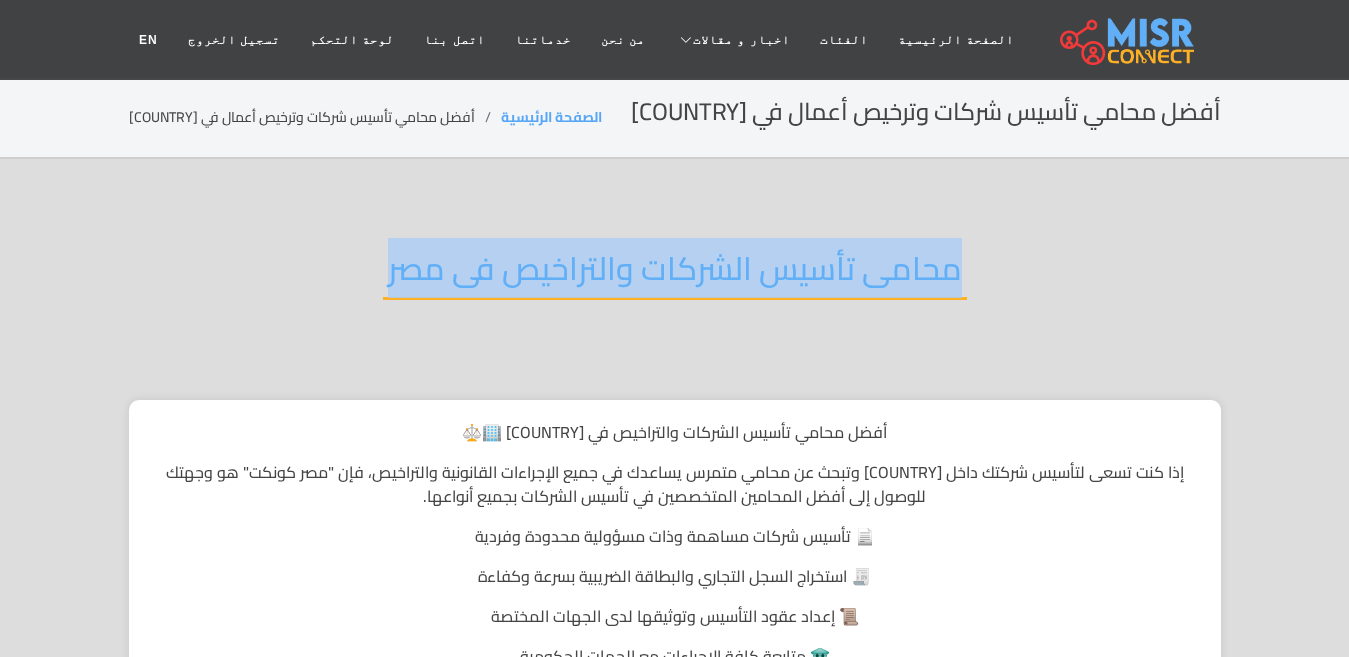 click on "محامى تأسيس الشركات والتراخيص فى مصر" at bounding box center (675, 274) 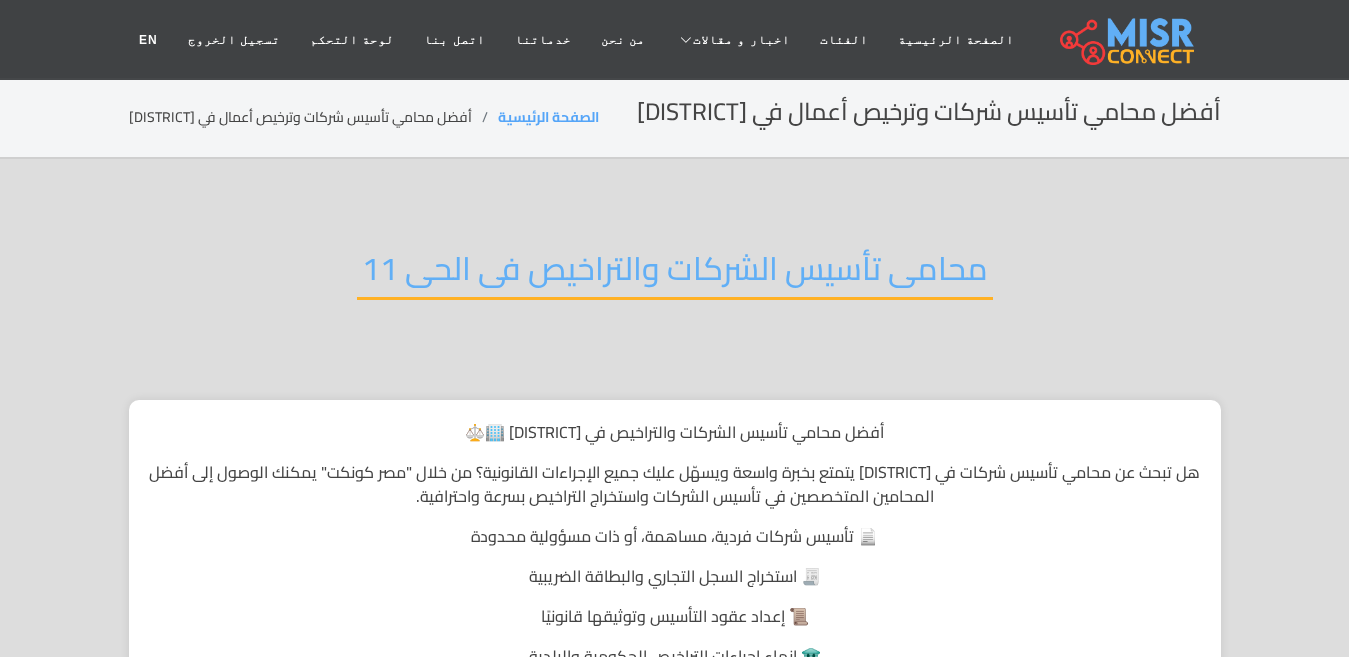 scroll, scrollTop: 0, scrollLeft: 0, axis: both 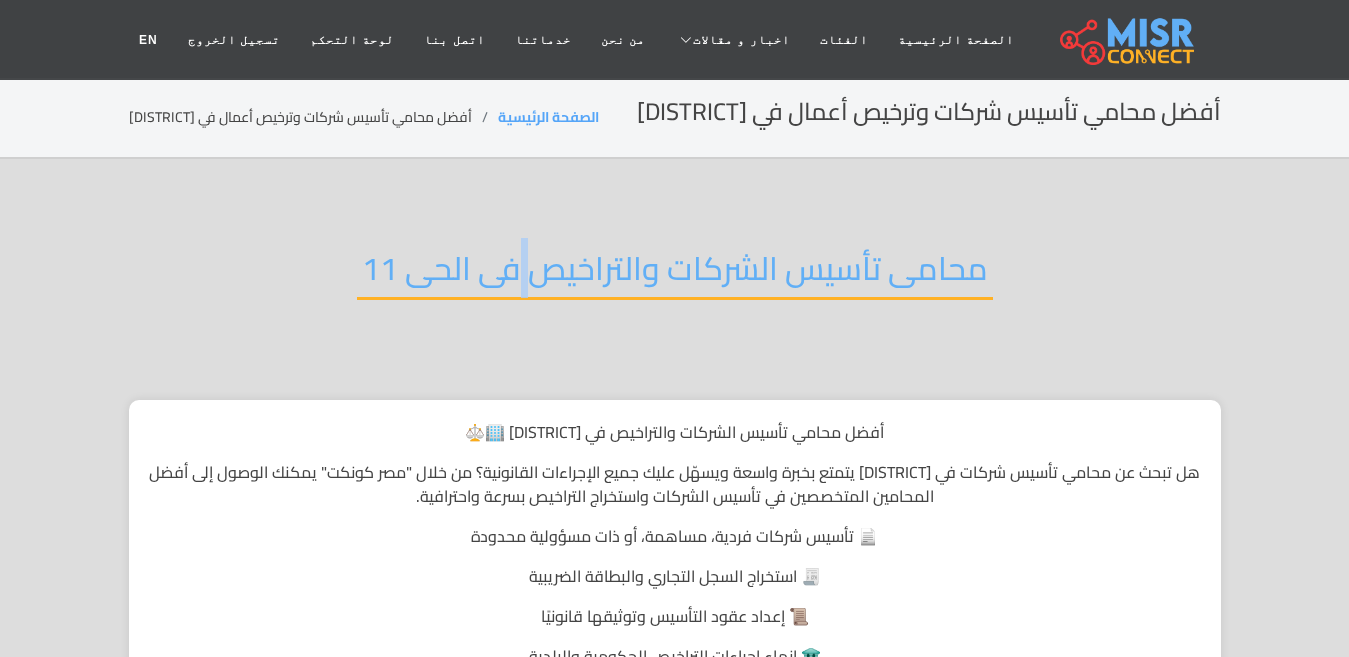 click on "محامى تأسيس الشركات والتراخيص فى الحى 11" at bounding box center [675, 274] 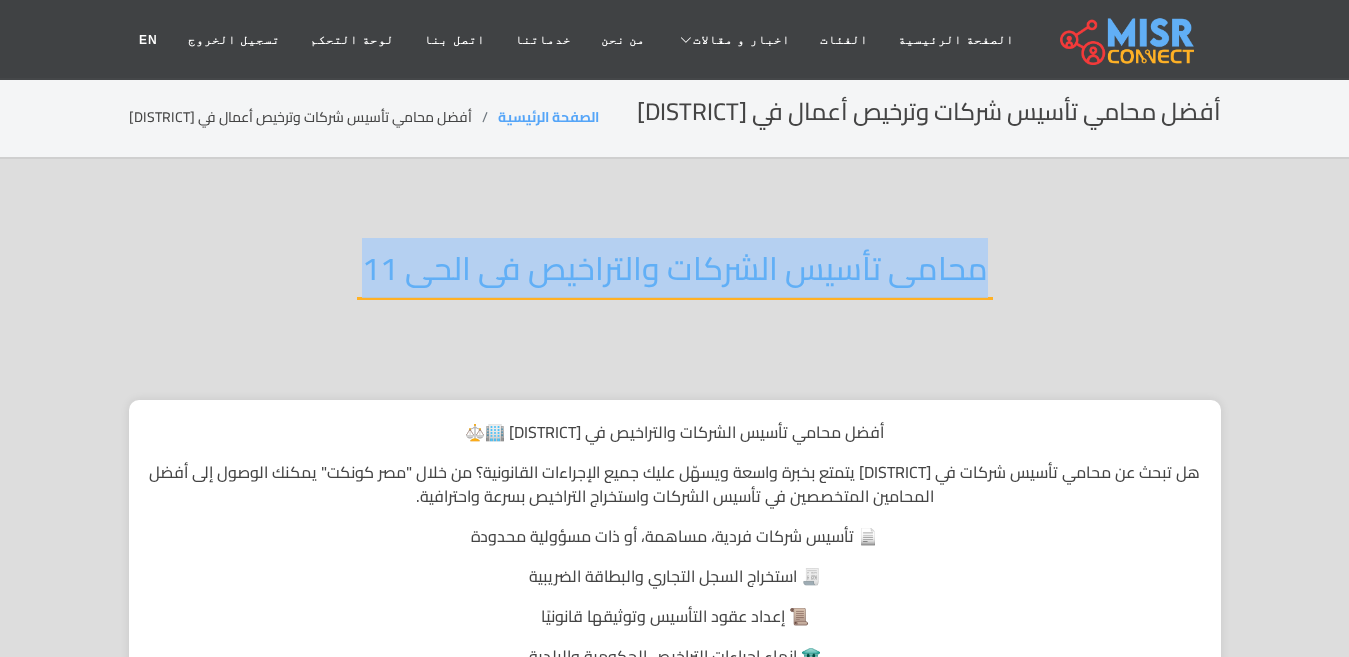 click on "محامى تأسيس الشركات والتراخيص فى الحى 11" at bounding box center (675, 274) 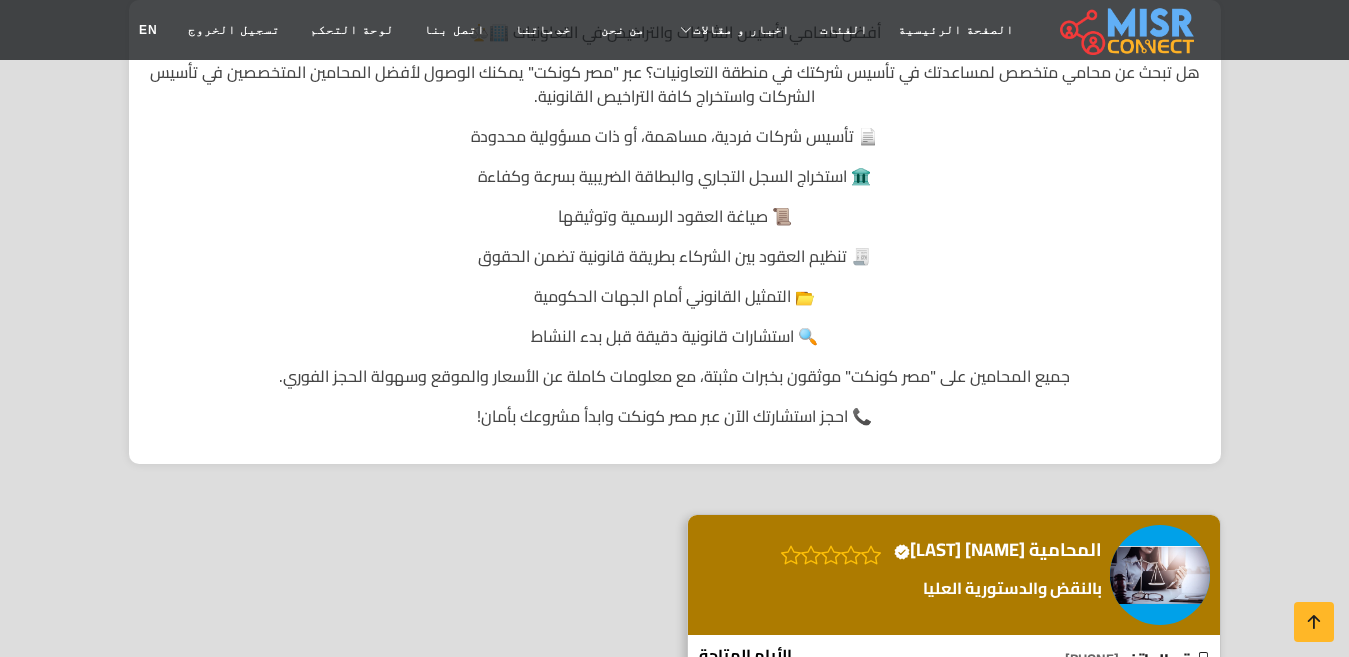 scroll, scrollTop: 0, scrollLeft: 0, axis: both 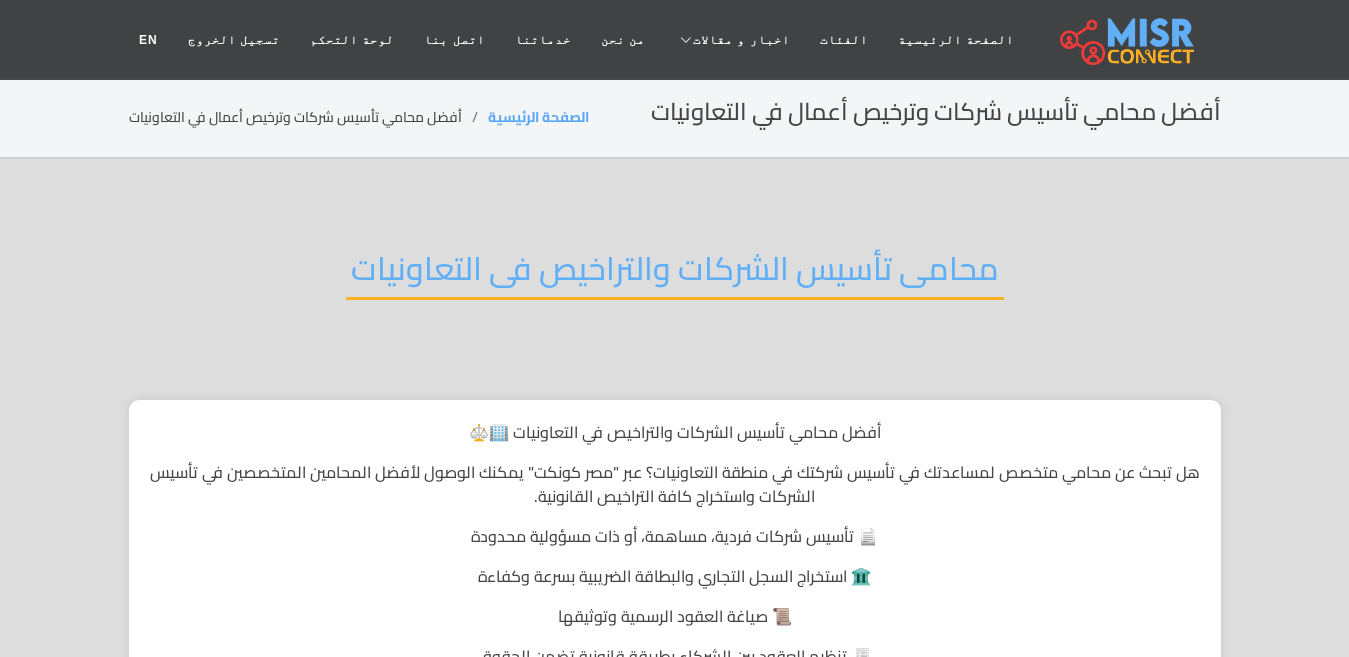 click on "محامى تأسيس الشركات والتراخيص فى التعاونيات" at bounding box center (675, 274) 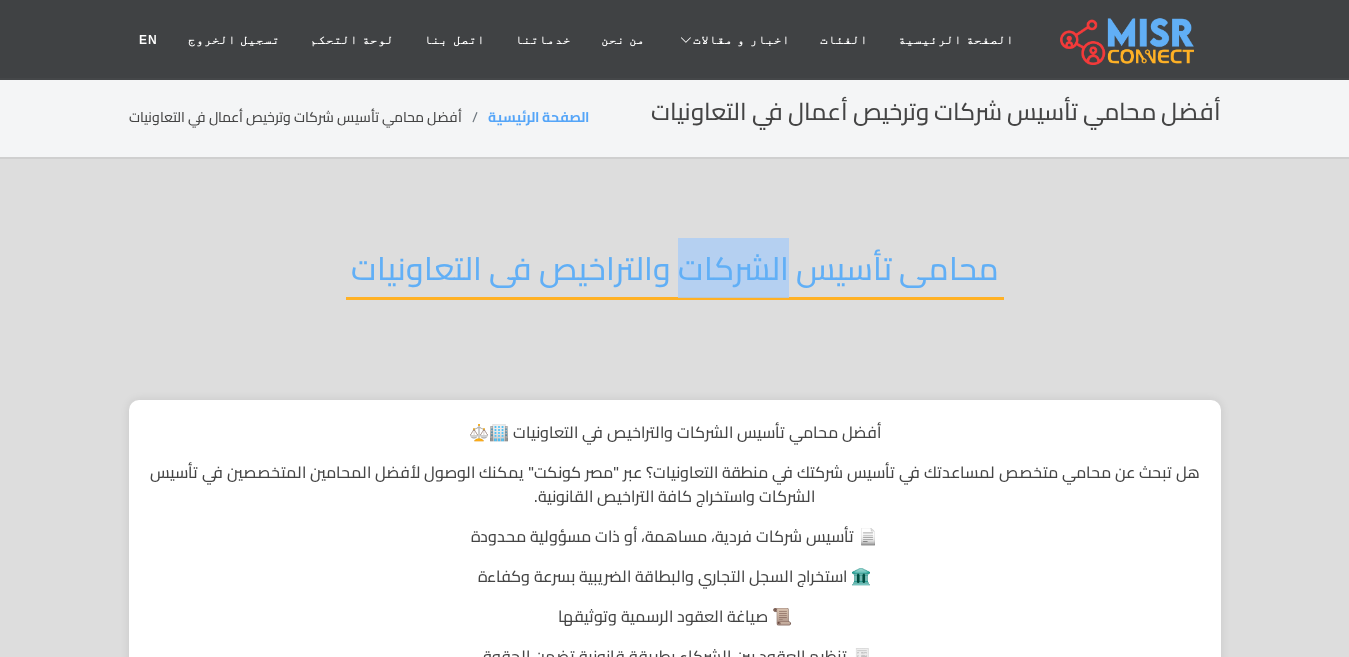 click on "محامى تأسيس الشركات والتراخيص فى التعاونيات" at bounding box center (675, 274) 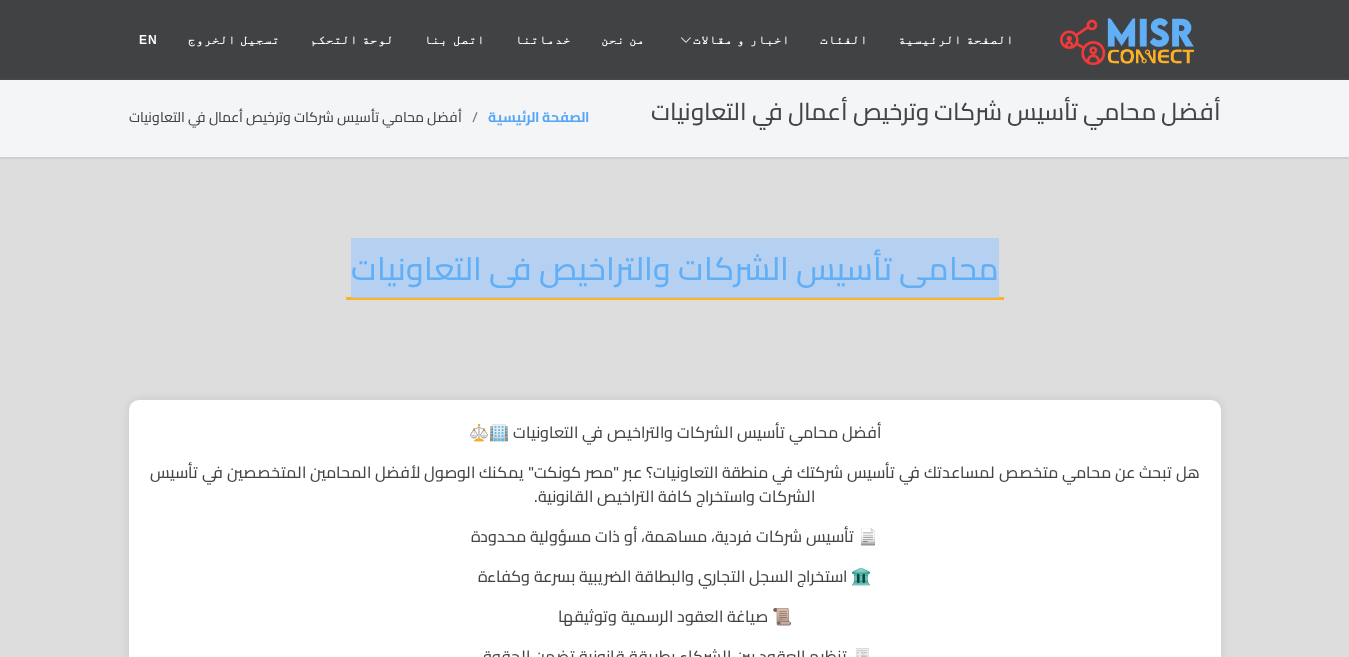 click on "محامى تأسيس الشركات والتراخيص فى التعاونيات" at bounding box center (675, 274) 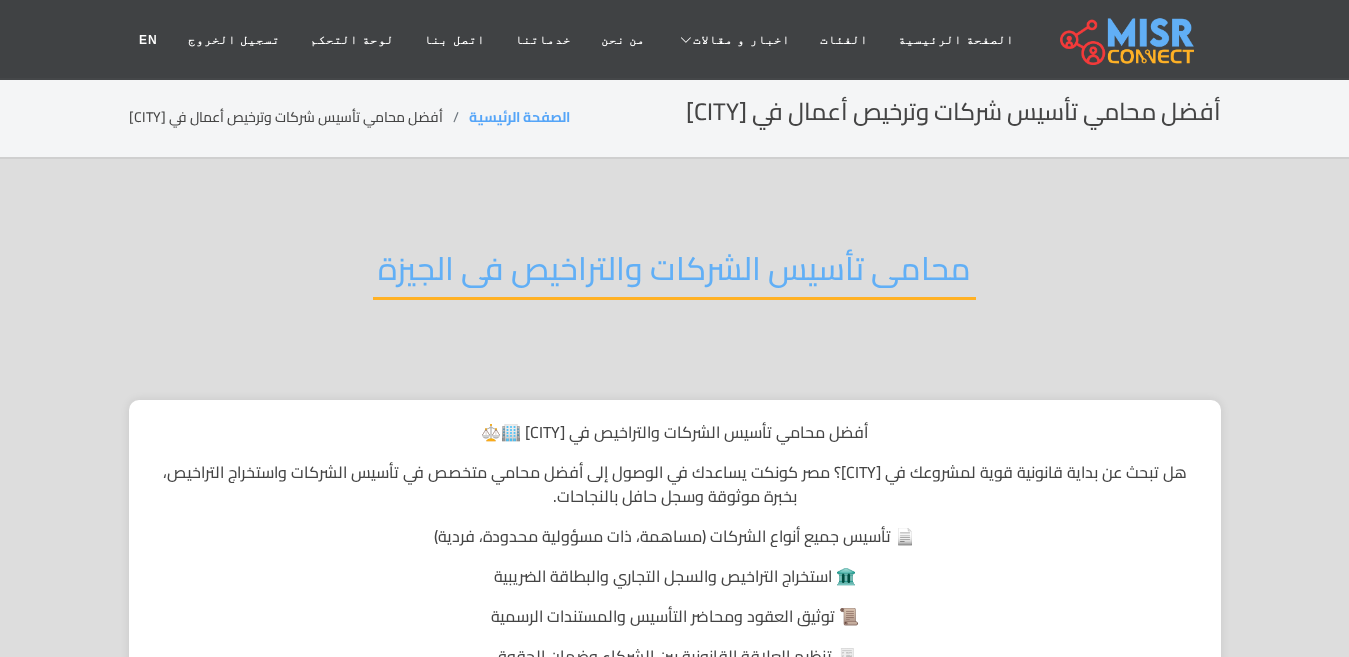 scroll, scrollTop: 0, scrollLeft: 0, axis: both 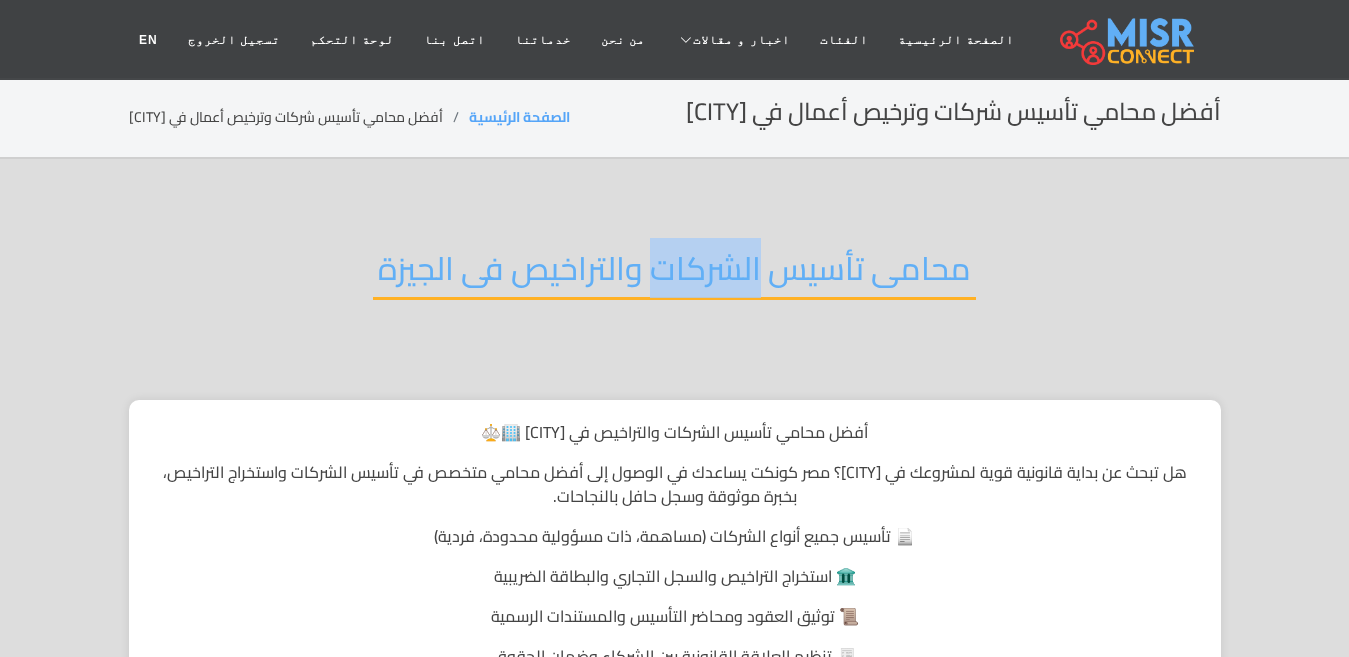click on "محامى تأسيس الشركات والتراخيص فى الجيزة" at bounding box center (674, 274) 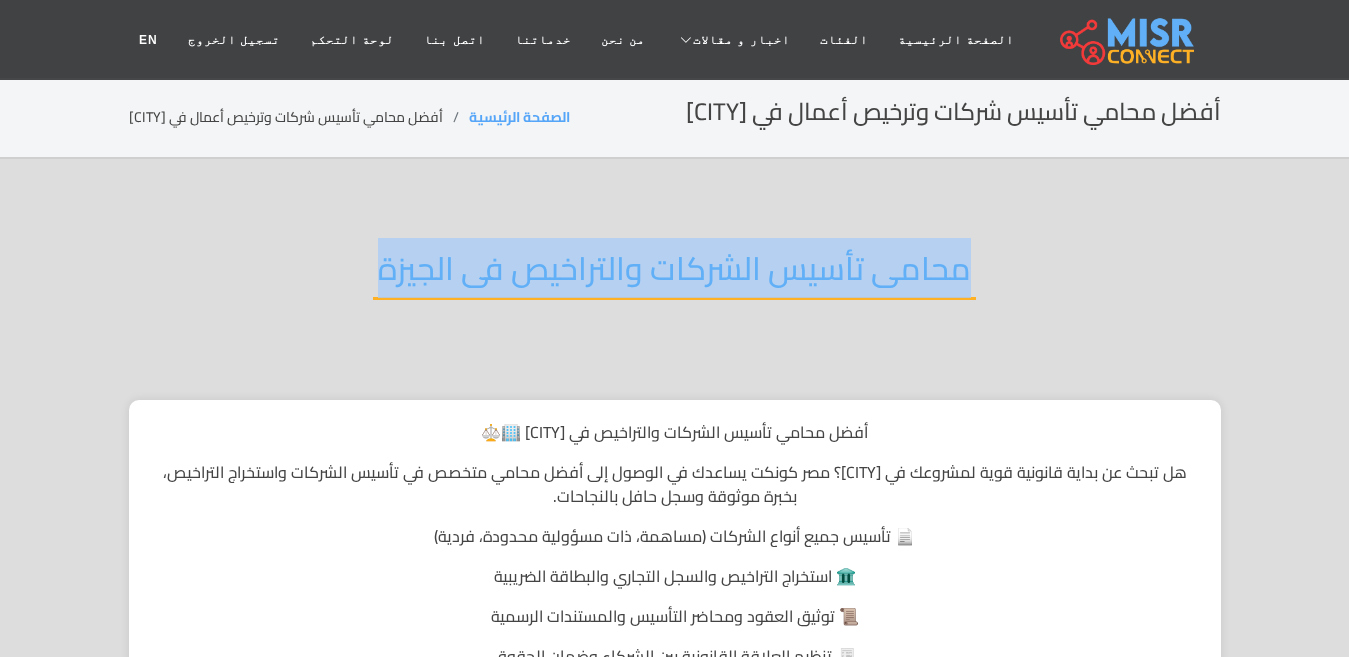 click on "محامى تأسيس الشركات والتراخيص فى الجيزة" at bounding box center [674, 274] 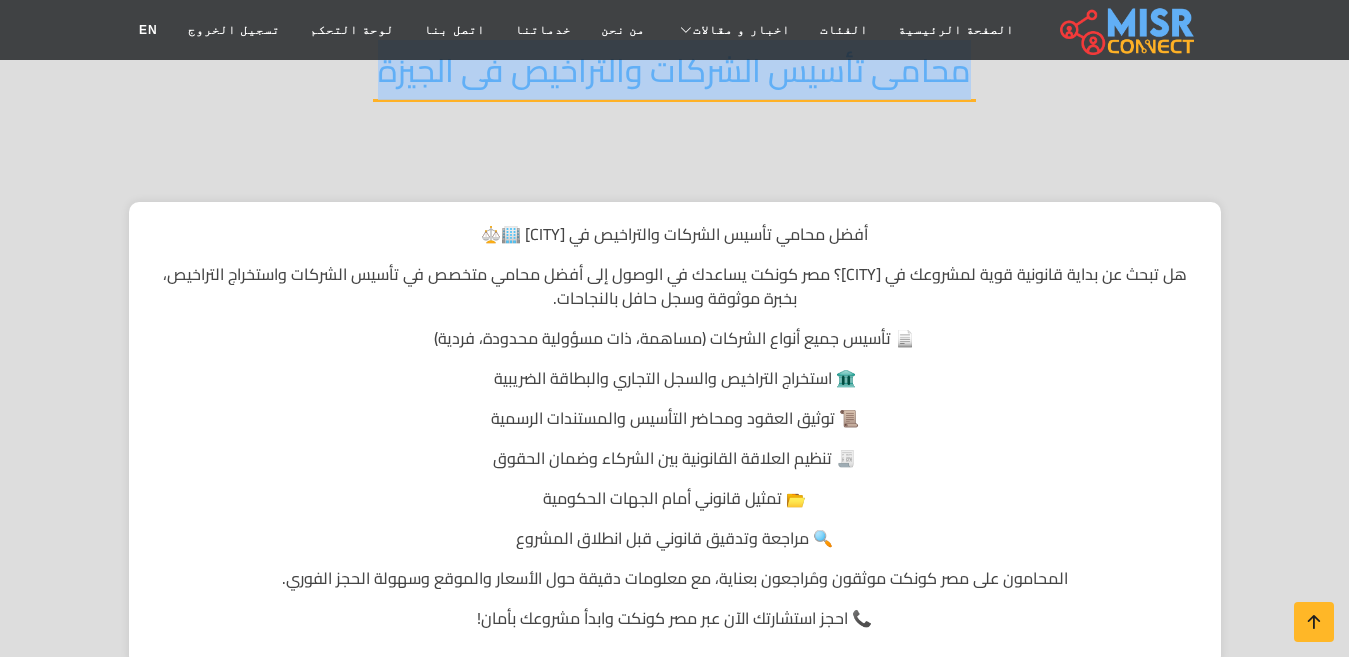 scroll, scrollTop: 200, scrollLeft: 0, axis: vertical 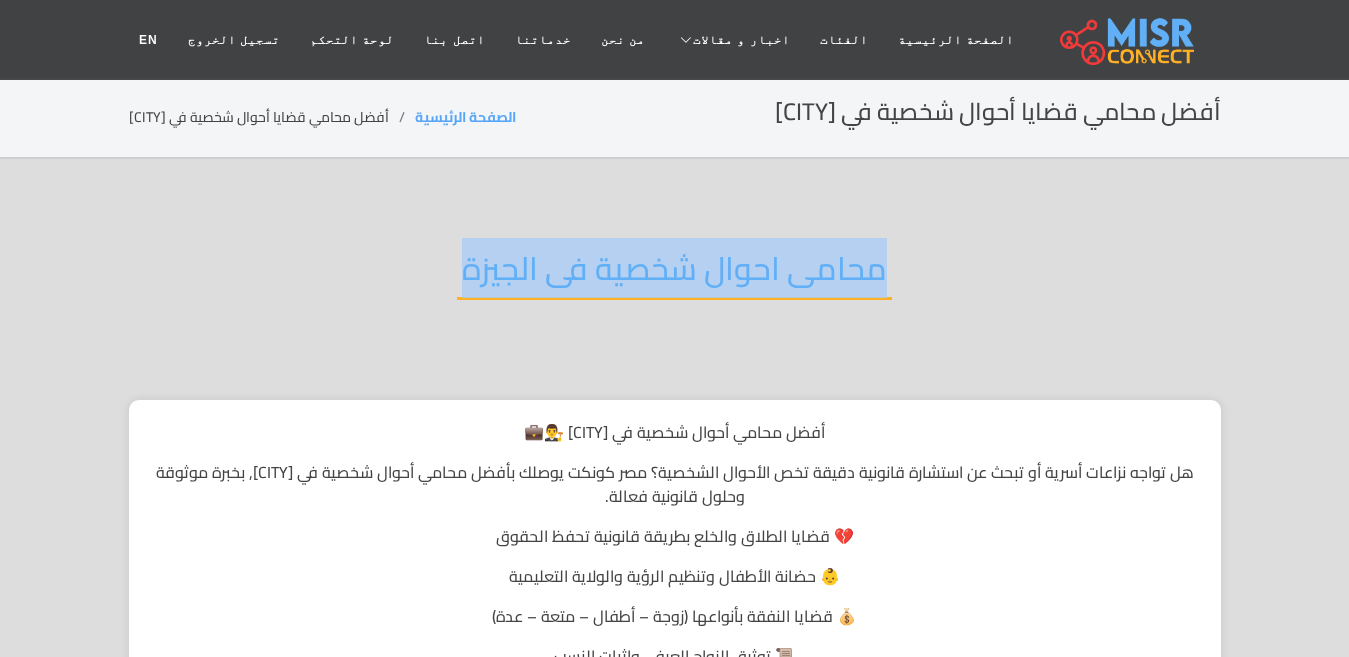 click on "محامى احوال شخصية فى الجيزة" at bounding box center (674, 274) 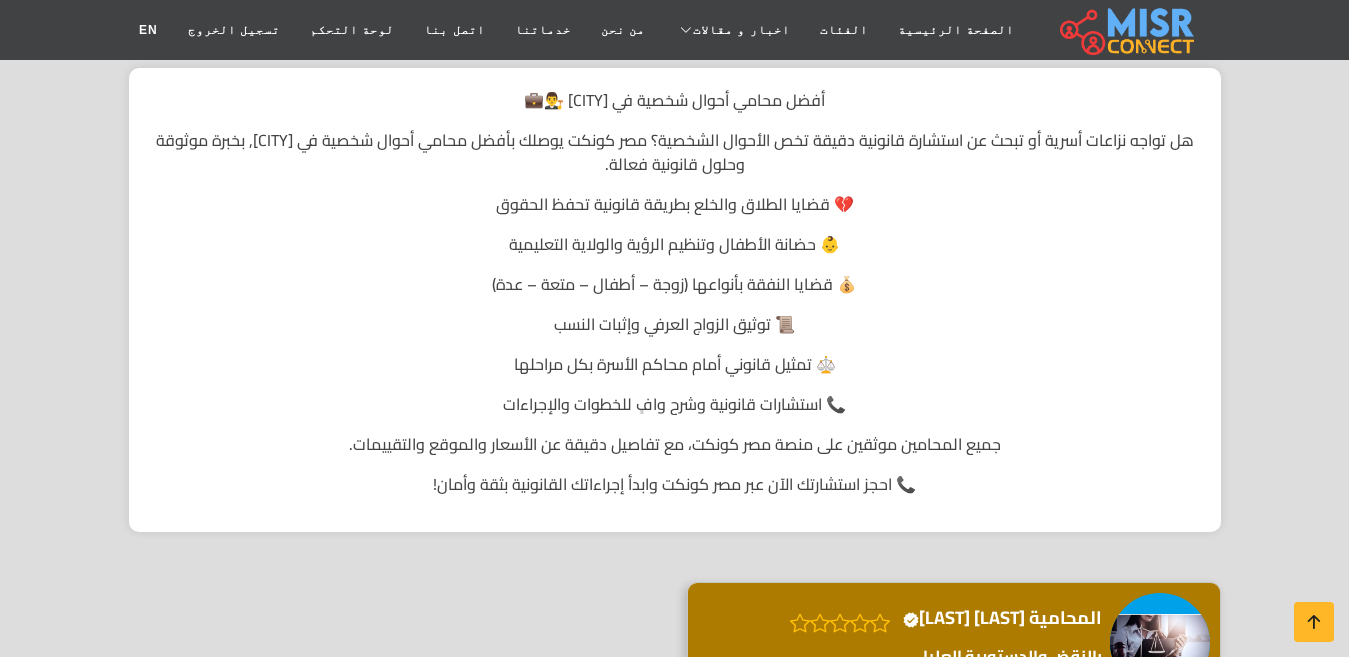 scroll, scrollTop: 300, scrollLeft: 0, axis: vertical 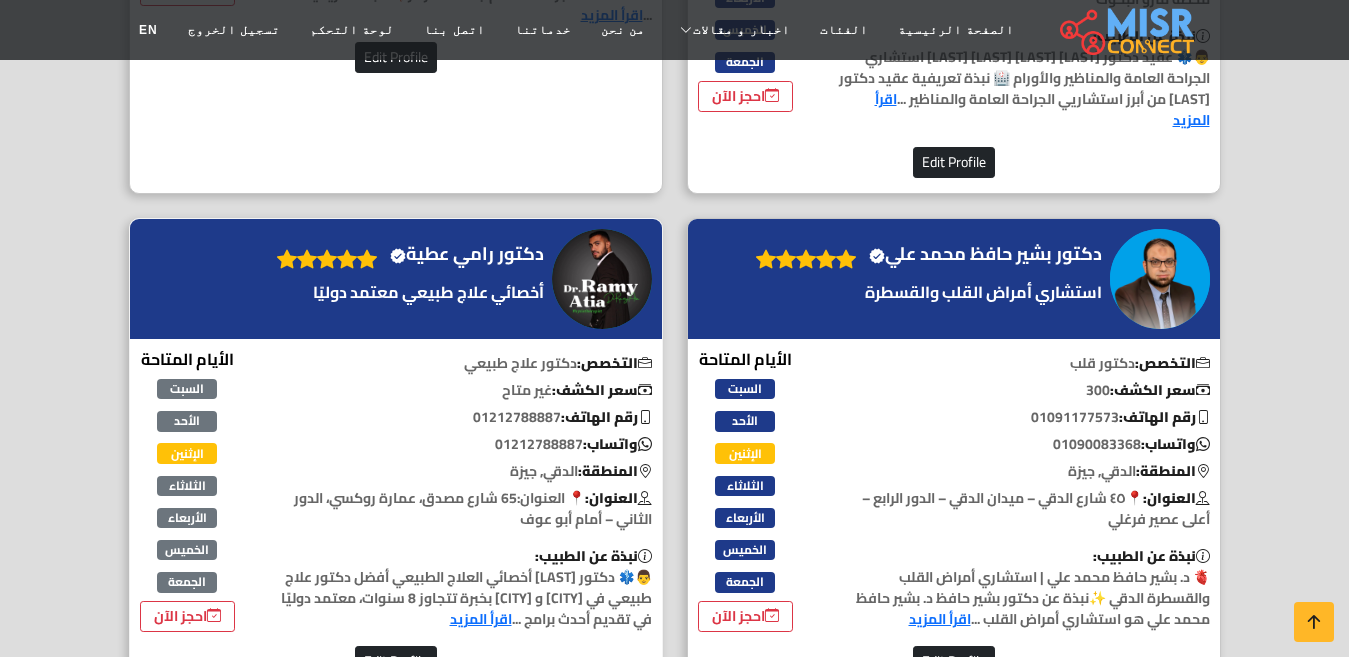 click on "دكتور رامي عطية
Verified account" at bounding box center [467, 254] 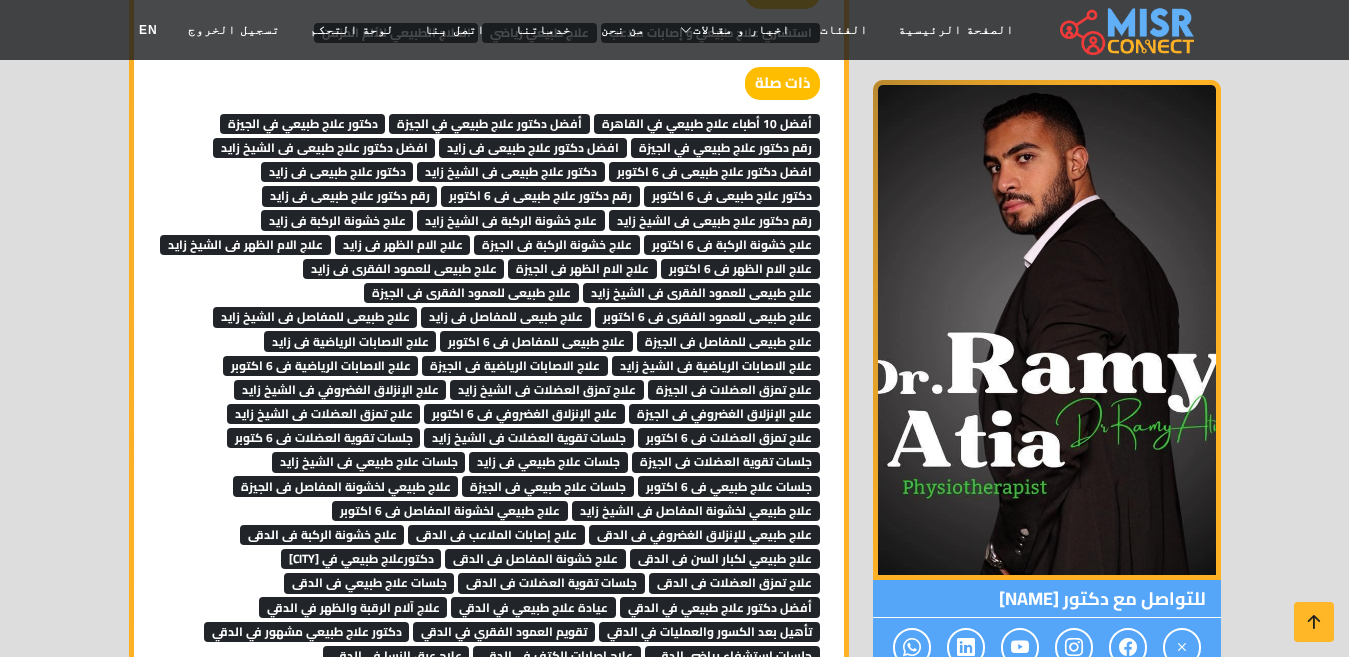 scroll, scrollTop: 8944, scrollLeft: 0, axis: vertical 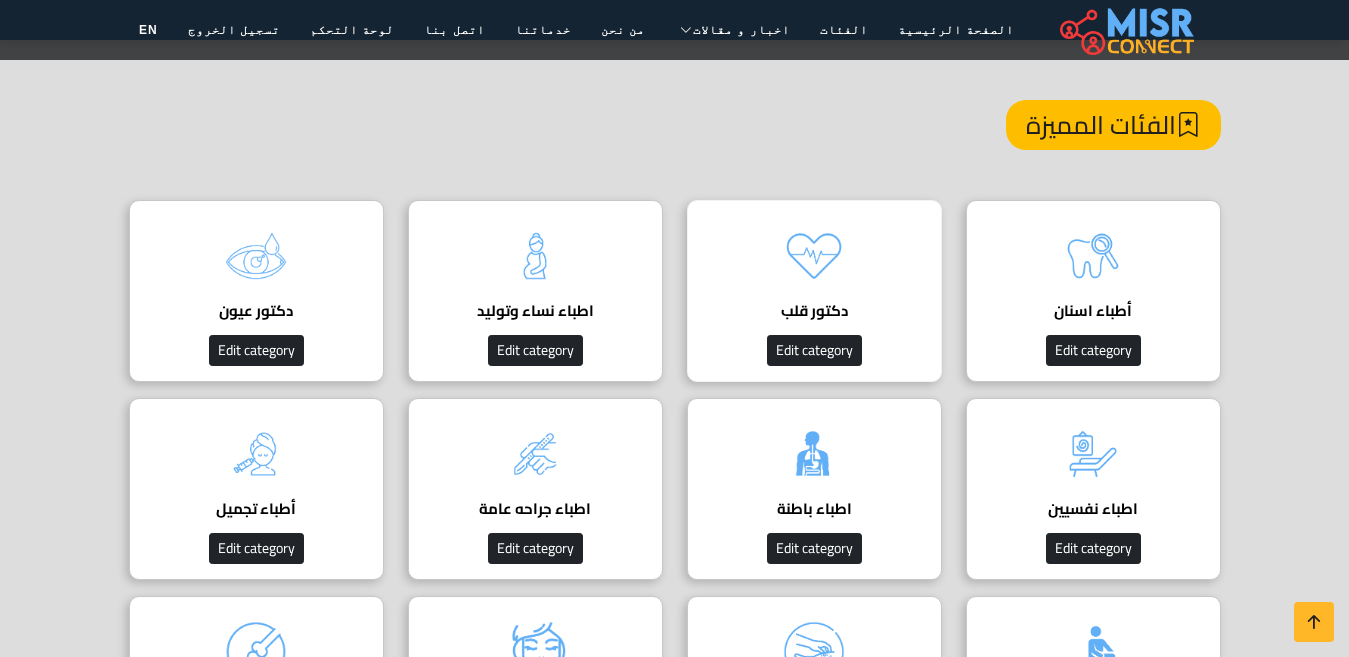 click on "دكتور قلب
دليل أفضل دكتور قلب في مصر لعلاج أمراض القلب والشرايين بأحدث الفحوصات والرعاية المتخصصة. احجز بسهولة مع أطباء موثوقين عبر مصر كونكت.
Edit category" at bounding box center [814, 291] 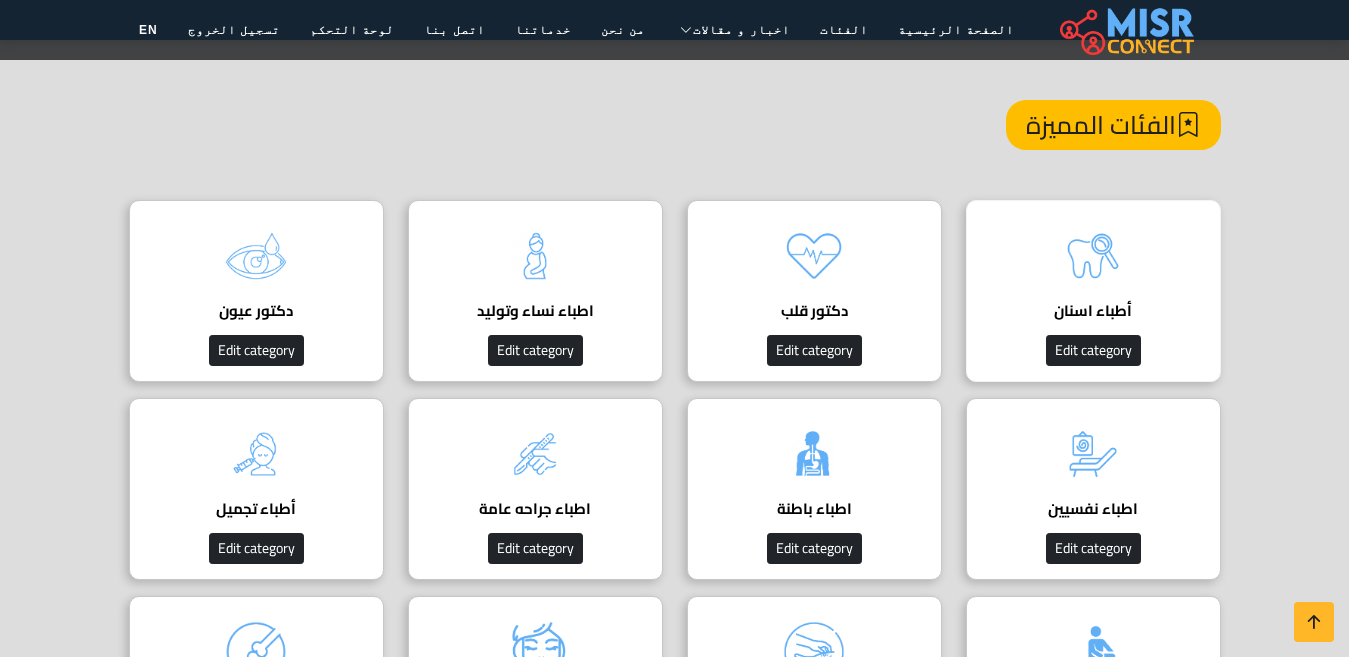 click on "أطباء اسنان
Edit category" at bounding box center [1093, 291] 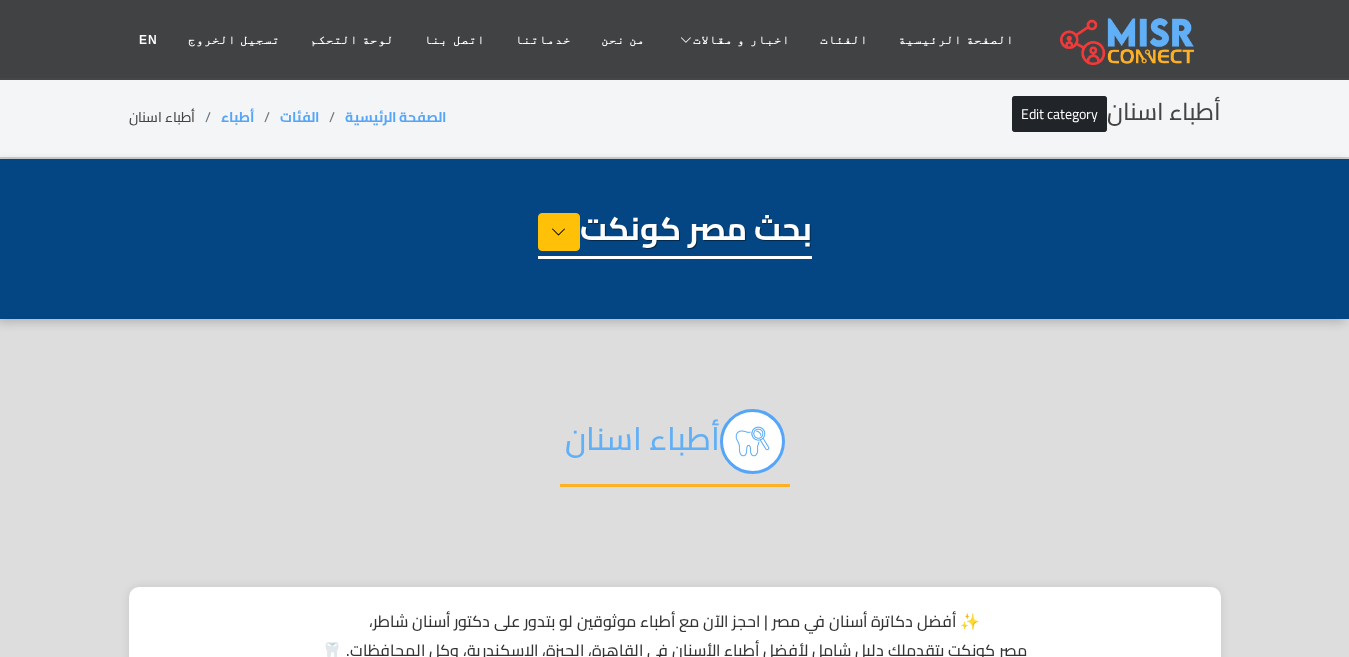 select on "*****" 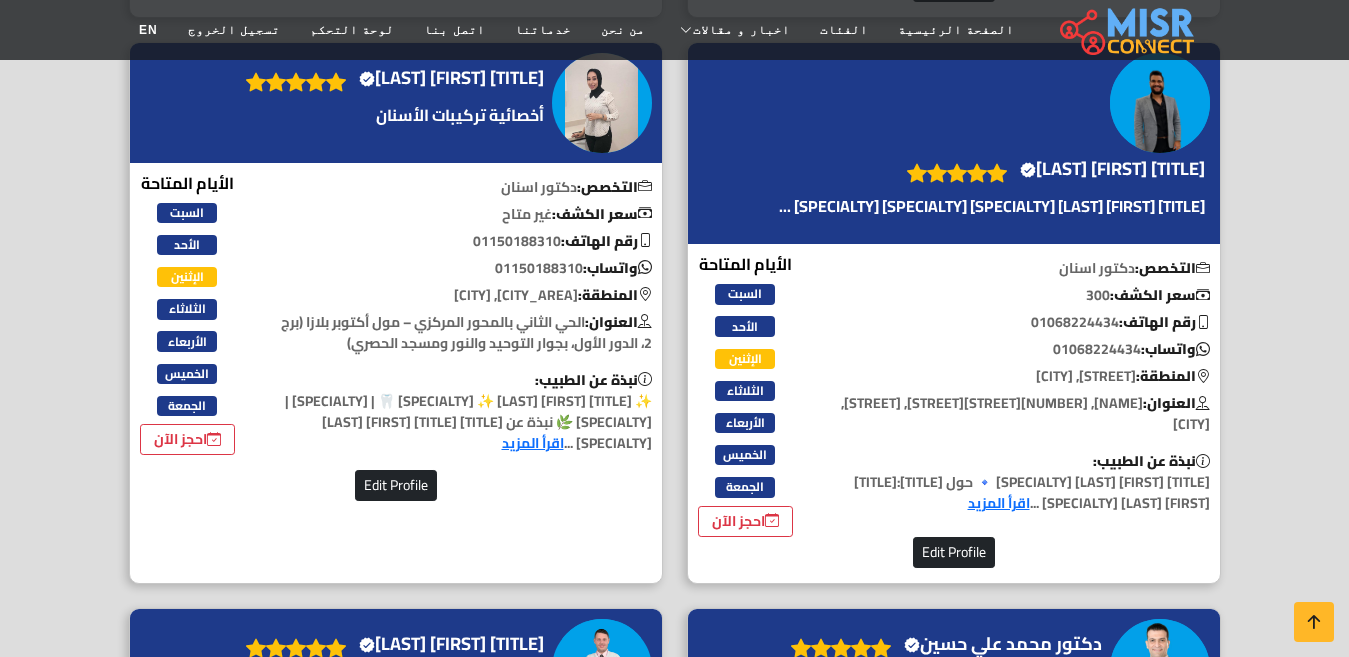 scroll, scrollTop: 2900, scrollLeft: 0, axis: vertical 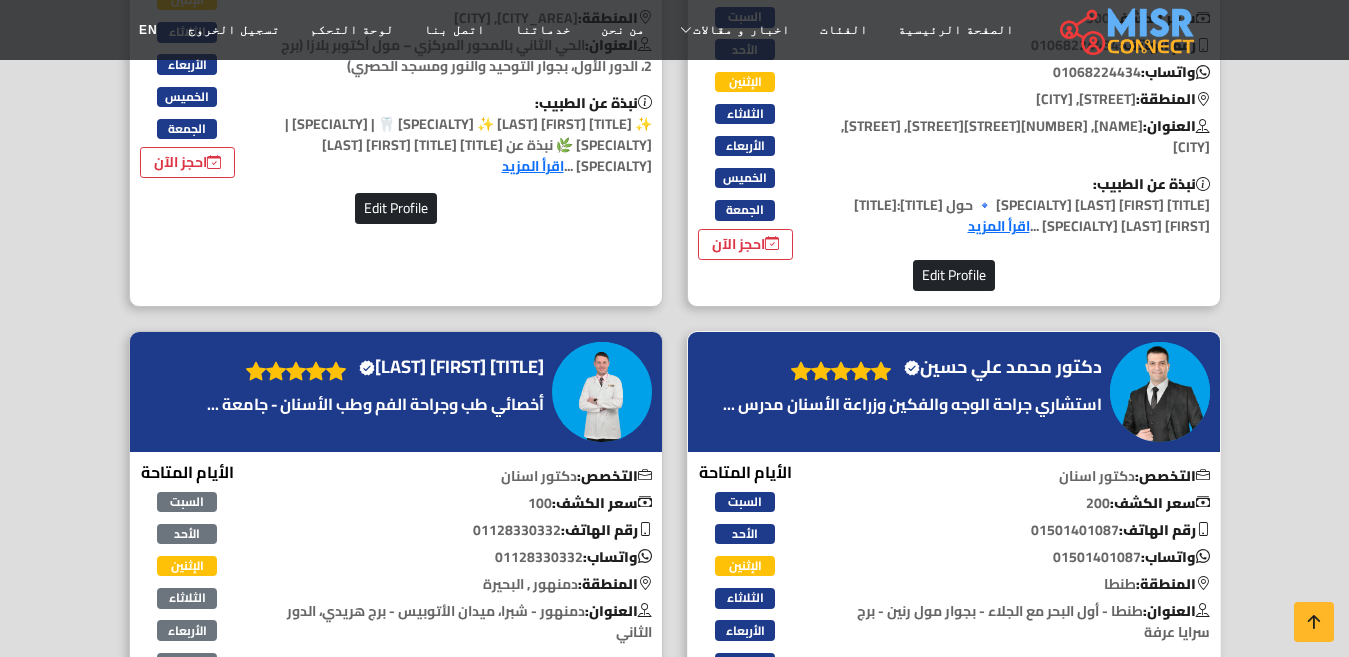click on "دكتور محمد علي حسين
Verified account" at bounding box center [1003, 367] 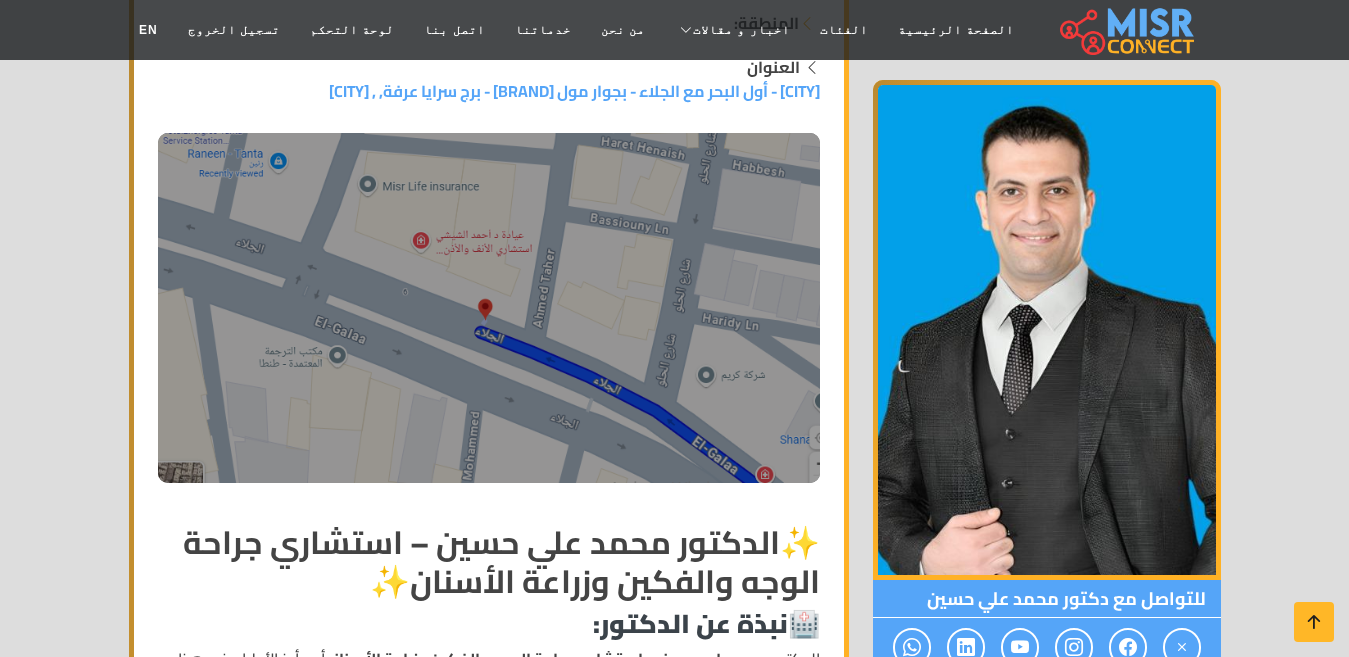 scroll, scrollTop: 500, scrollLeft: 0, axis: vertical 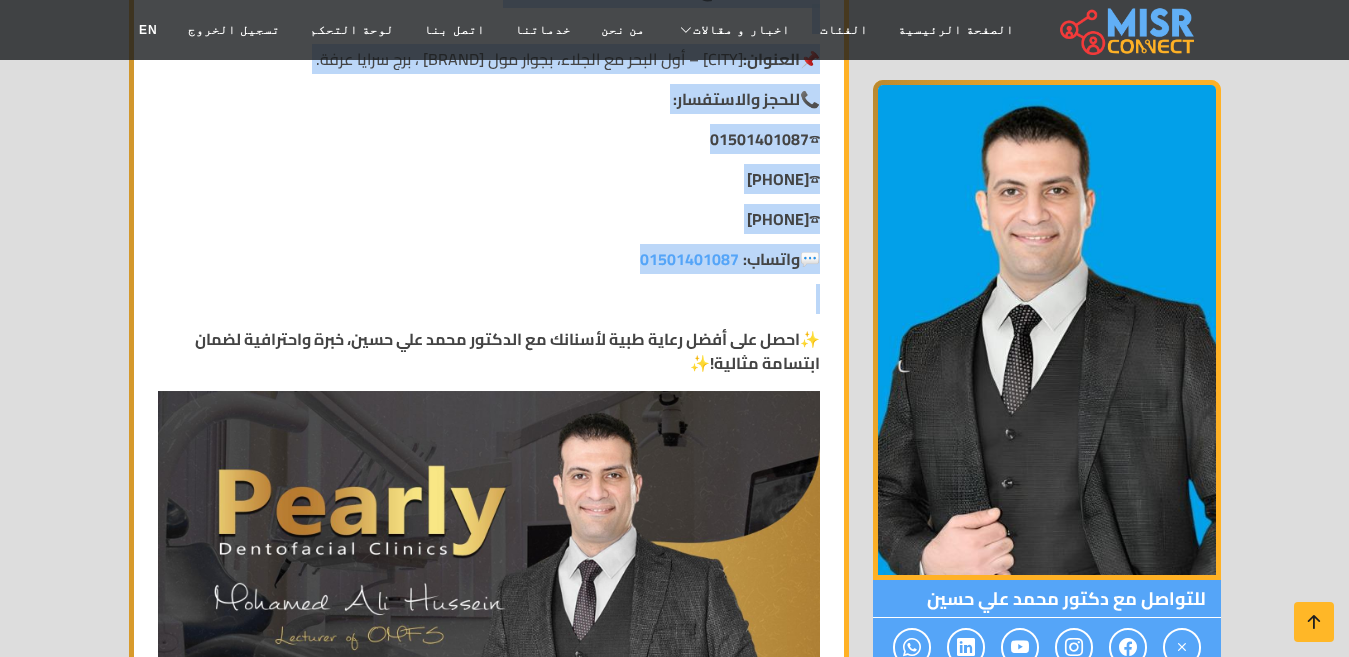 drag, startPoint x: 820, startPoint y: 230, endPoint x: 616, endPoint y: 303, distance: 216.66795 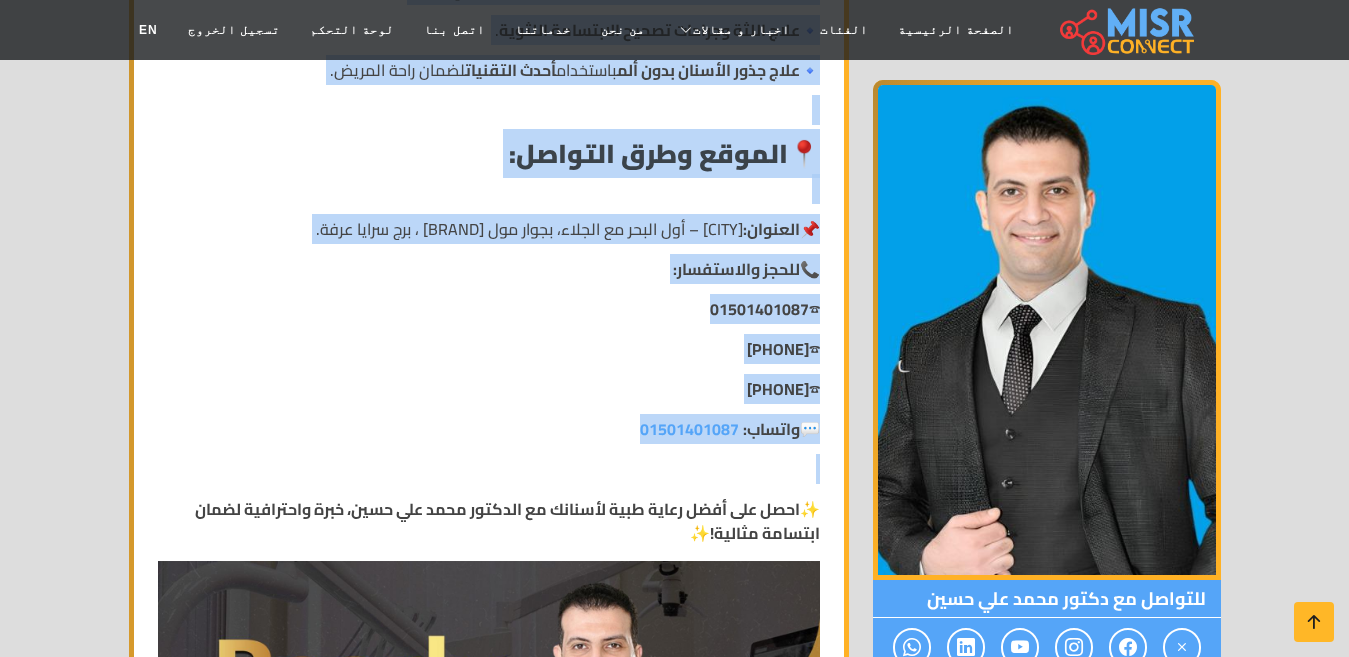scroll, scrollTop: 1806, scrollLeft: 0, axis: vertical 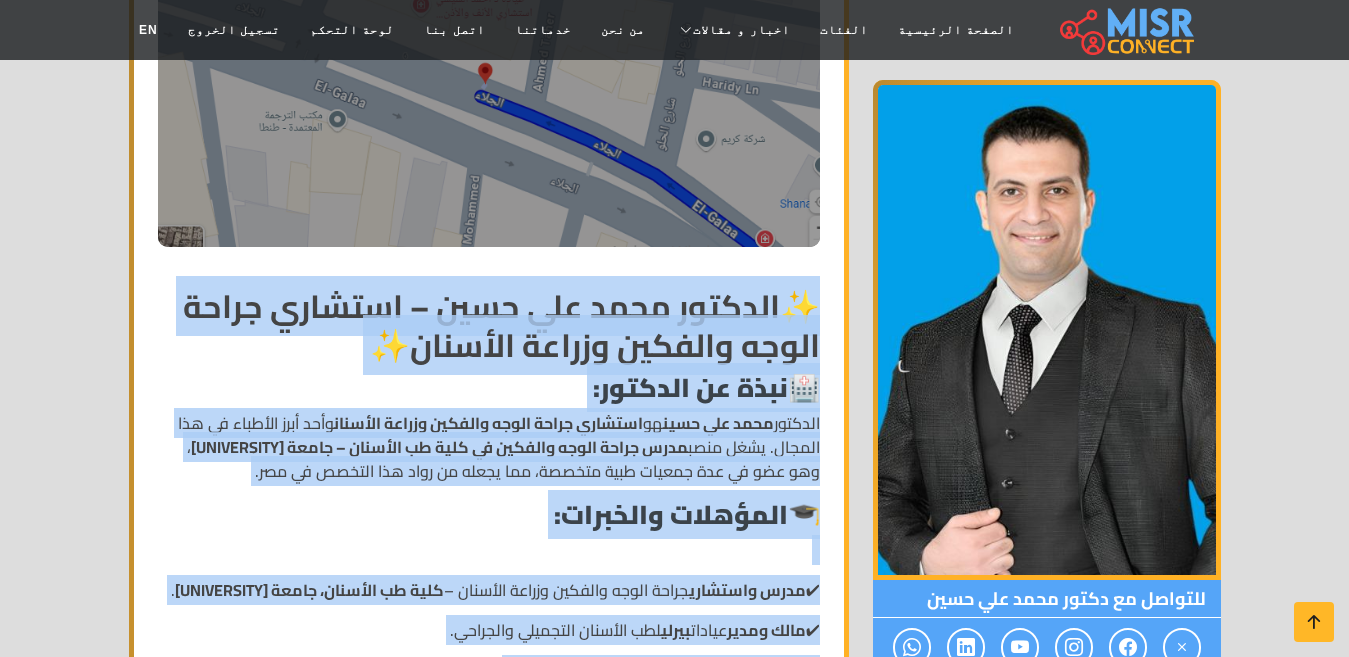click on "✨  الدكتور [FIRST] [LAST] – استشاري جراحة الوجه والفكين وزراعة الأسنان  ✨
🏥  نبذة عن الدكتور:
الدكتور  [FIRST] [LAST]  هو  استشاري جراحة الوجه والفكين وزراعة الأسنان  وأحد أبرز الأطباء في هذا المجال. يشغل منصب  مدرس جراحة الوجه والفكين في كلية طب الأسنان – جامعة [UNIVERSITY] ،  وهو عضو في عدة جمعيات طبية متخصصة، مما يجعله من رواد هذا التخصص في مصر.
🎓  المؤهلات والخبرات:
✔  مدرس واستشاري  جراحة الوجه والفكين وزراعة الأسنان –  كلية طب الأسنان، جامعة [UNIVERSITY] .
✔  مالك ومدير  عيادات  [BRAND]  لطب الأسنان التجميلي والجراحي.
✔  عضو الجمعية المصرية
✔
✔
✔
🦷" at bounding box center (489, 2486) 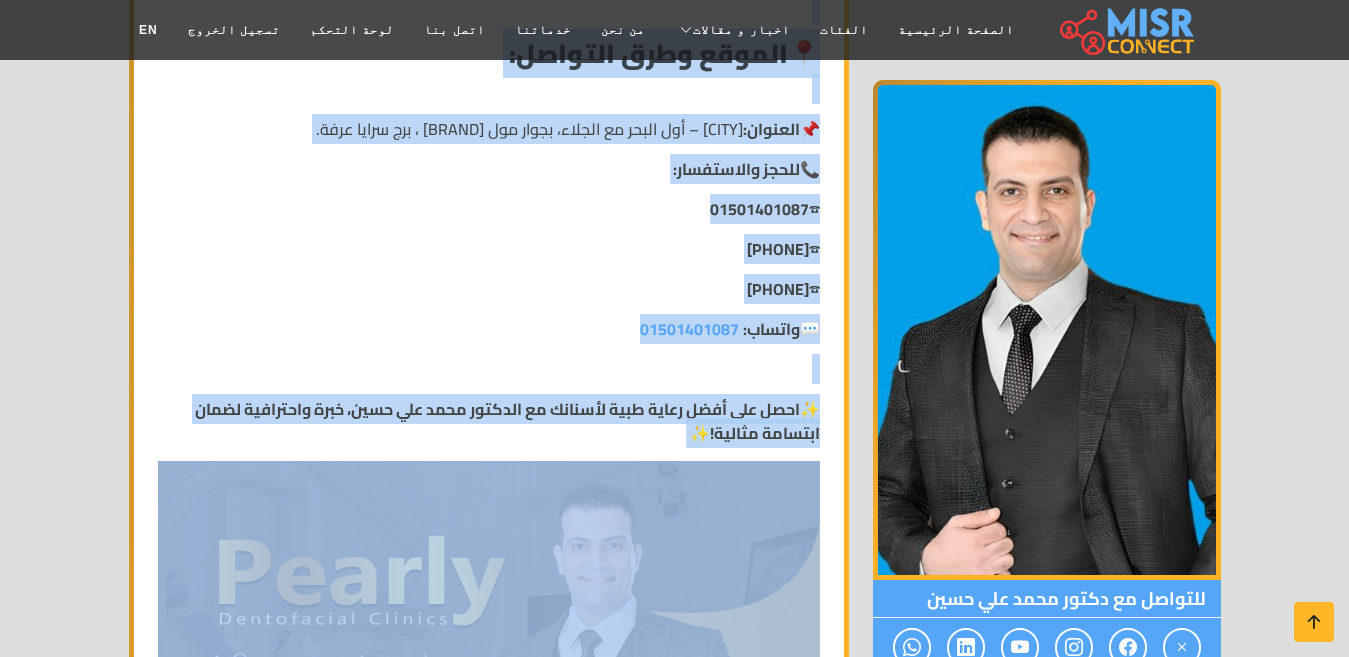 scroll, scrollTop: 2236, scrollLeft: 0, axis: vertical 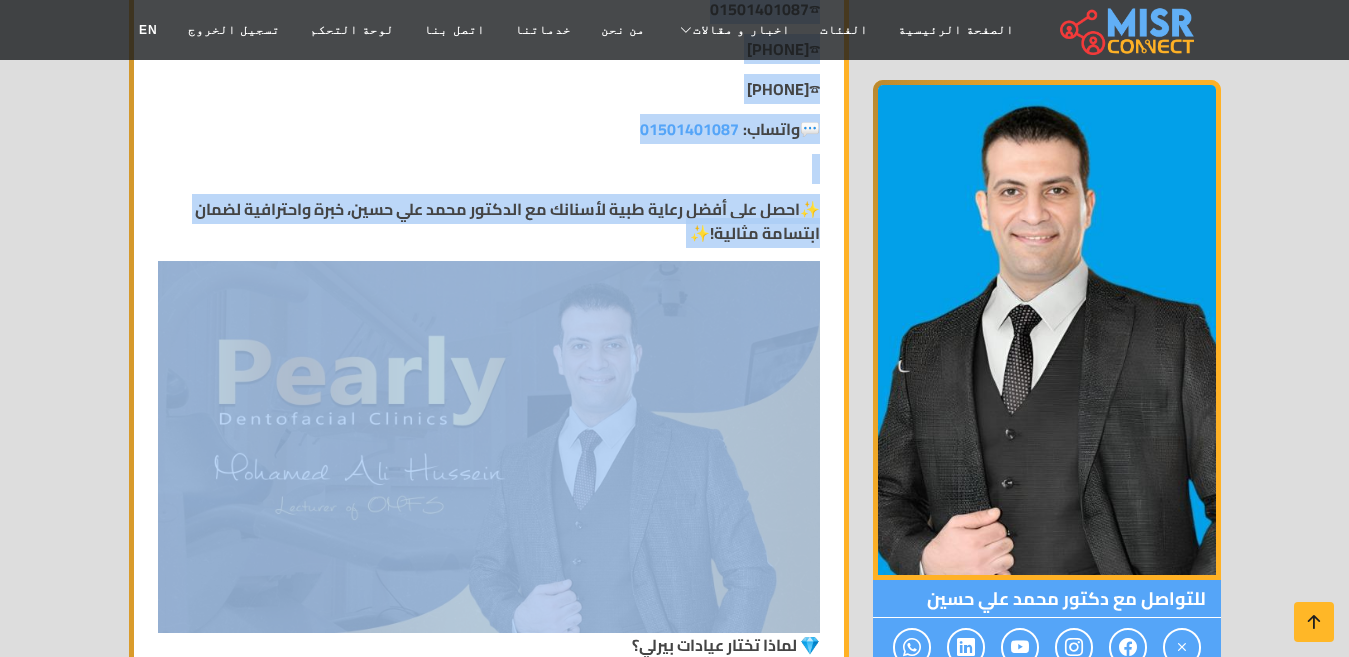 drag, startPoint x: 825, startPoint y: 285, endPoint x: 532, endPoint y: 254, distance: 294.63538 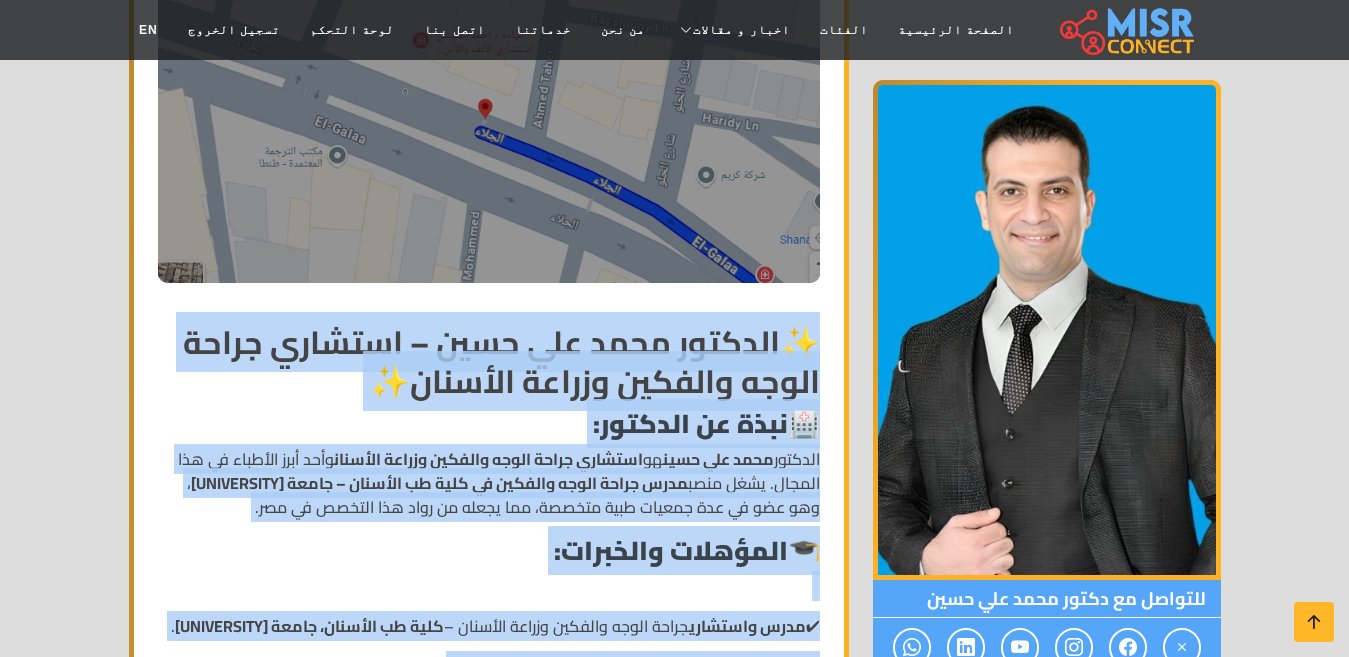 scroll, scrollTop: 500, scrollLeft: 0, axis: vertical 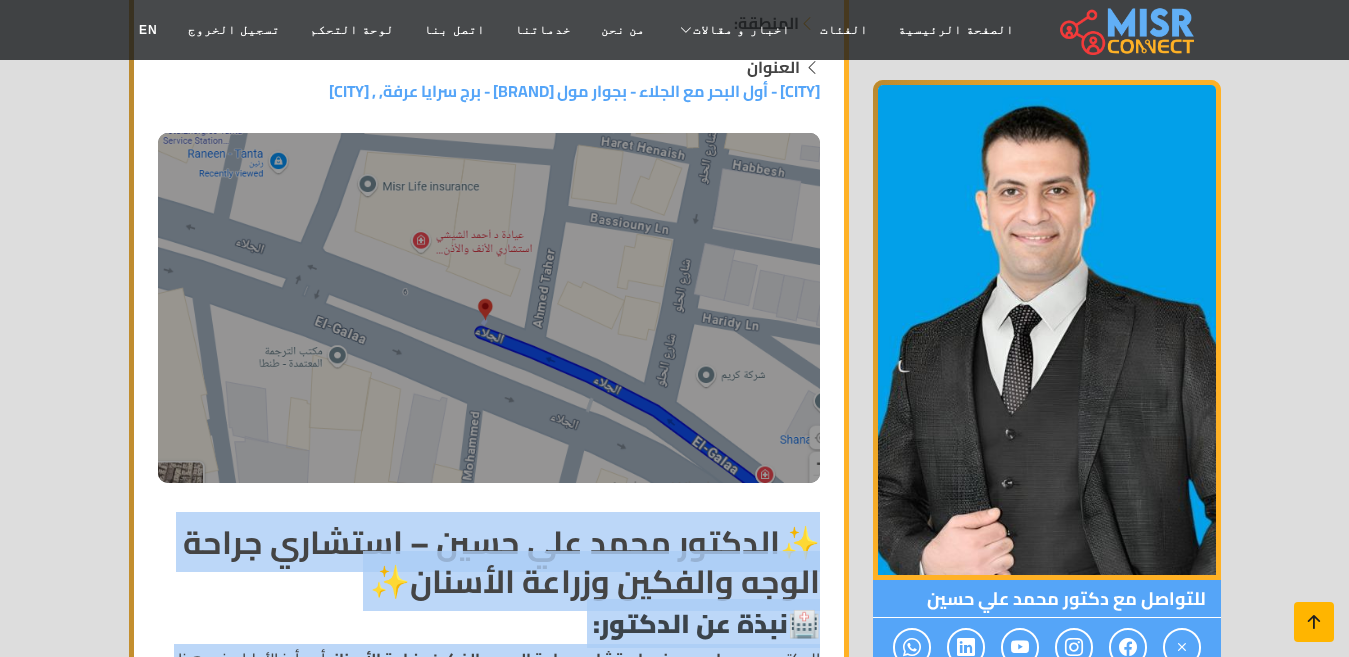 click at bounding box center (1314, 622) 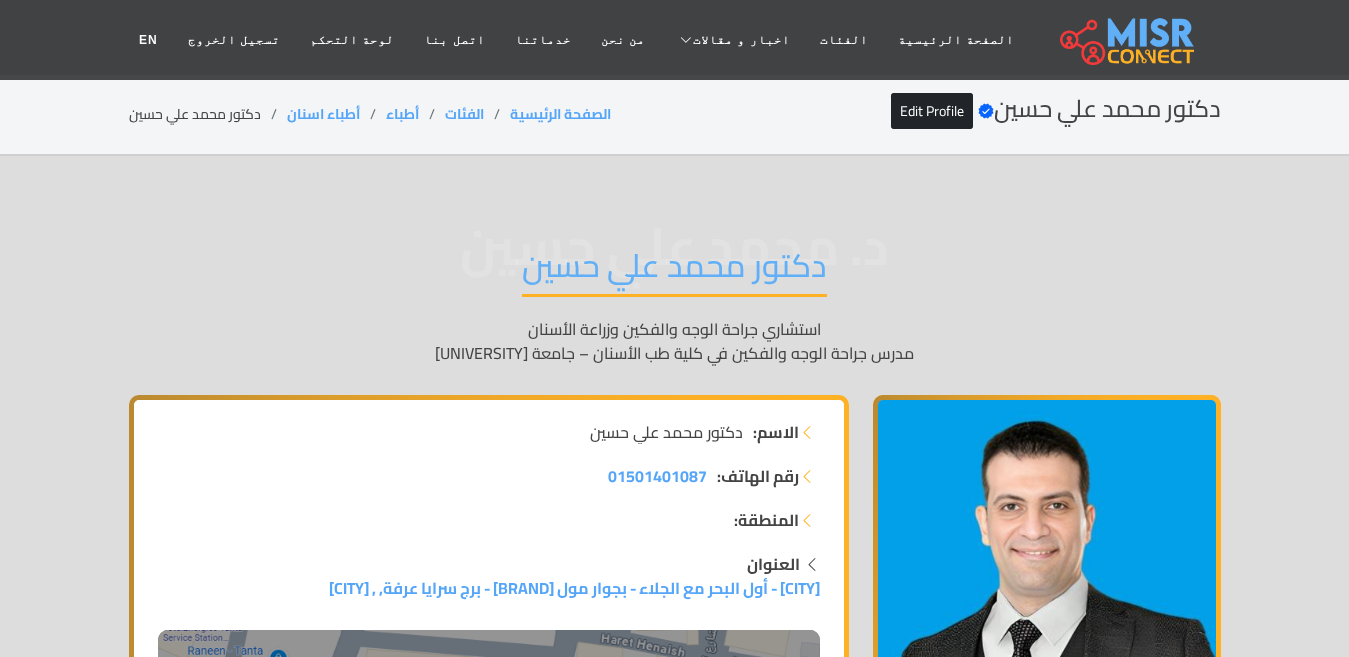 scroll, scrollTop: 0, scrollLeft: 0, axis: both 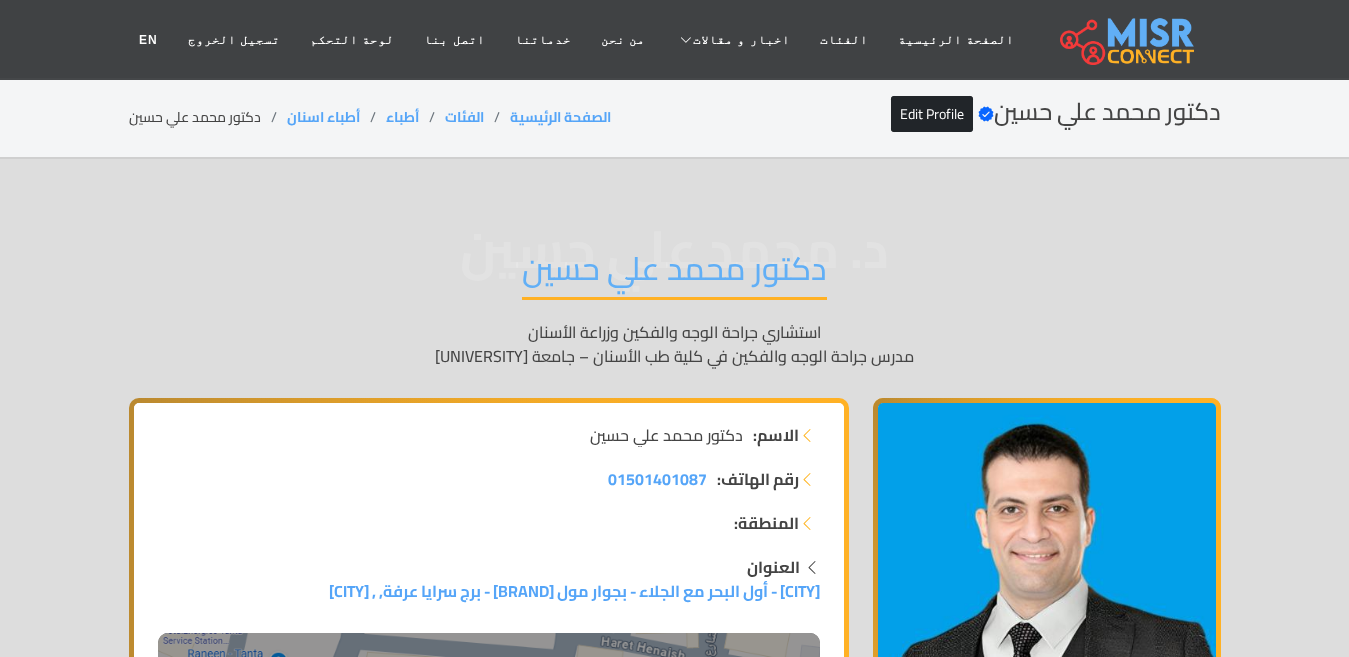 click on "دكتور محمد علي حسين" at bounding box center [674, 274] 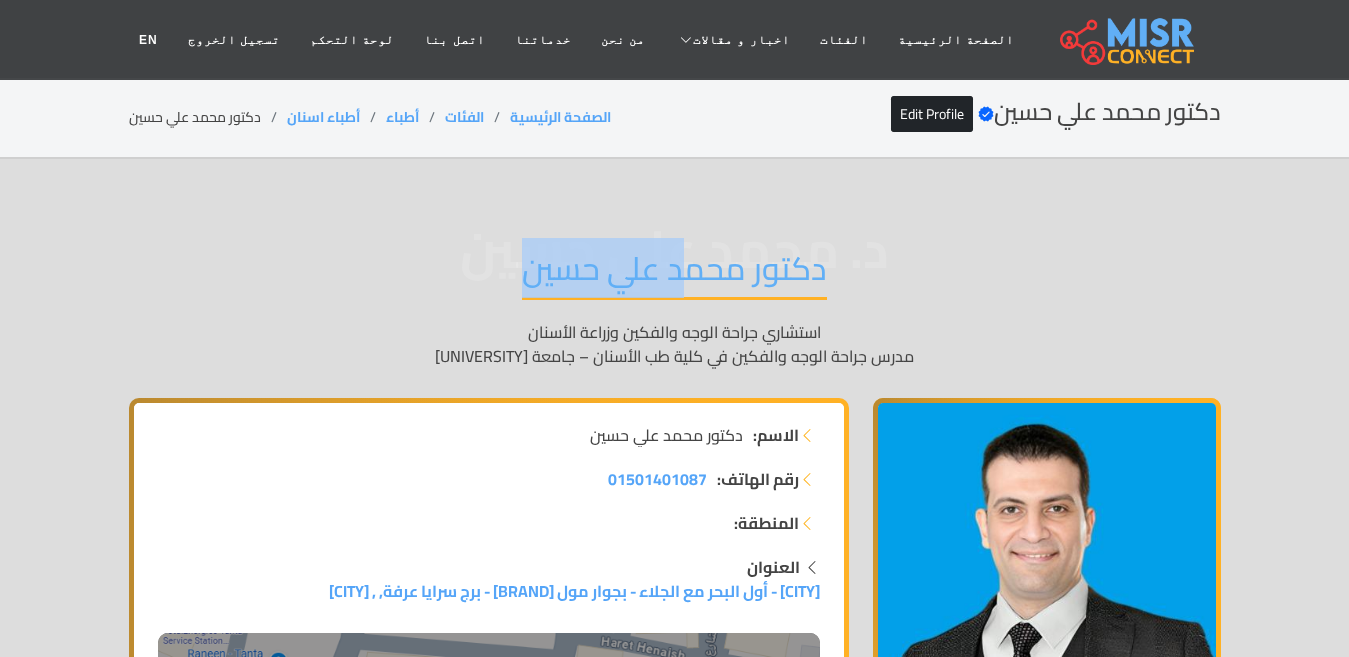 click on "دكتور محمد علي حسين" at bounding box center (674, 274) 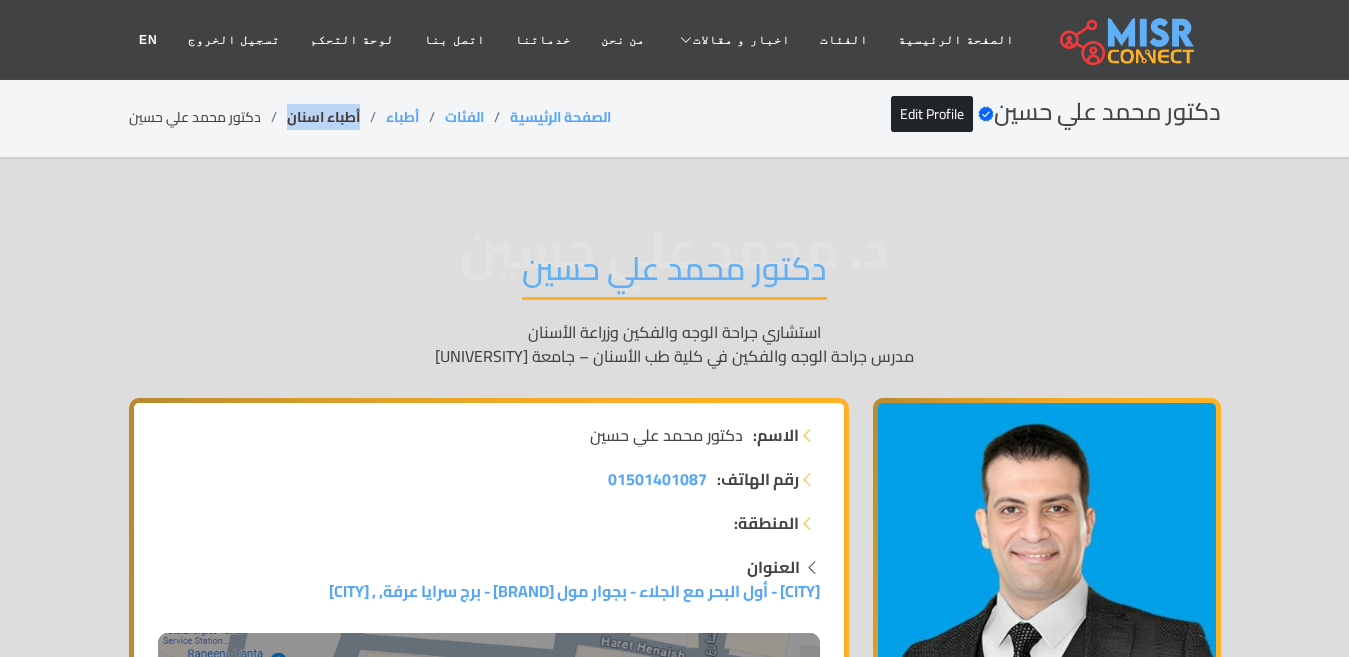drag, startPoint x: 363, startPoint y: 111, endPoint x: 288, endPoint y: 111, distance: 75 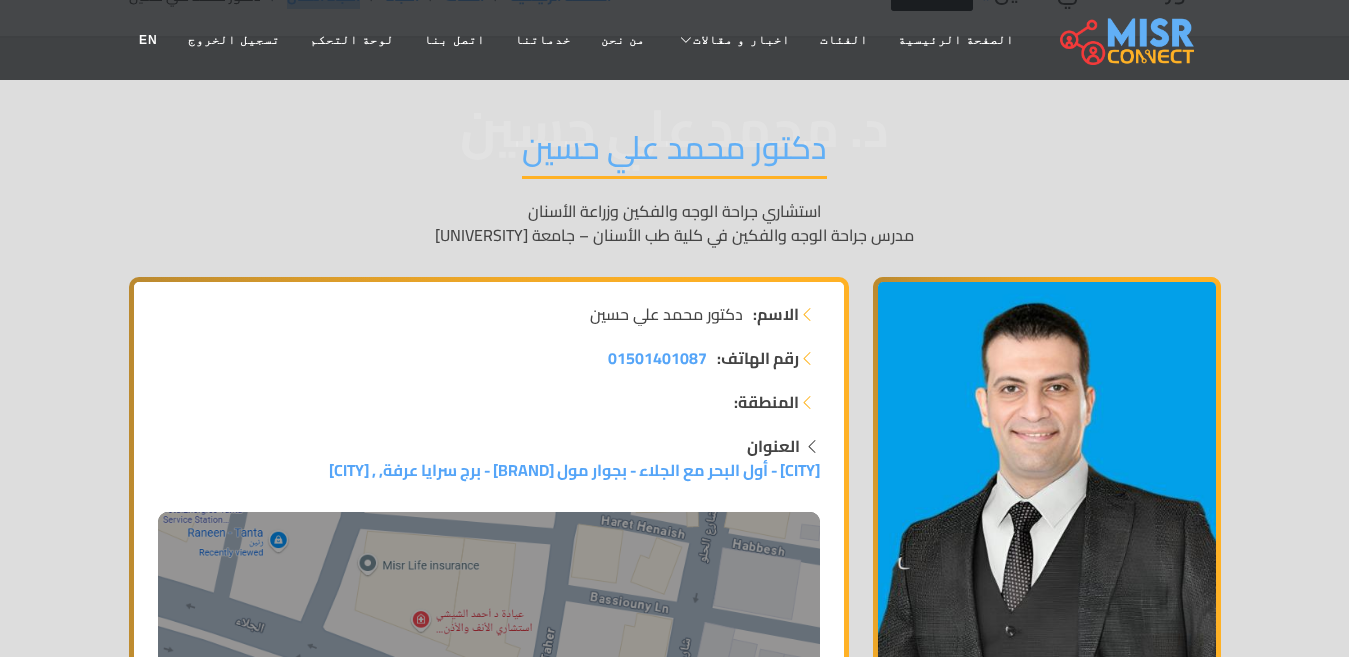 scroll, scrollTop: 0, scrollLeft: 0, axis: both 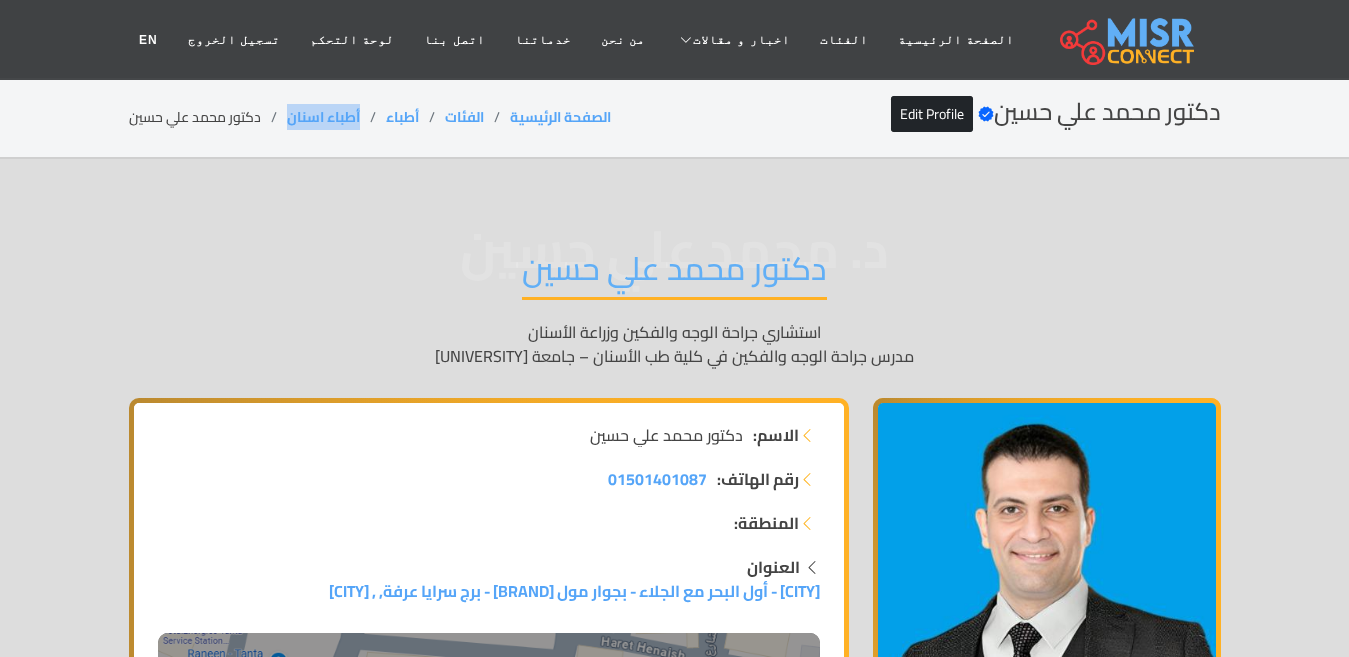 copy on "أطباء اسنان" 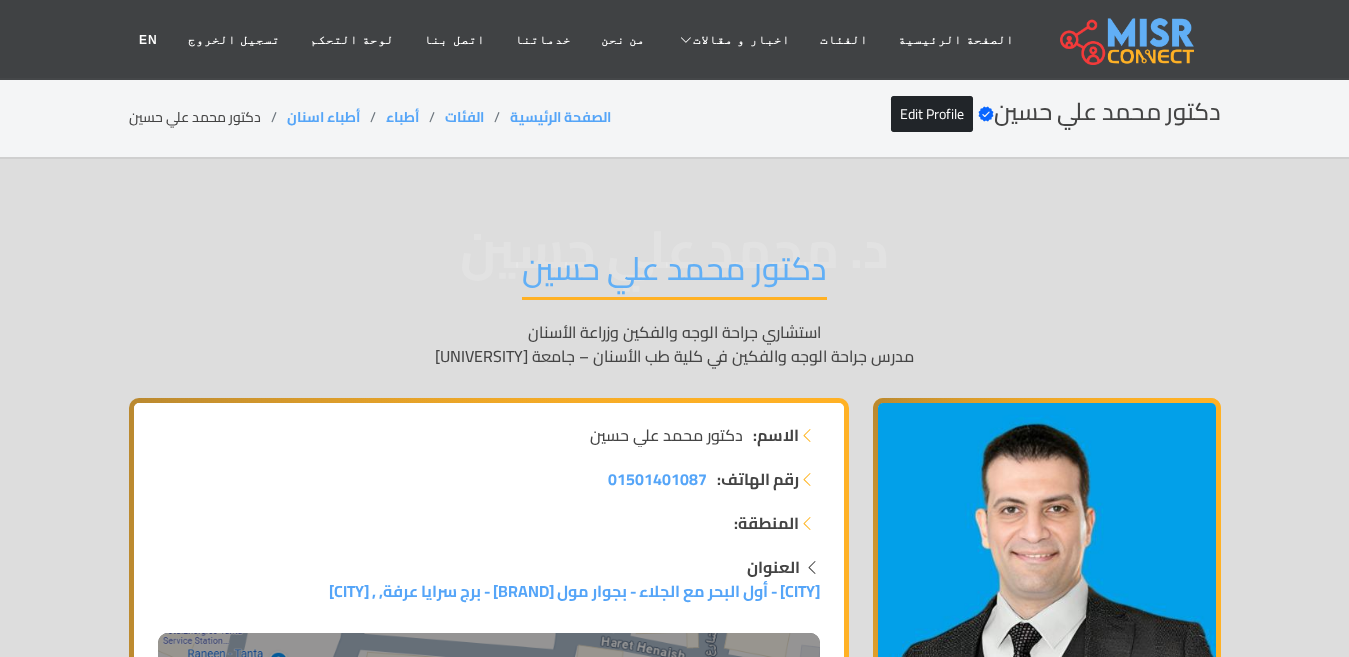 click on "دكتور محمد علي حسين" at bounding box center [674, 274] 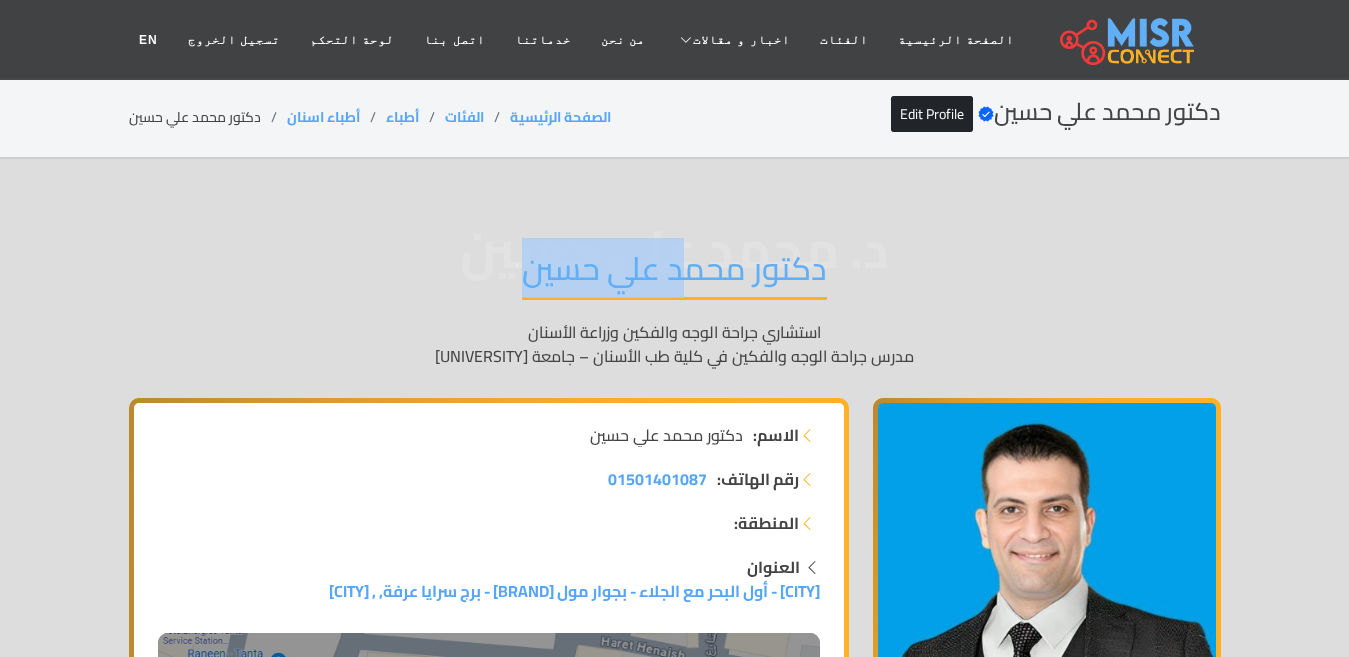 click on "دكتور محمد علي حسين" at bounding box center [674, 274] 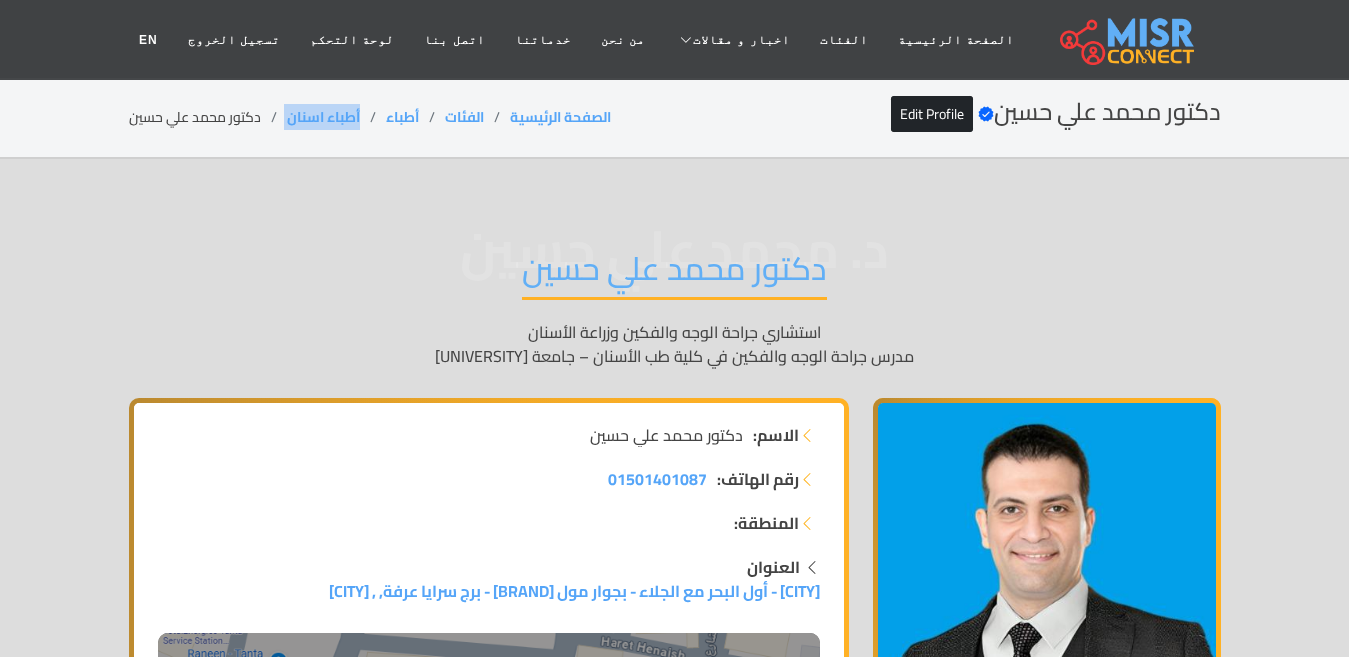 drag, startPoint x: 362, startPoint y: 120, endPoint x: 286, endPoint y: 127, distance: 76.321686 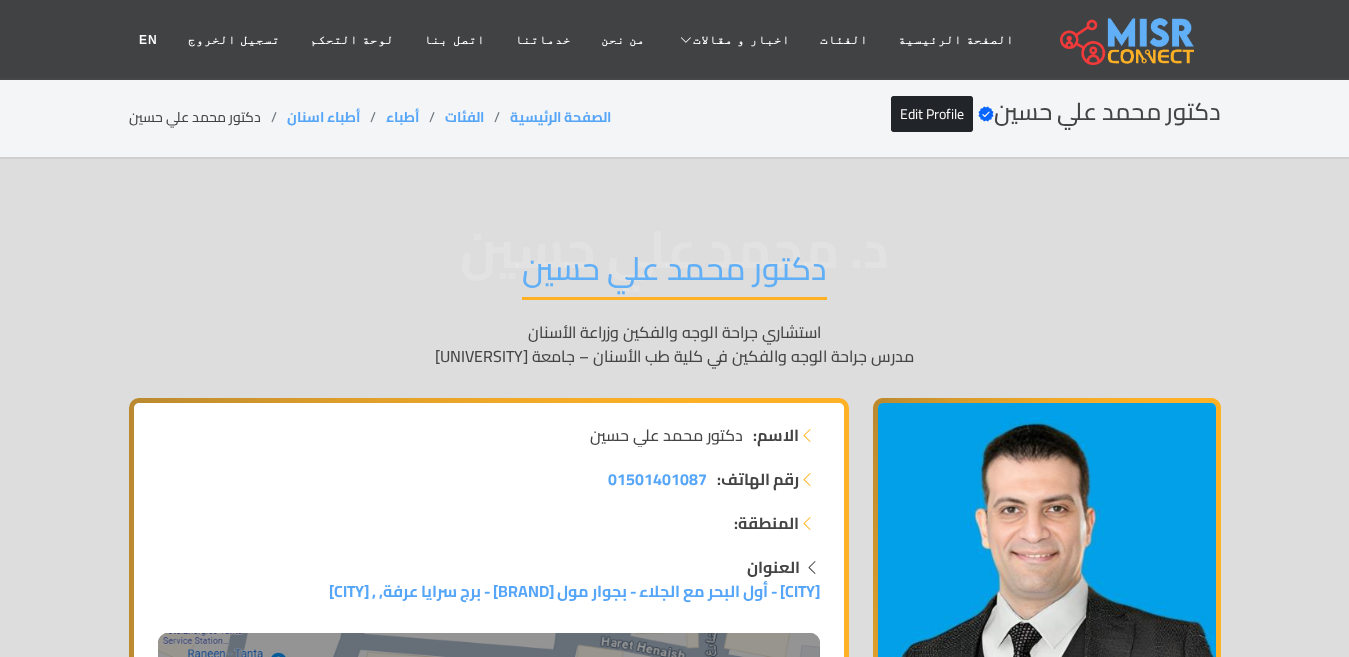 click on "دكتور محمد علي حسين" at bounding box center [674, 274] 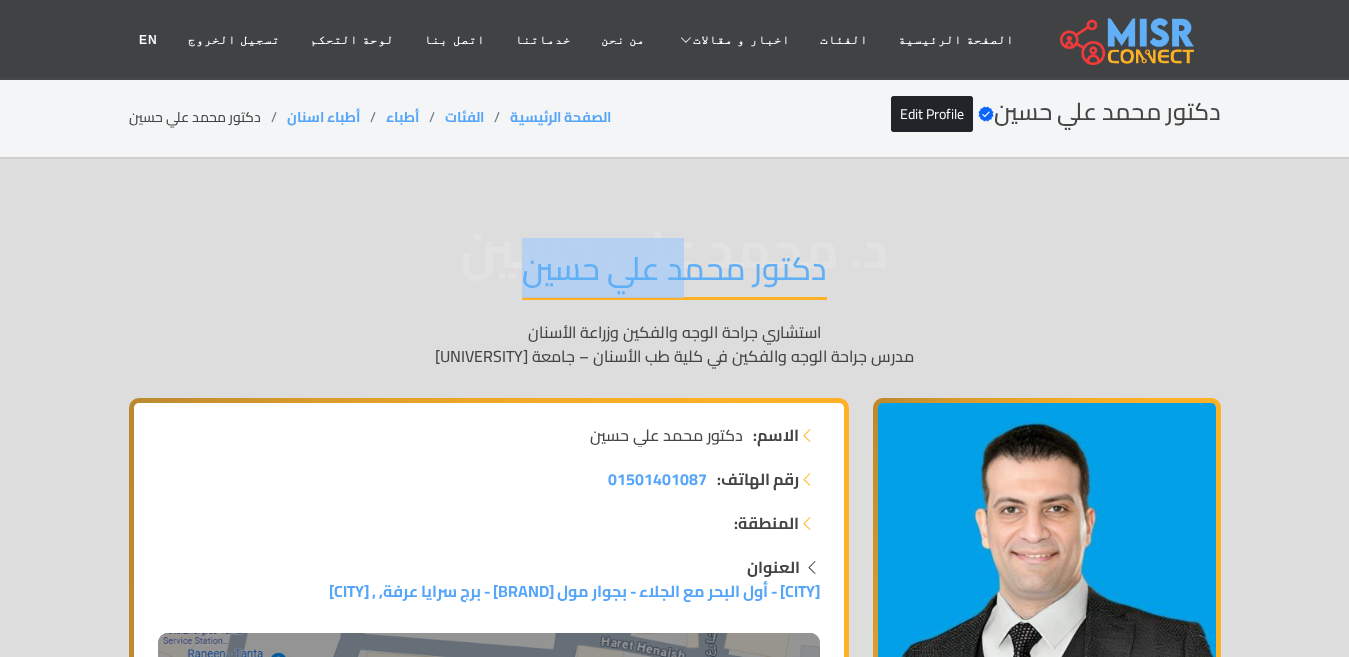 click on "دكتور محمد علي حسين" at bounding box center [674, 274] 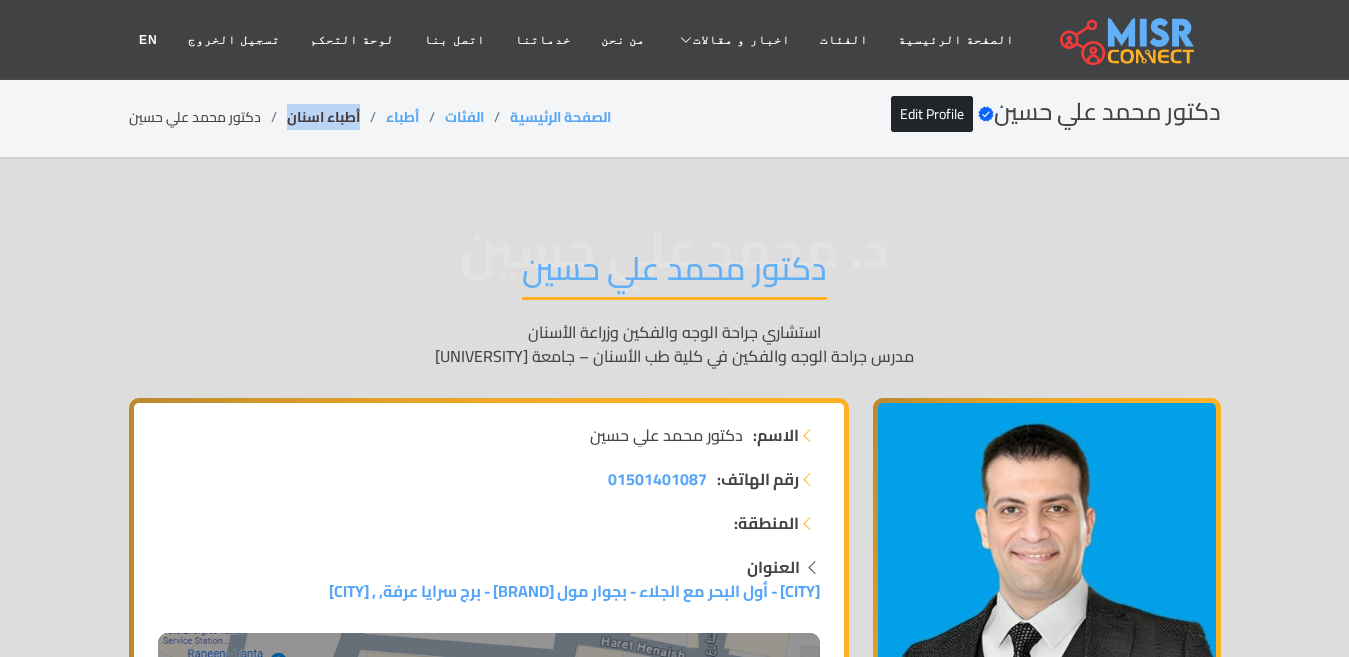 drag, startPoint x: 362, startPoint y: 114, endPoint x: 288, endPoint y: 119, distance: 74.168724 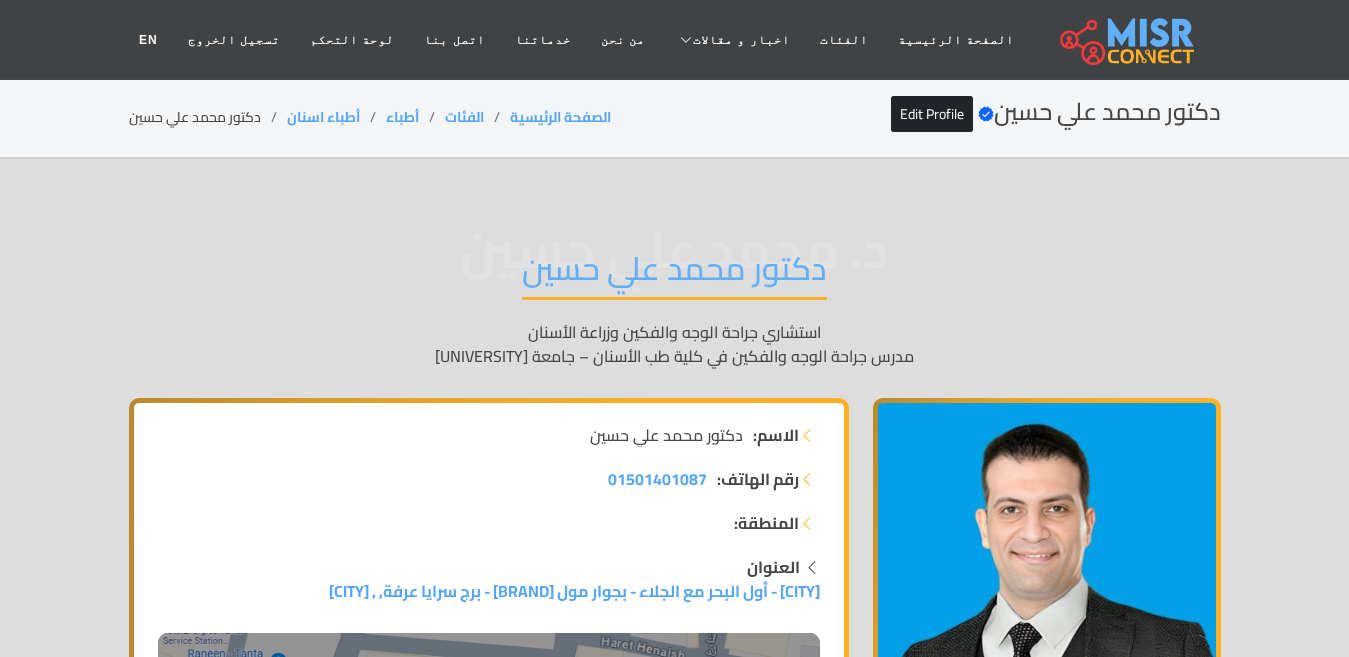 click on "دكتور محمد علي حسين" at bounding box center [674, 274] 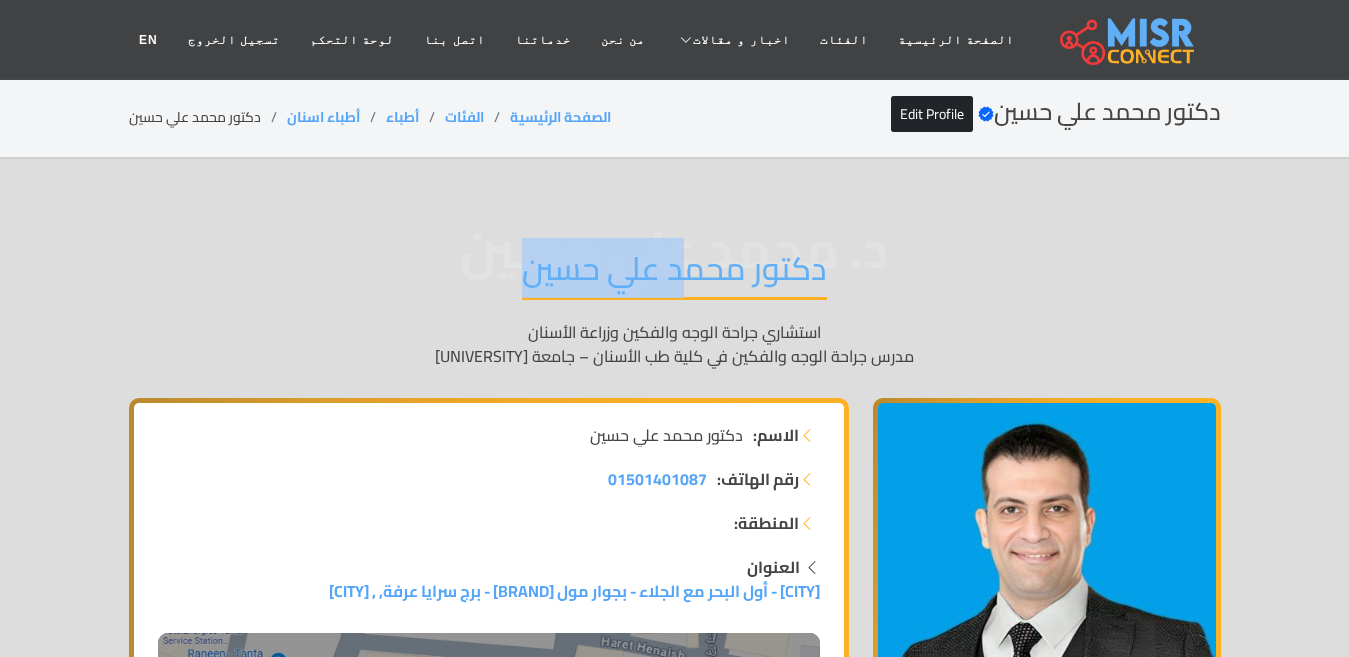 click on "دكتور محمد علي حسين" at bounding box center [674, 274] 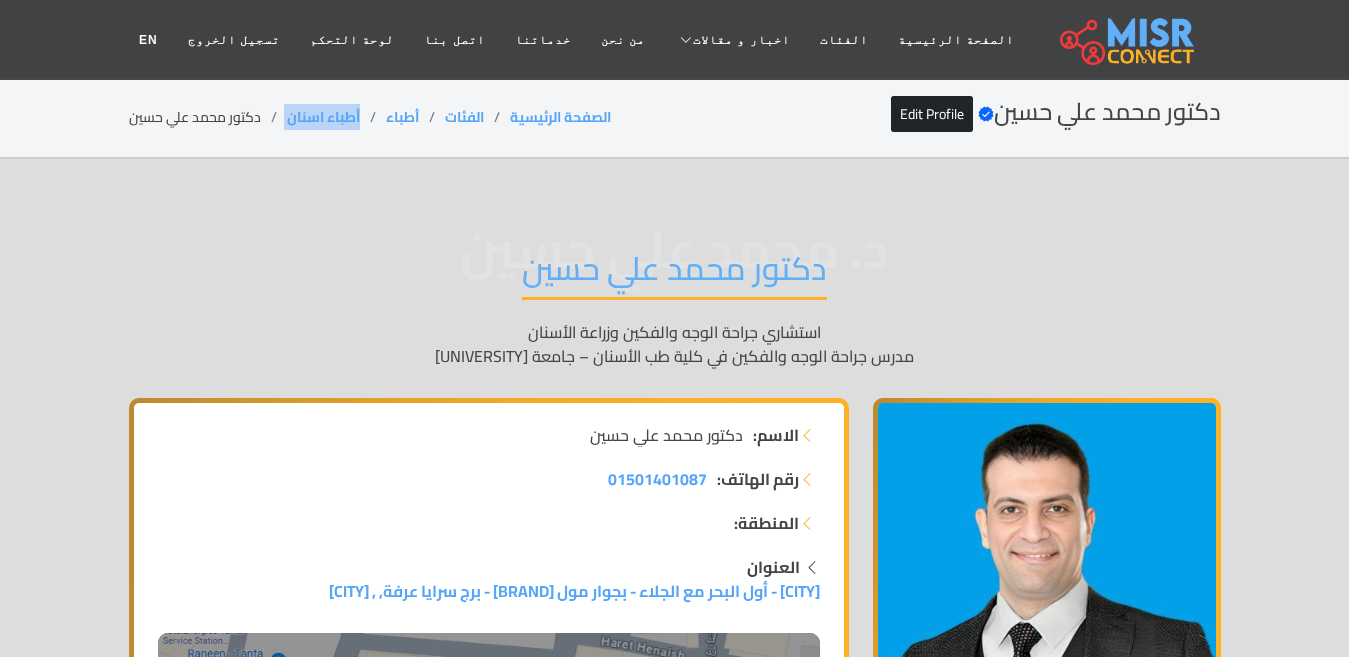 drag, startPoint x: 361, startPoint y: 117, endPoint x: 280, endPoint y: 119, distance: 81.02469 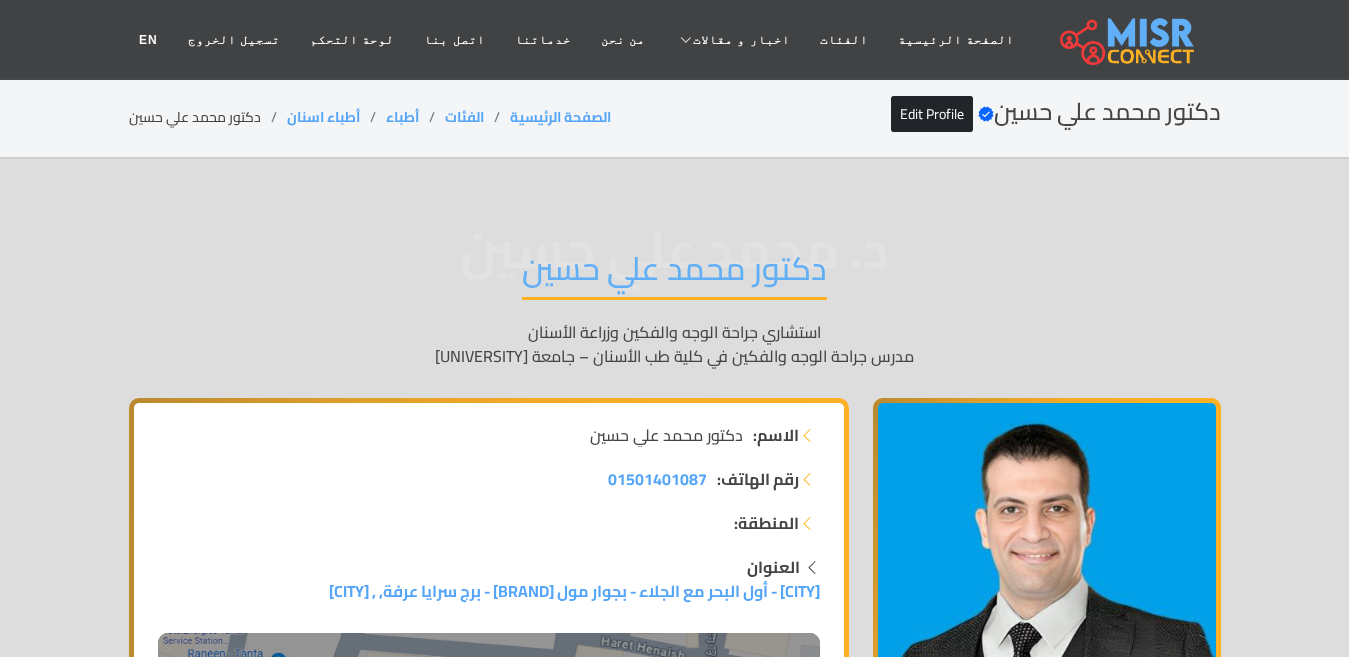 click on "د. محمد علي حسين" at bounding box center (675, 249) 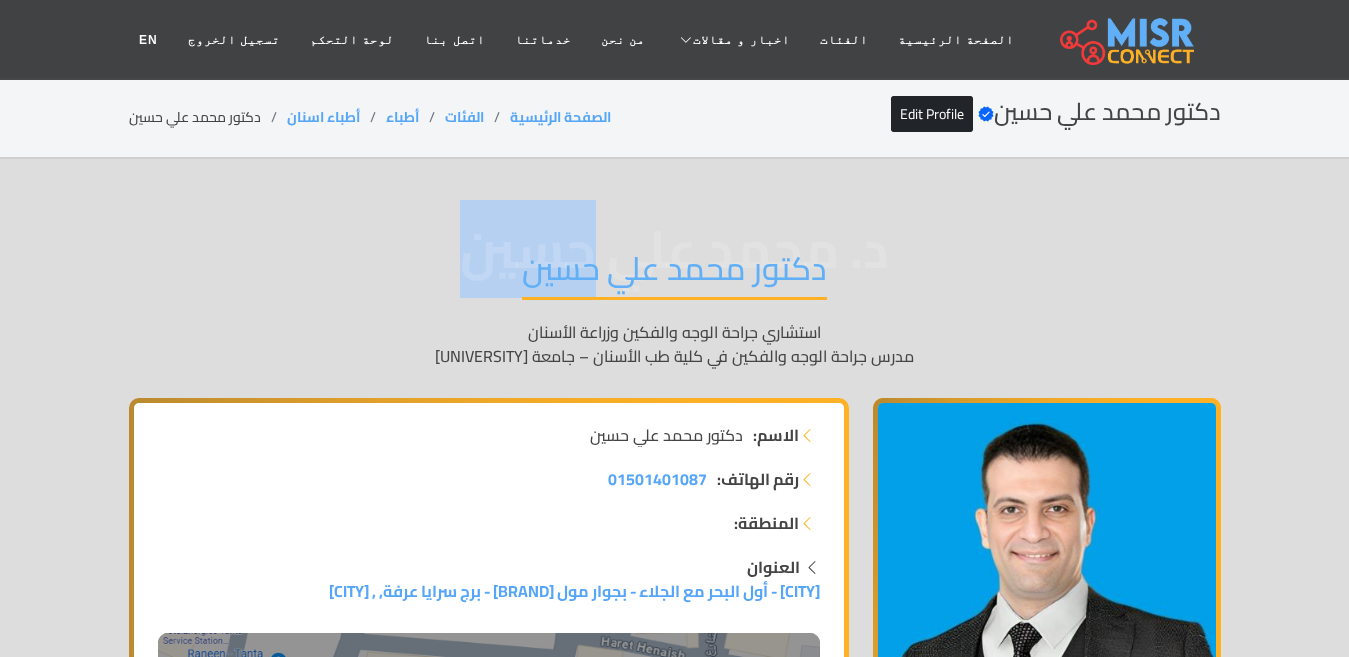 click on "د. محمد علي حسين" at bounding box center [675, 249] 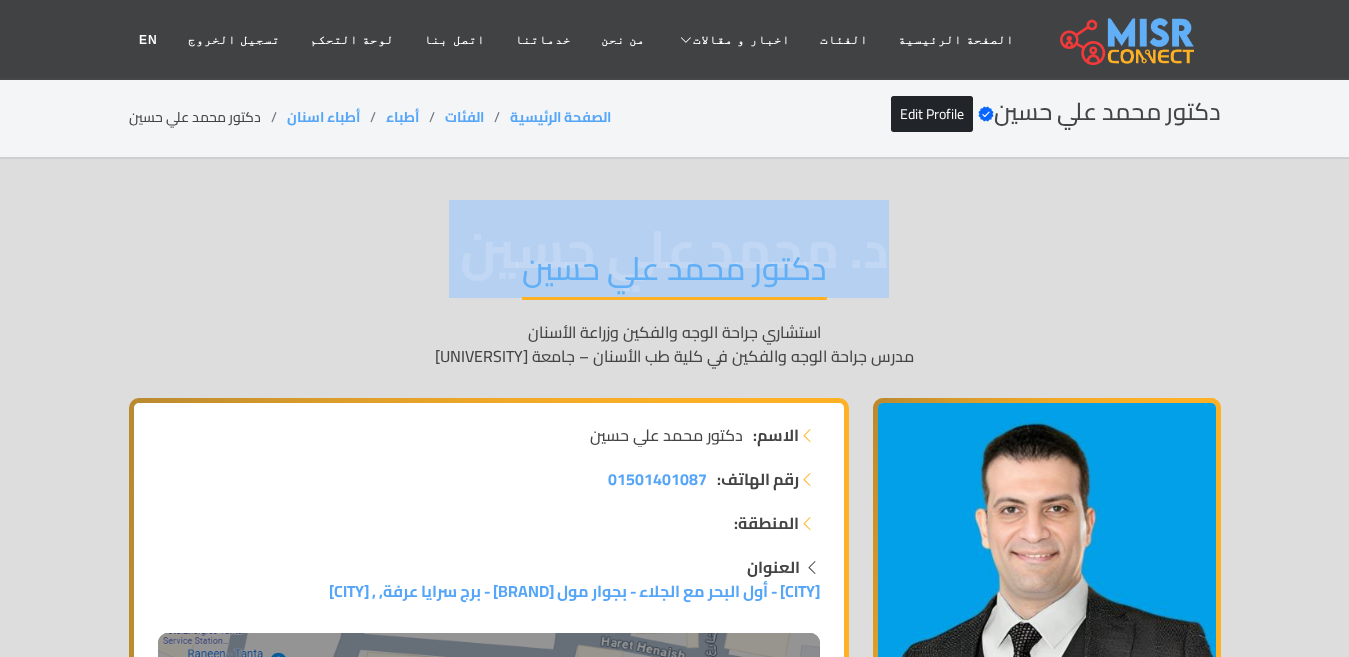 click on "د. محمد علي حسين" at bounding box center [675, 249] 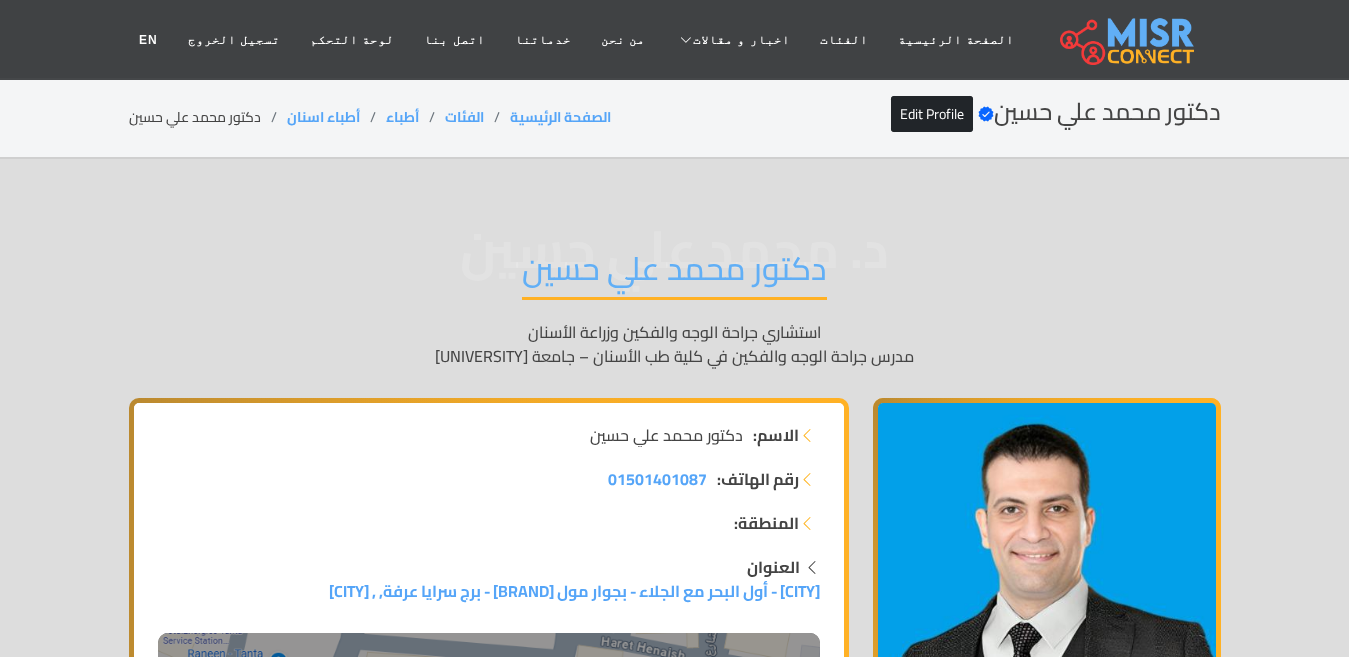 click on "دكتور محمد علي حسين" at bounding box center (674, 274) 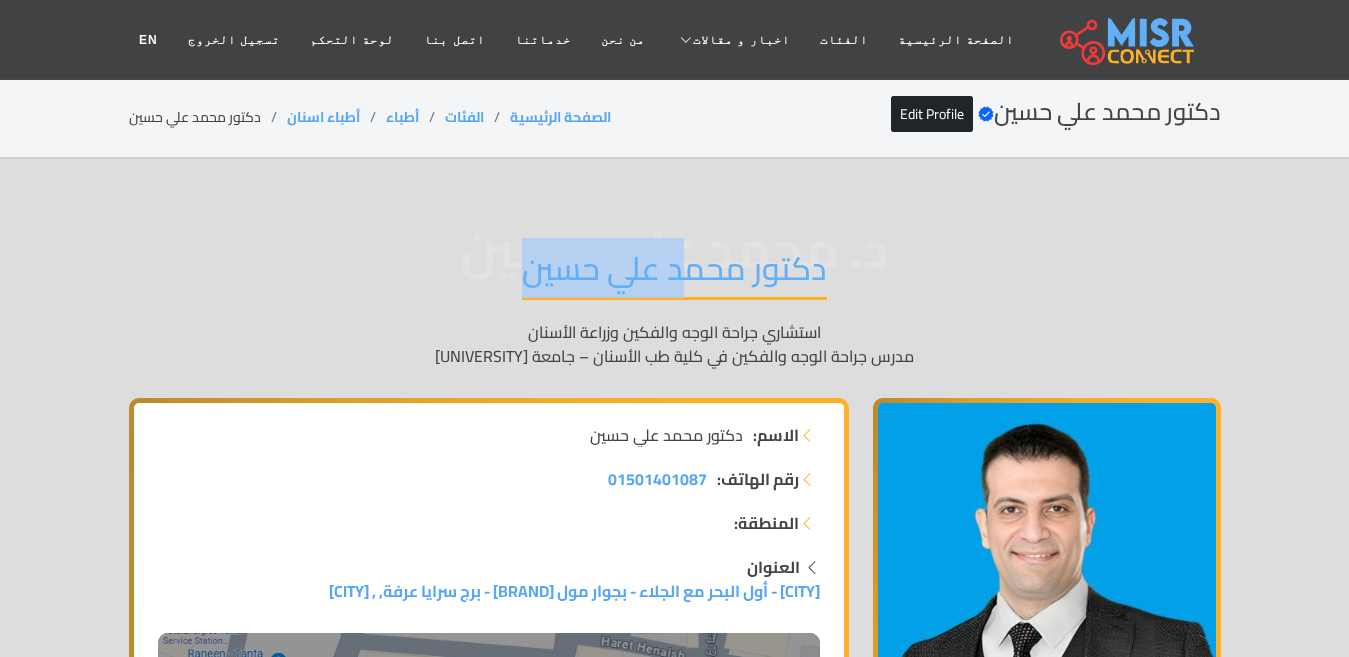 click on "دكتور محمد علي حسين" at bounding box center (674, 274) 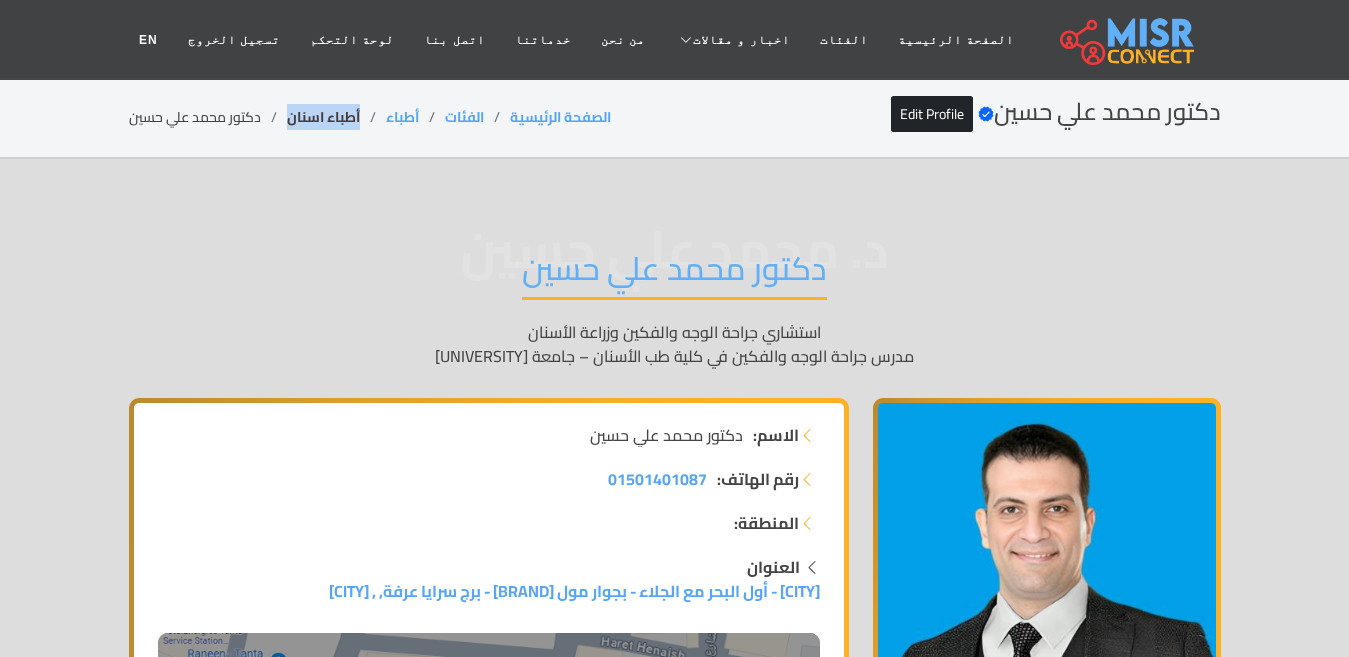 drag, startPoint x: 360, startPoint y: 109, endPoint x: 288, endPoint y: 112, distance: 72.06247 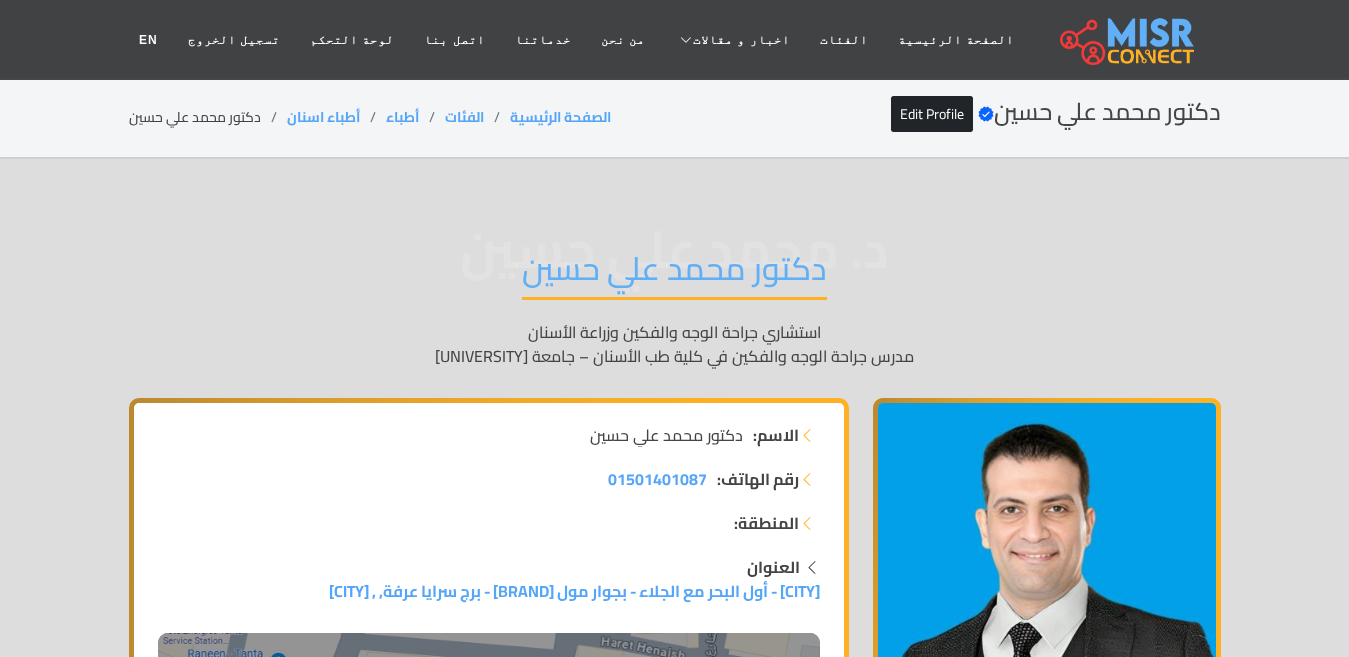click on "دكتور محمد علي حسين" at bounding box center [674, 274] 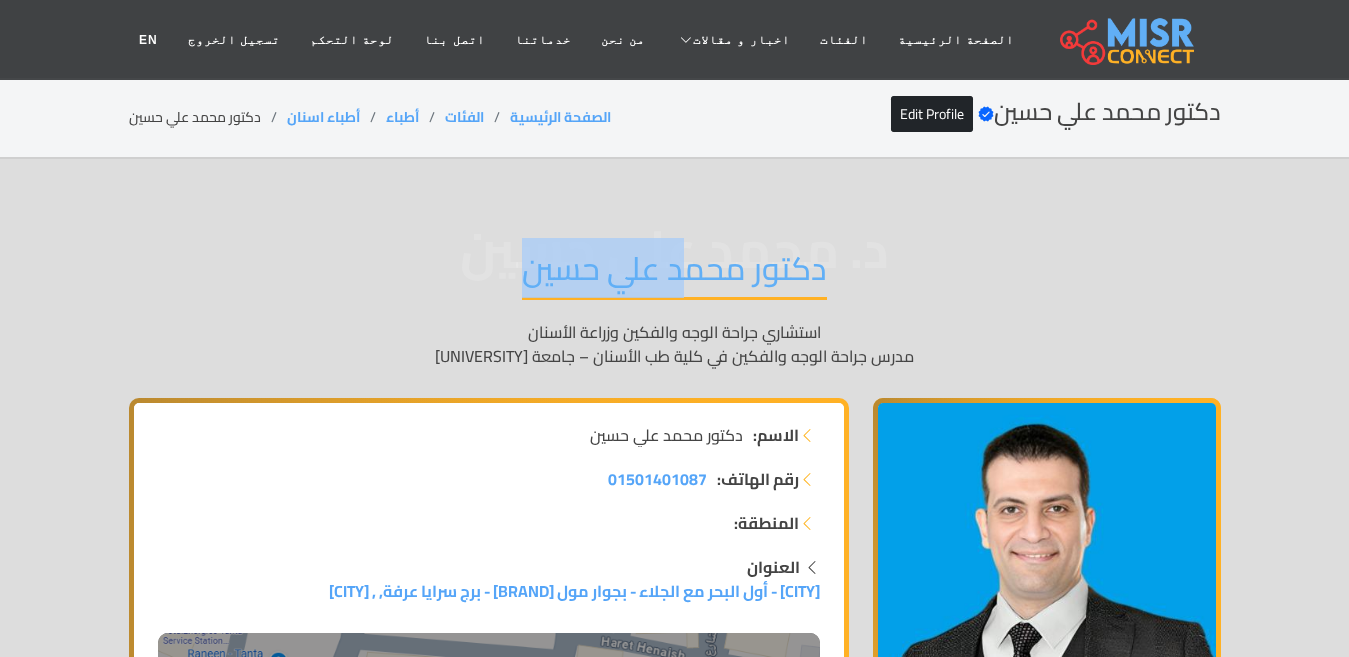 click on "دكتور محمد علي حسين" at bounding box center [674, 274] 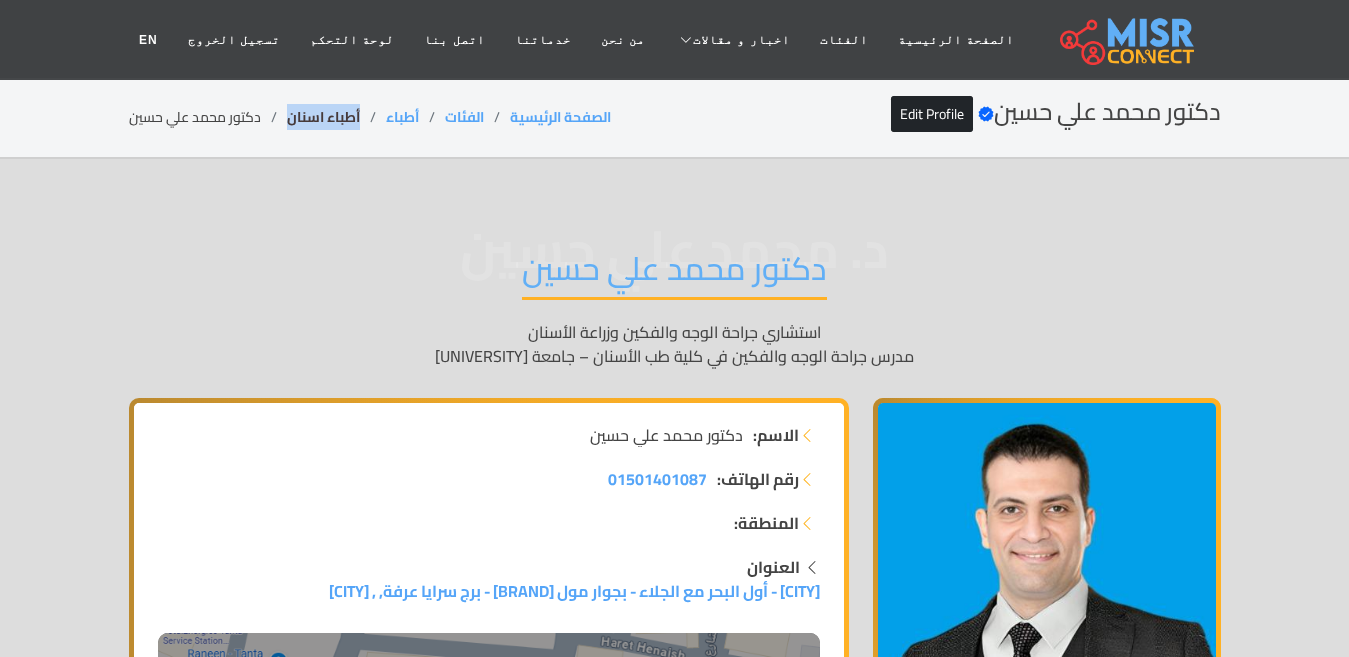drag, startPoint x: 367, startPoint y: 117, endPoint x: 291, endPoint y: 122, distance: 76.1643 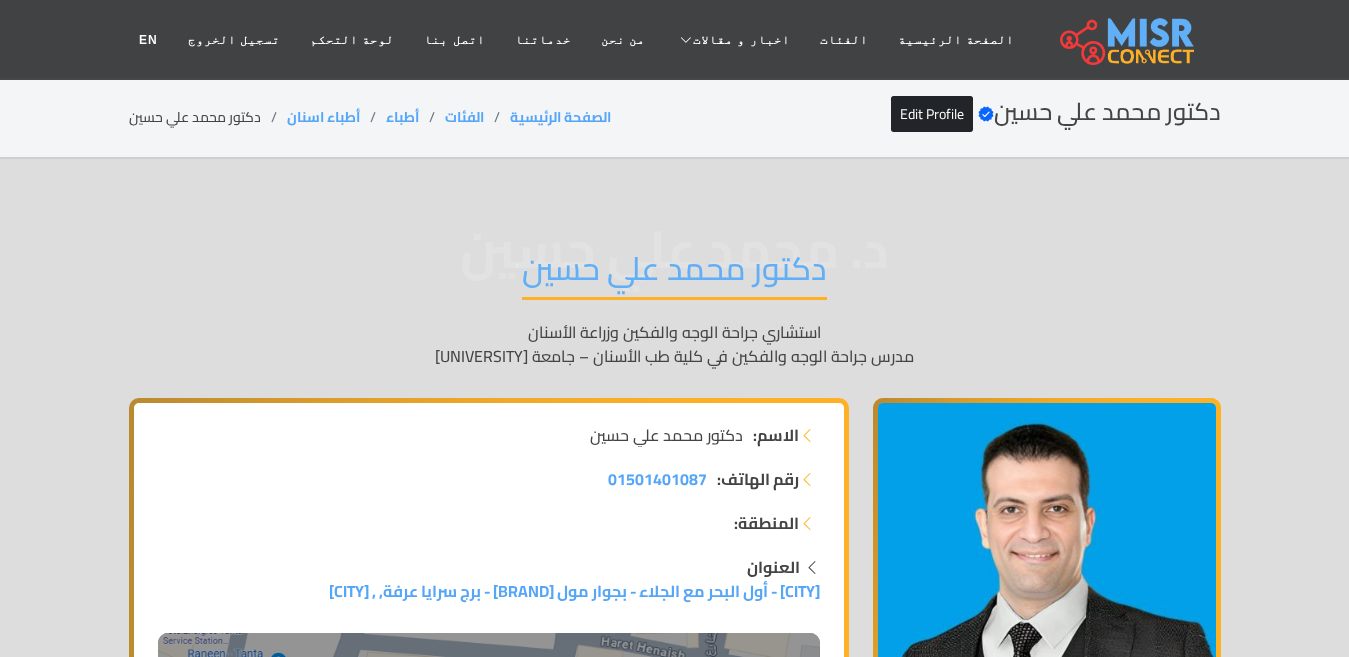 click on "دكتور محمد علي حسين" at bounding box center (674, 274) 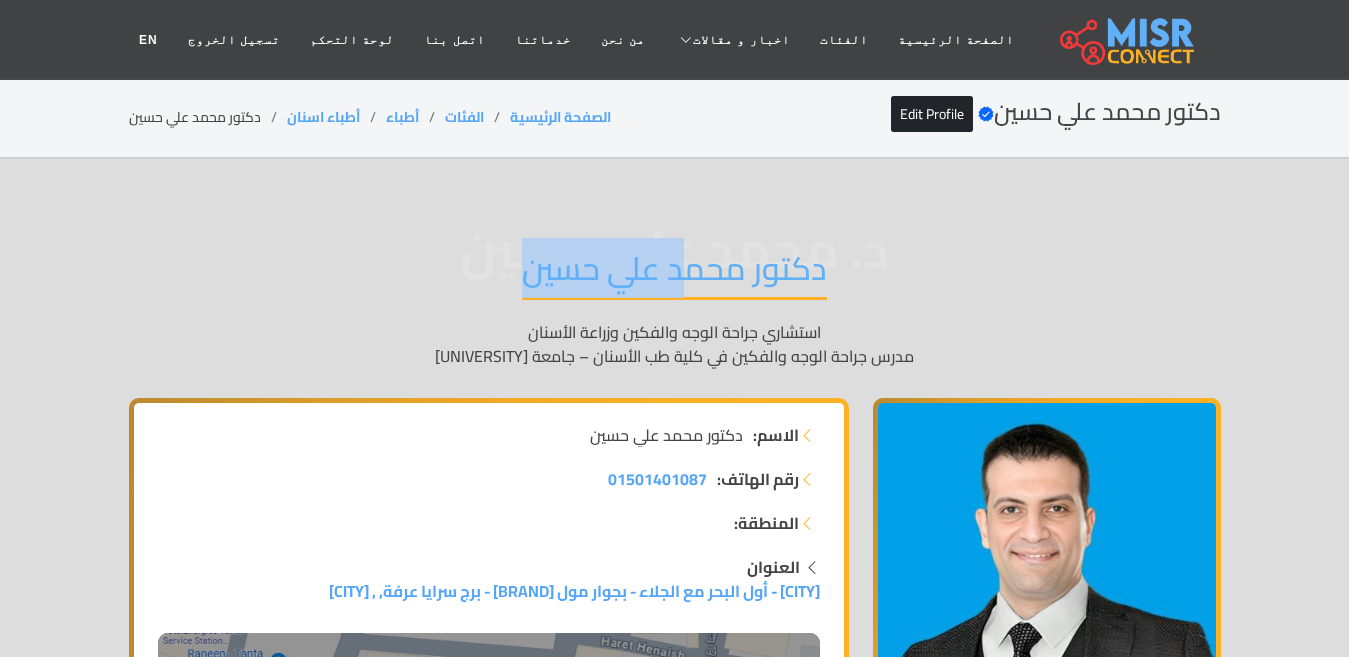 click on "دكتور محمد علي حسين" at bounding box center (674, 274) 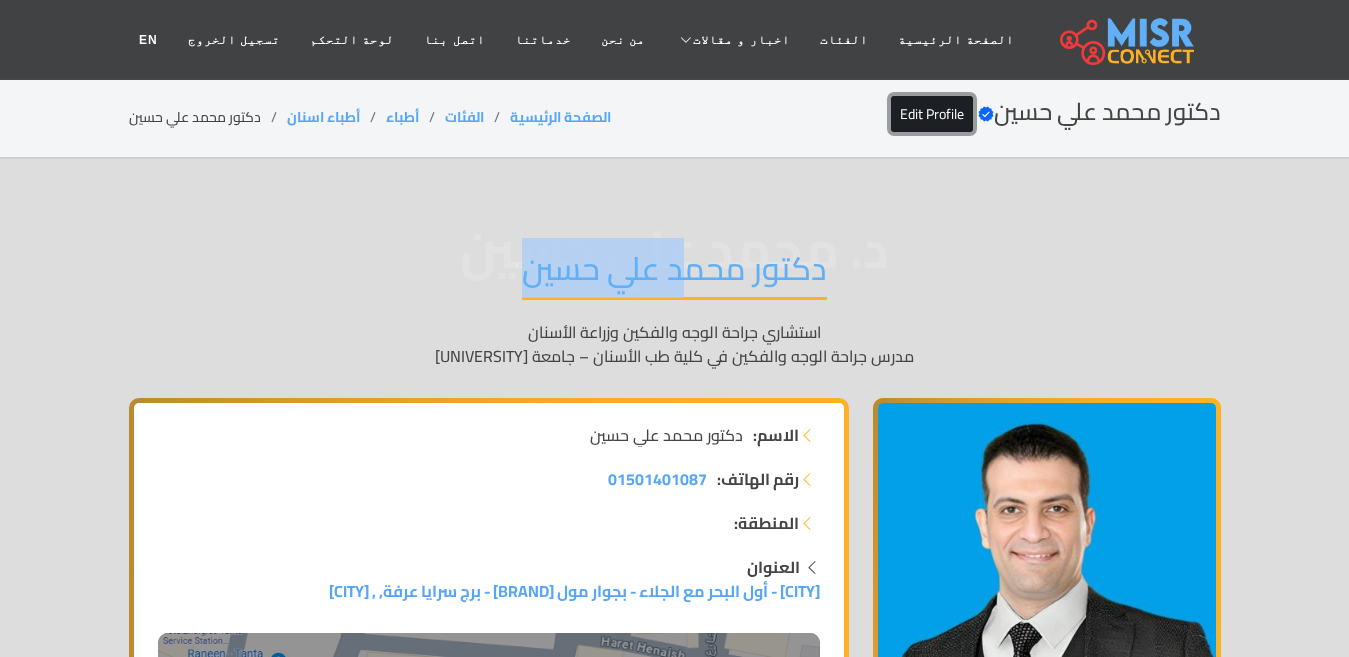 click on "Edit Profile" at bounding box center [932, 114] 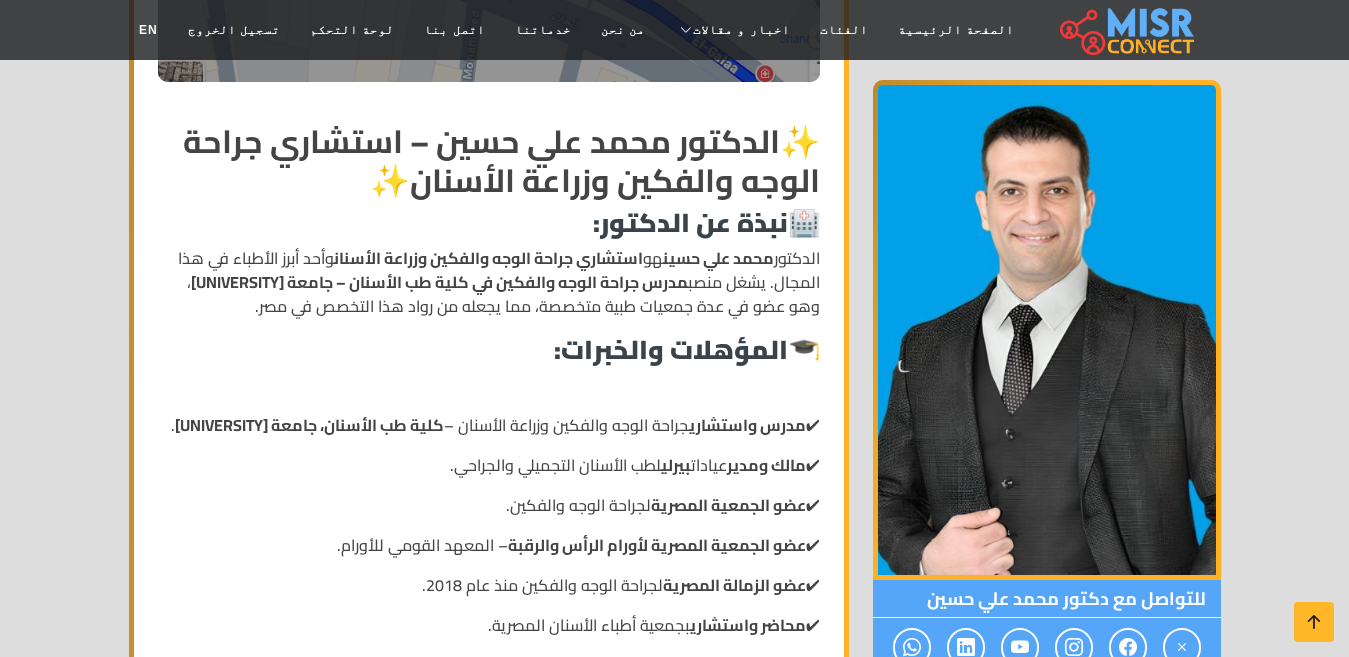 scroll, scrollTop: 1100, scrollLeft: 0, axis: vertical 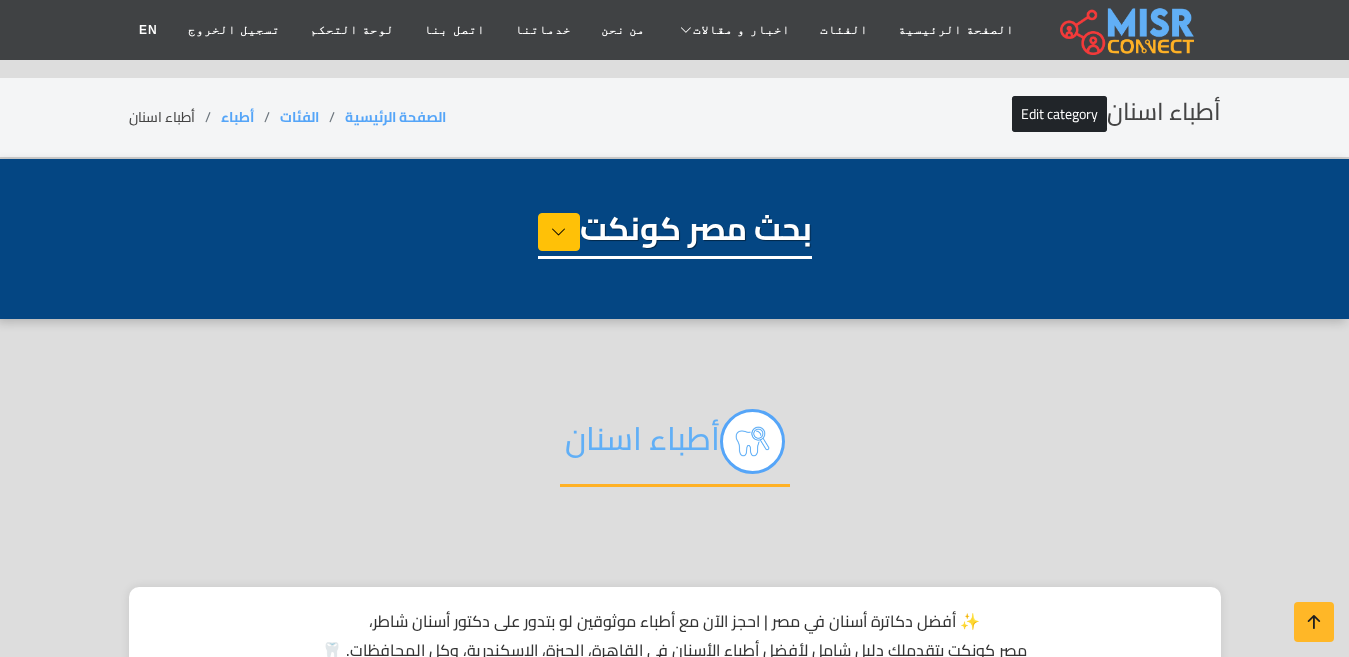 select on "*****" 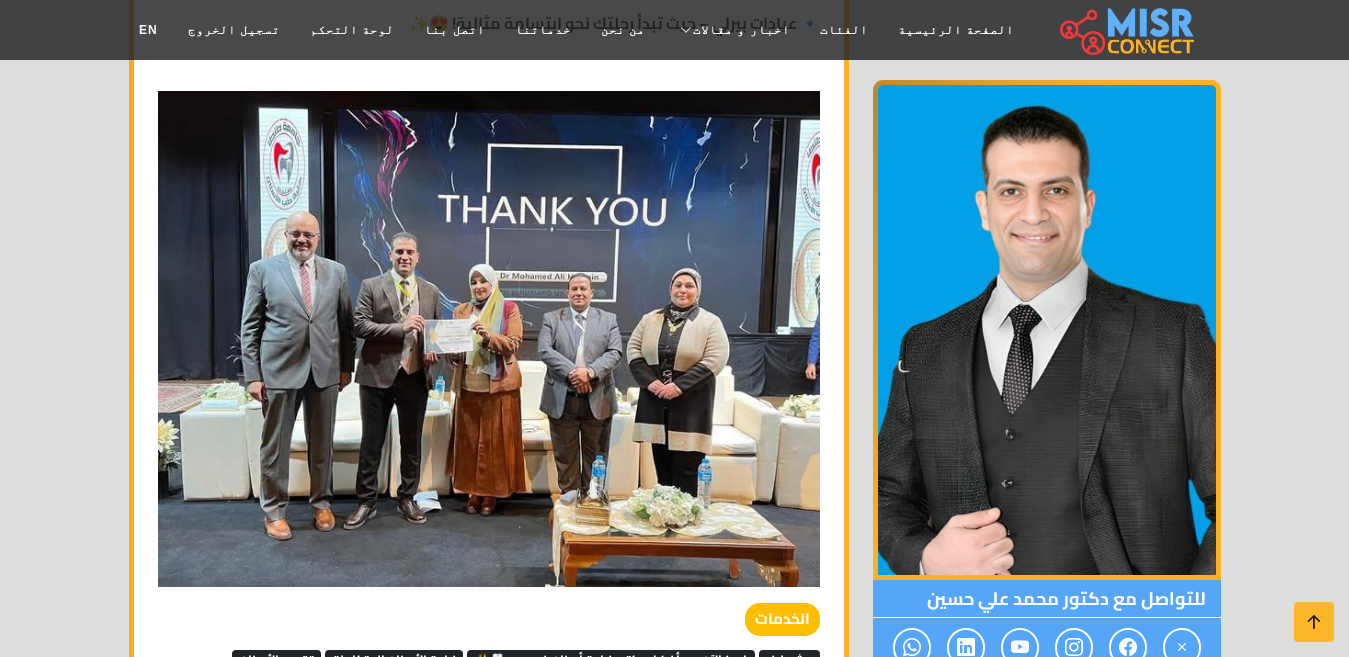 scroll, scrollTop: 4676, scrollLeft: 0, axis: vertical 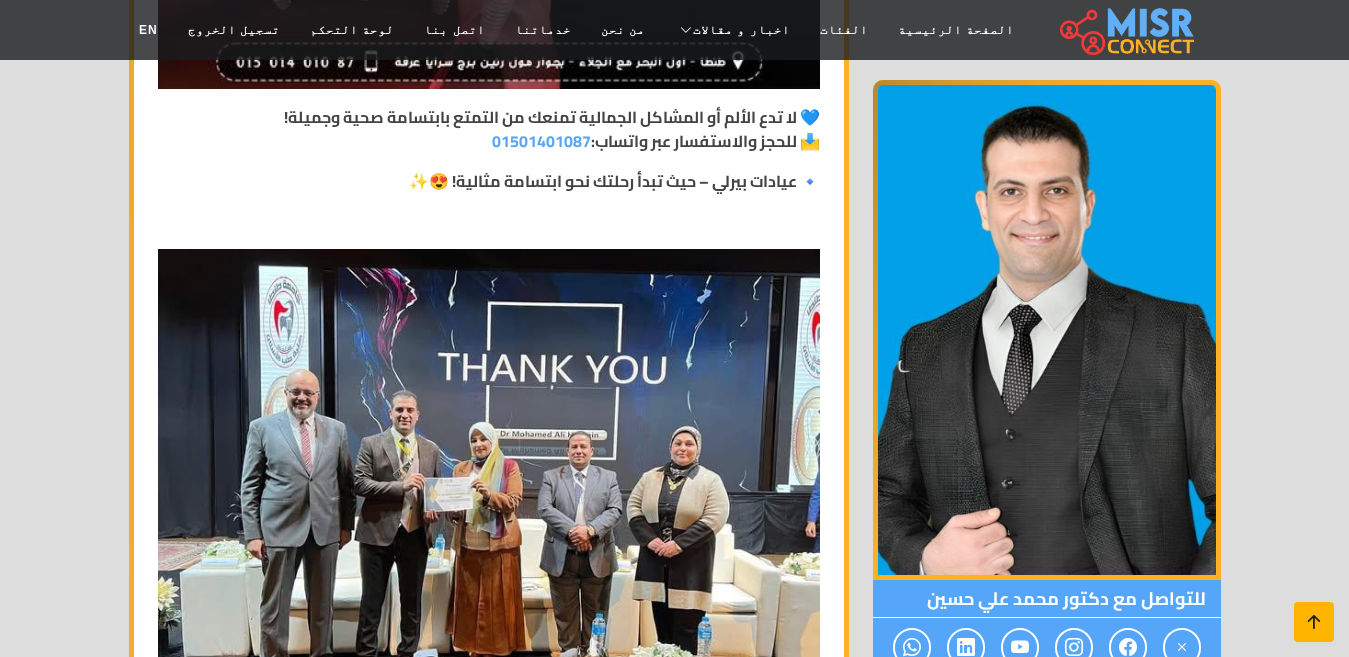 click at bounding box center (1314, 622) 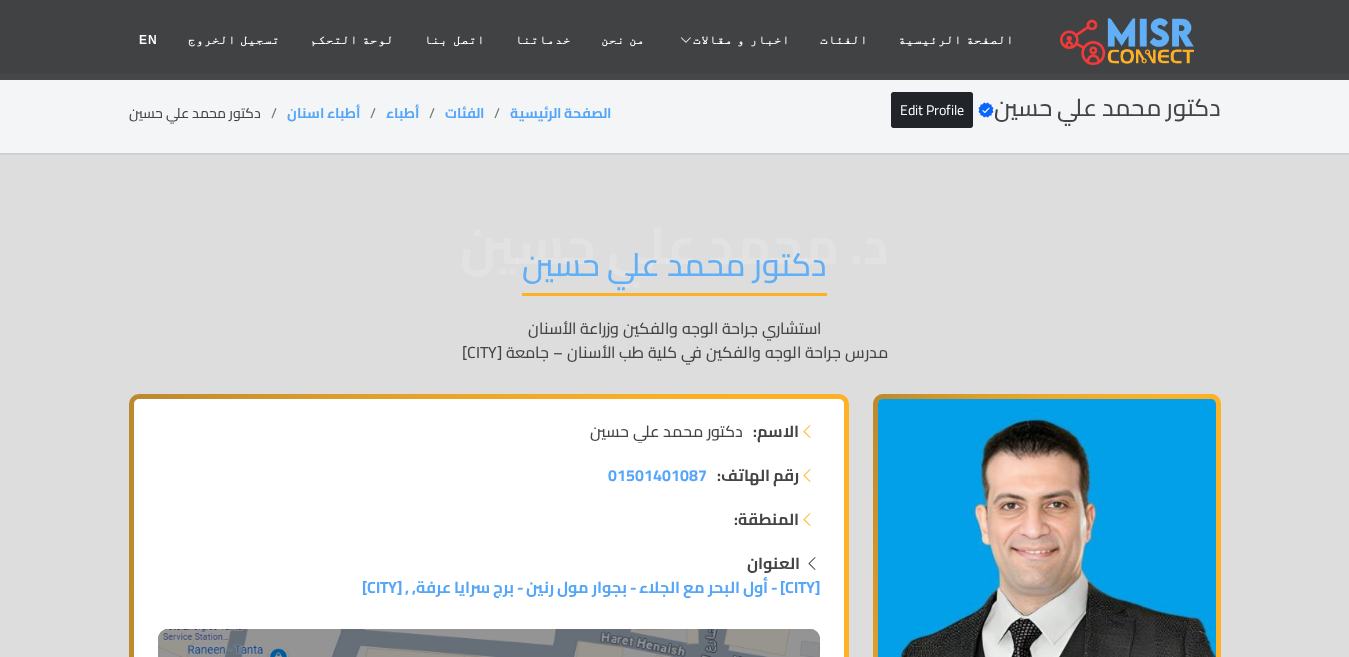 scroll, scrollTop: 0, scrollLeft: 0, axis: both 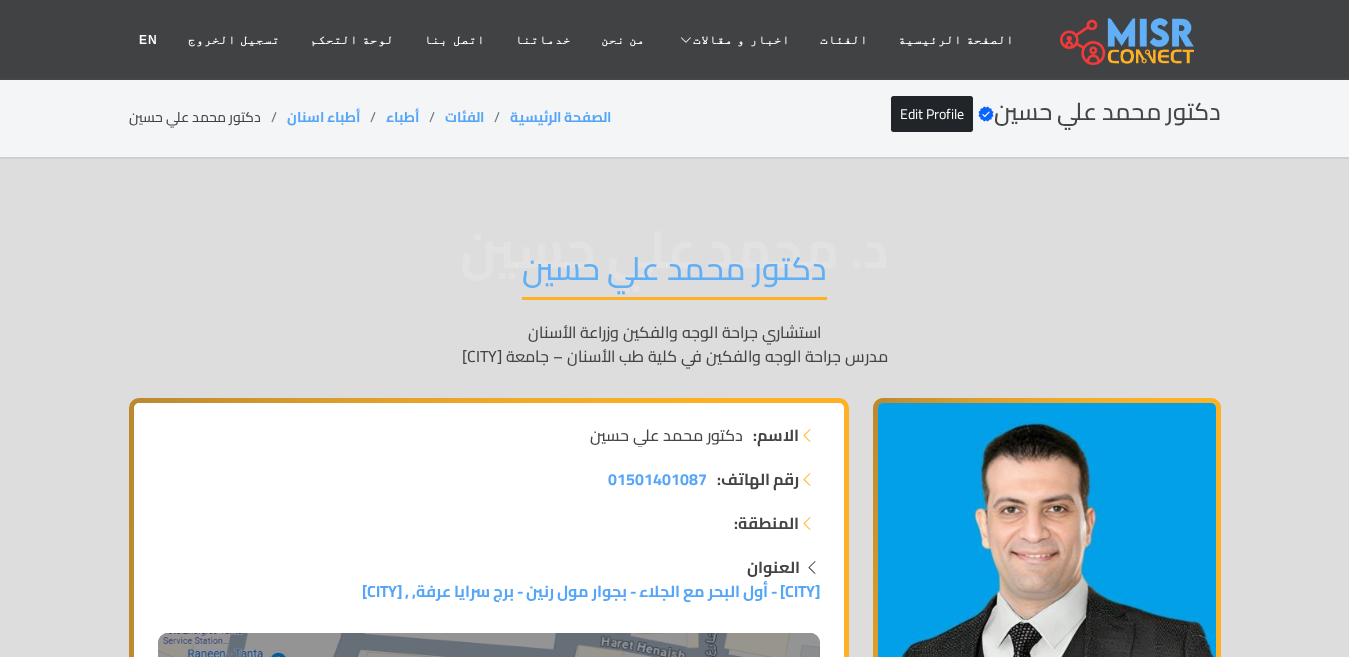 click on "دكتور محمد علي حسين" at bounding box center [674, 274] 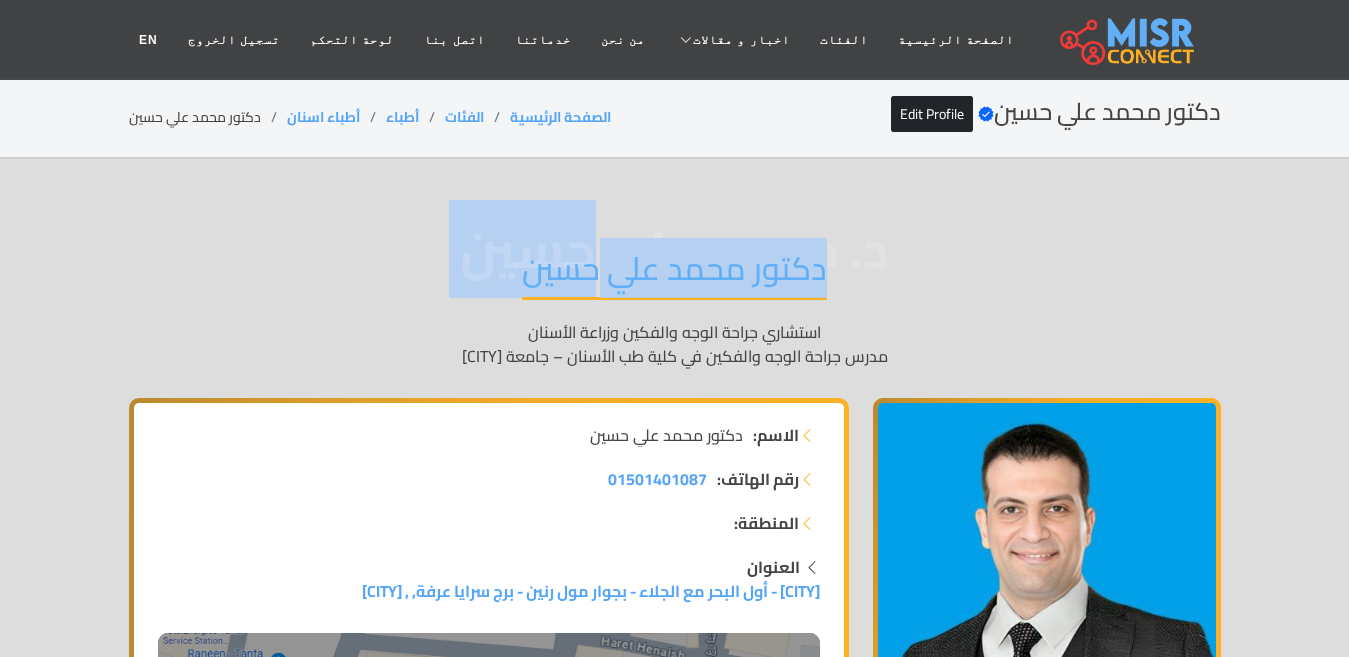 click on "دكتور محمد علي حسين" at bounding box center (674, 274) 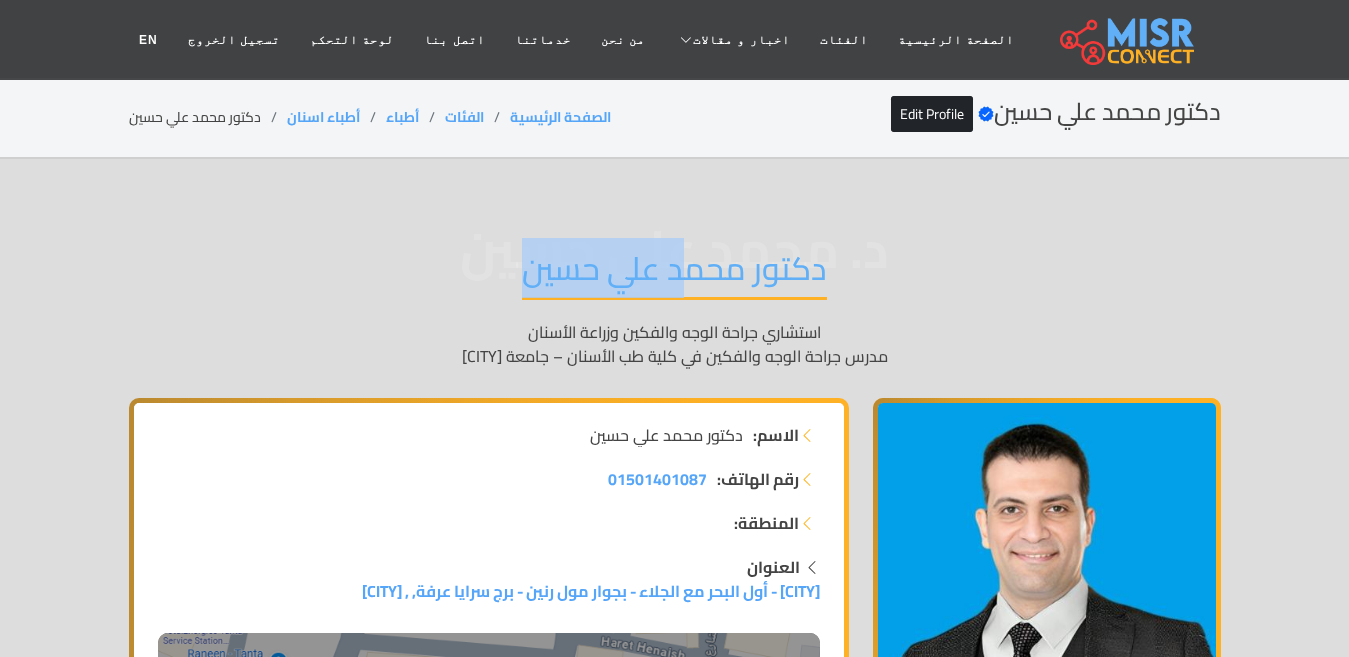 click on "دكتور محمد علي حسين" at bounding box center (674, 274) 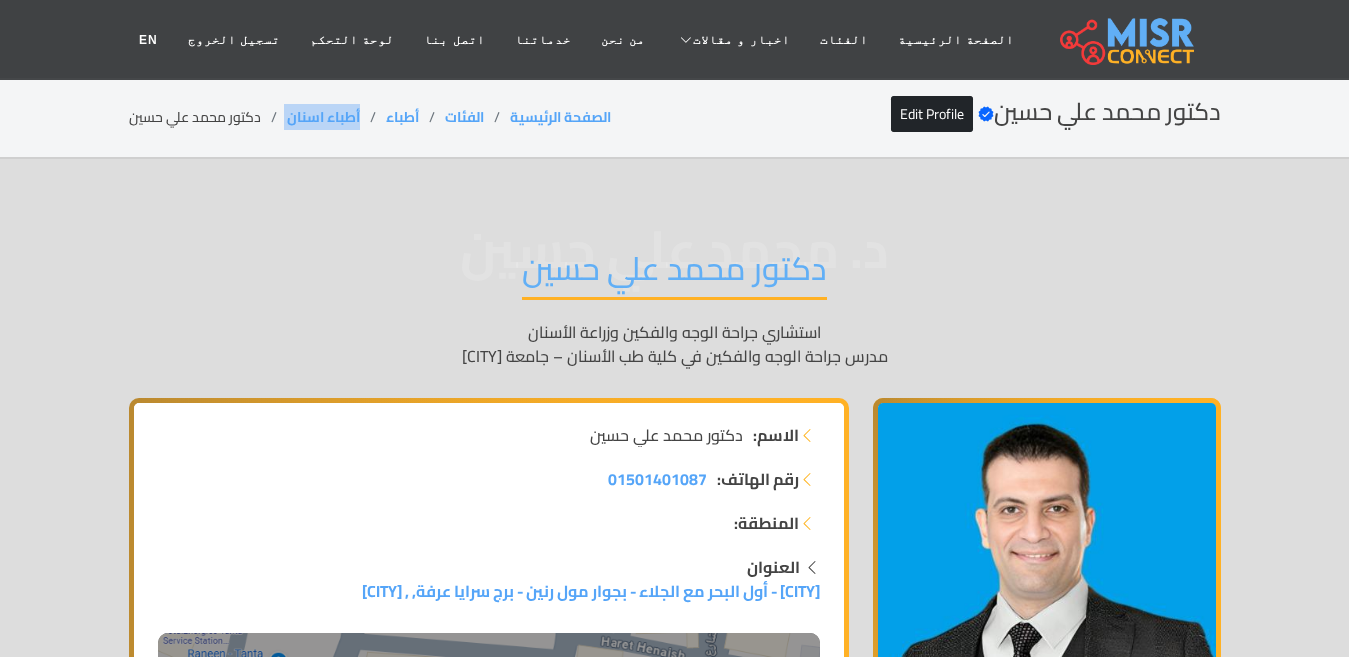 drag, startPoint x: 362, startPoint y: 111, endPoint x: 282, endPoint y: 115, distance: 80.09994 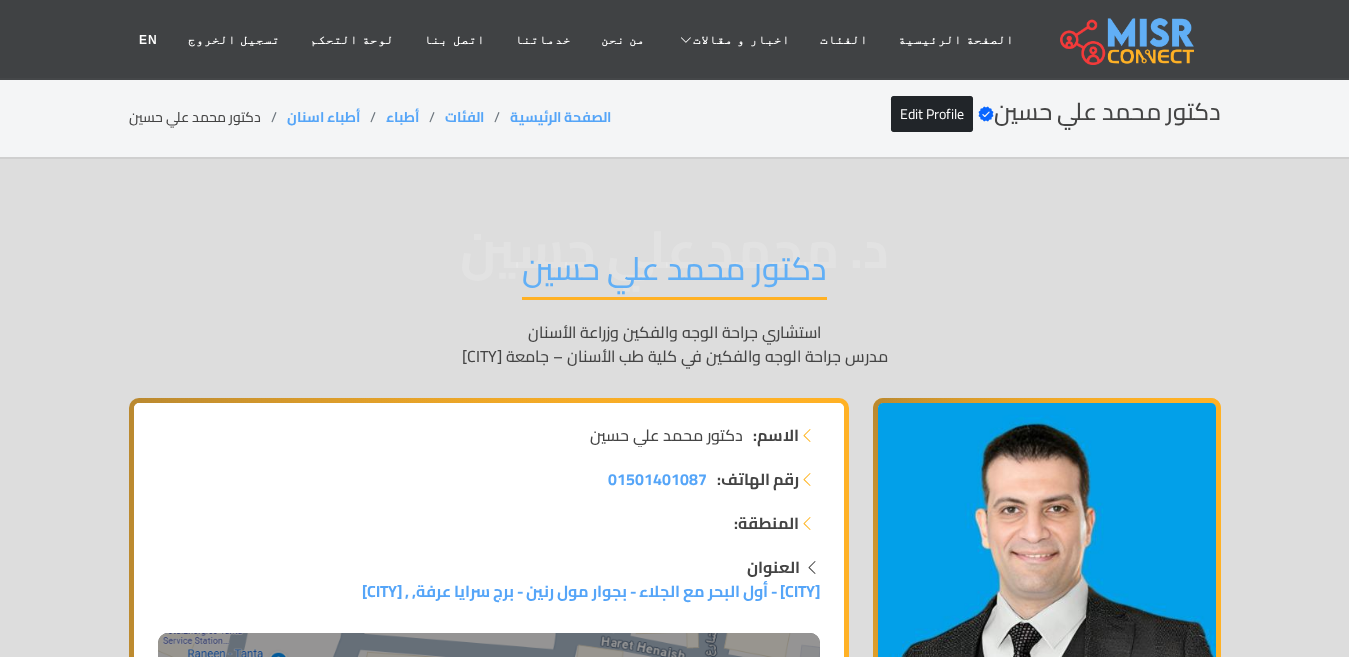 click on "د. [FIRST] [LAST]
دكتور [FIRST] [LAST]
استشاري جراحة الوجه والفكين وزراعة الأسنان
مدرس جراحة الوجه والفكين في كلية طب الأسنان – جامعة [CITY]" at bounding box center (675, 308) 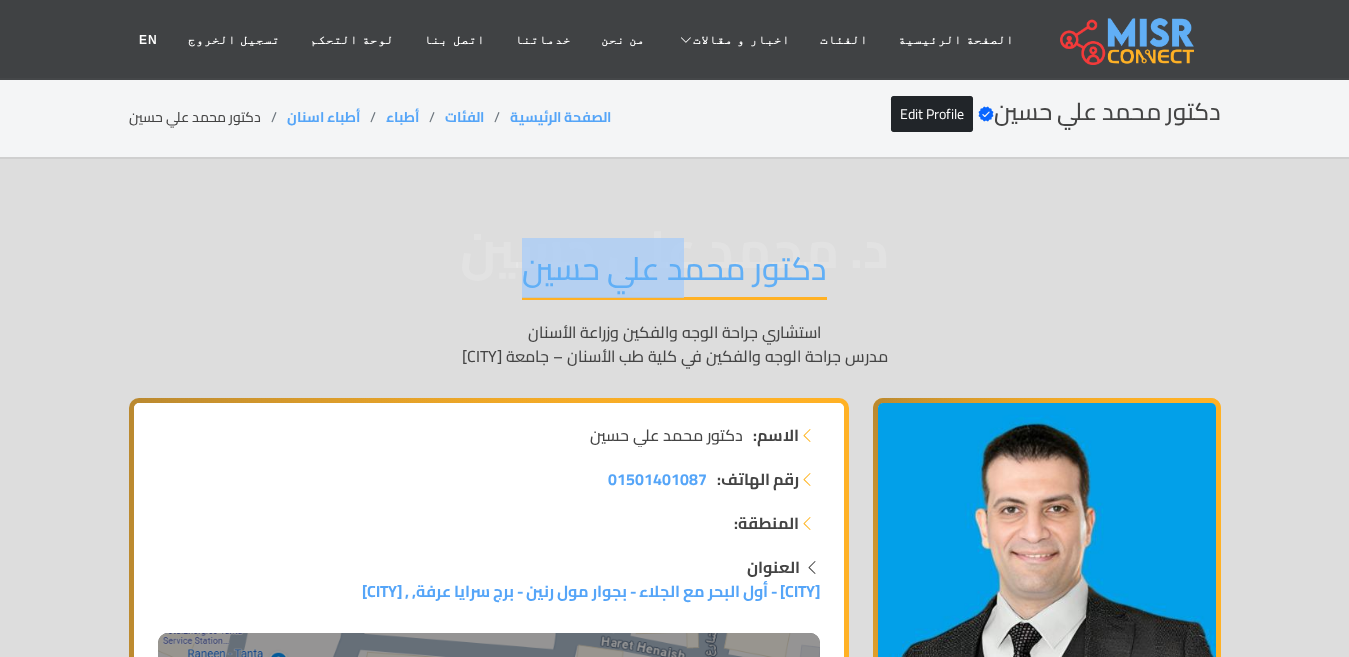 click on "دكتور محمد علي حسين" at bounding box center [674, 274] 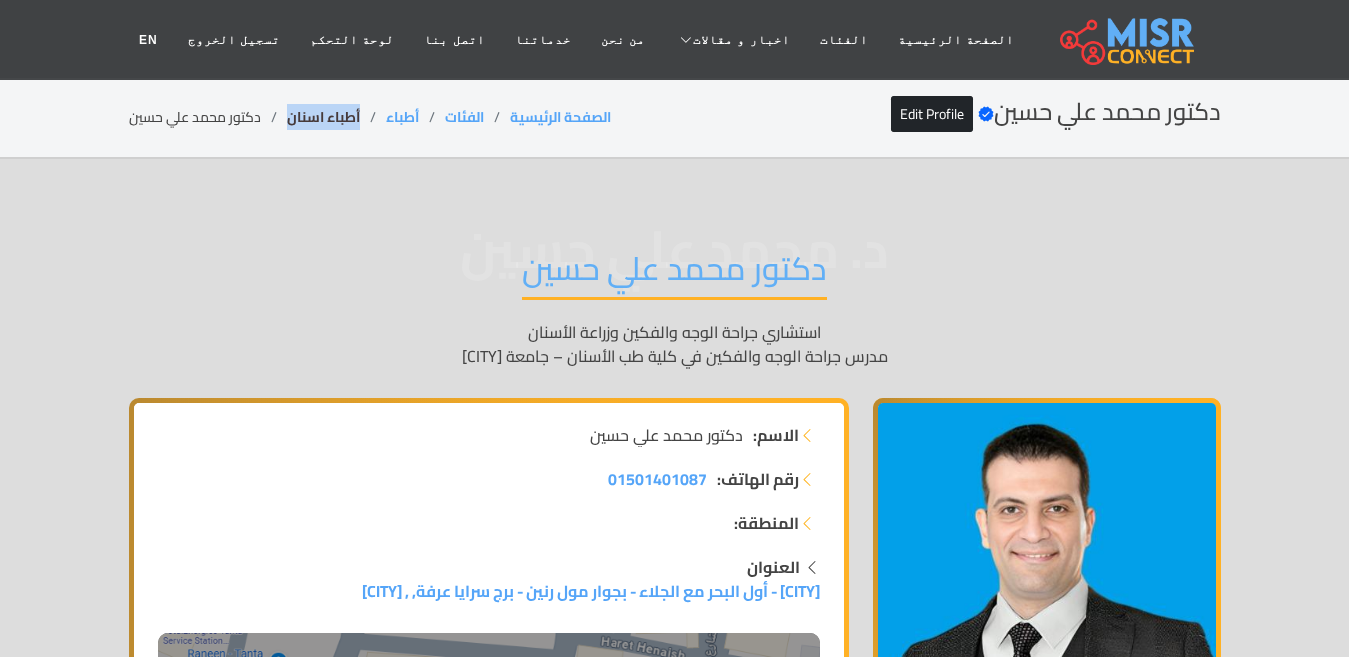 copy on "أطباء اسنان" 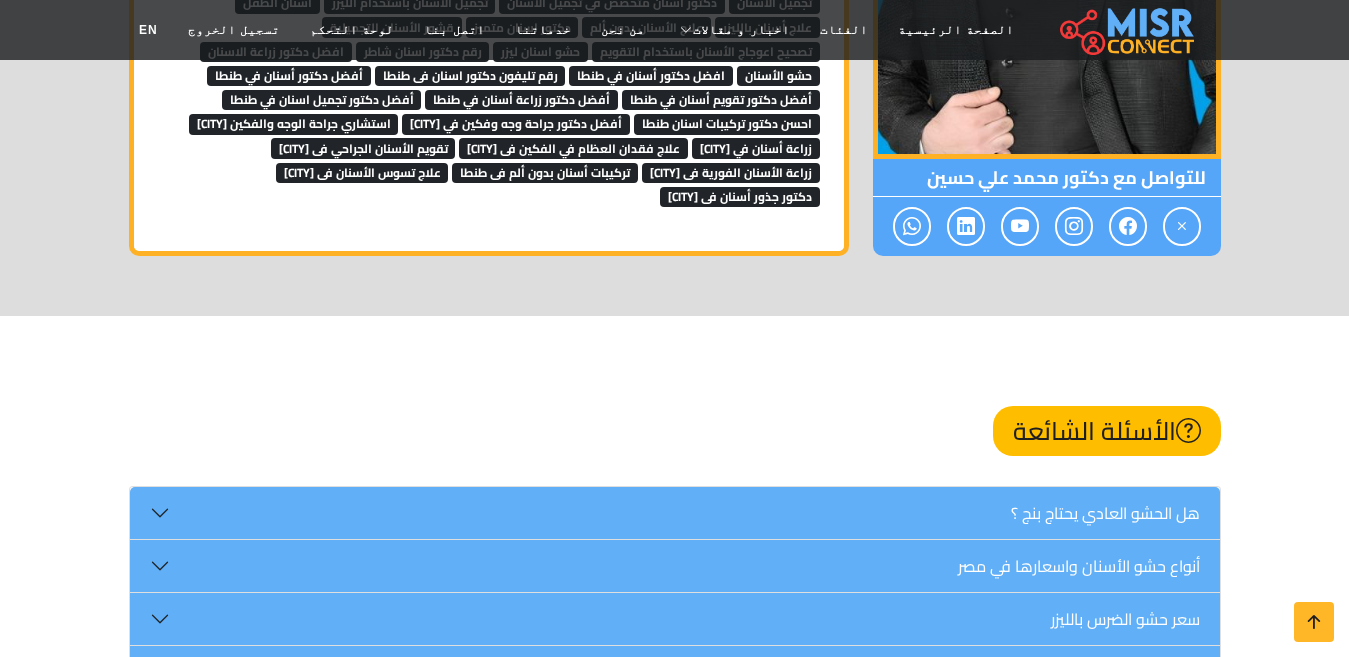 scroll, scrollTop: 5266, scrollLeft: 0, axis: vertical 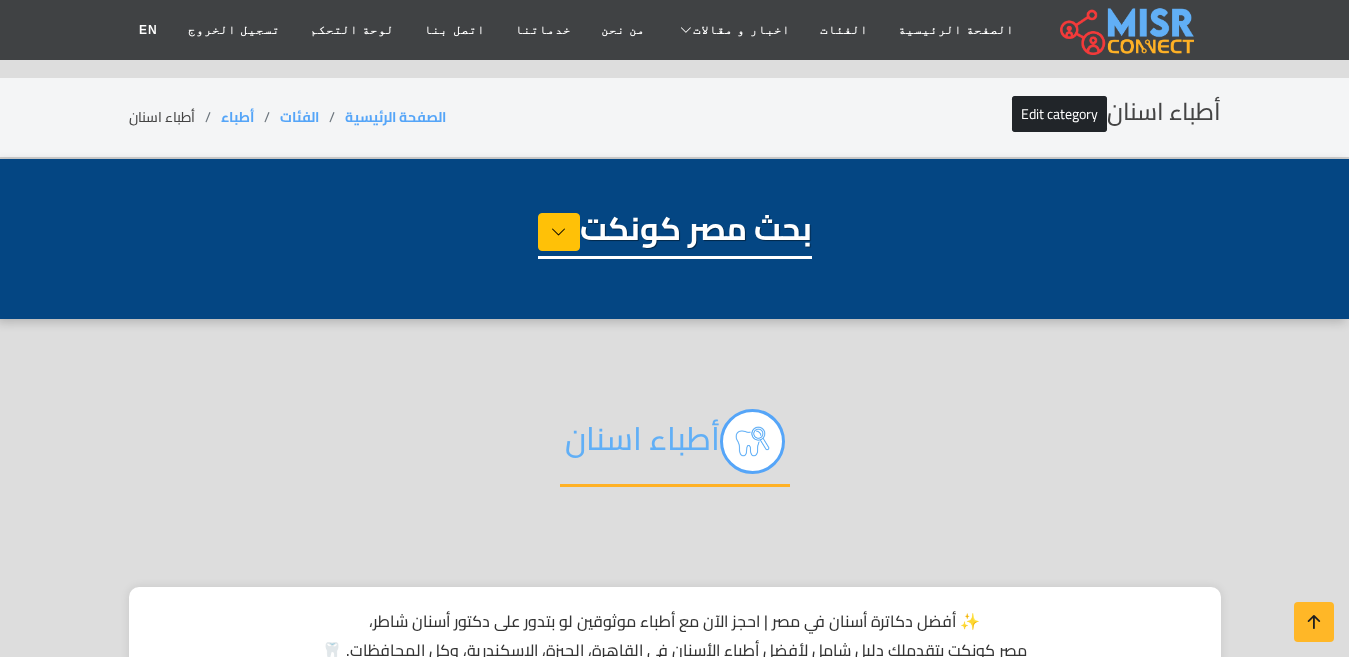select on "*****" 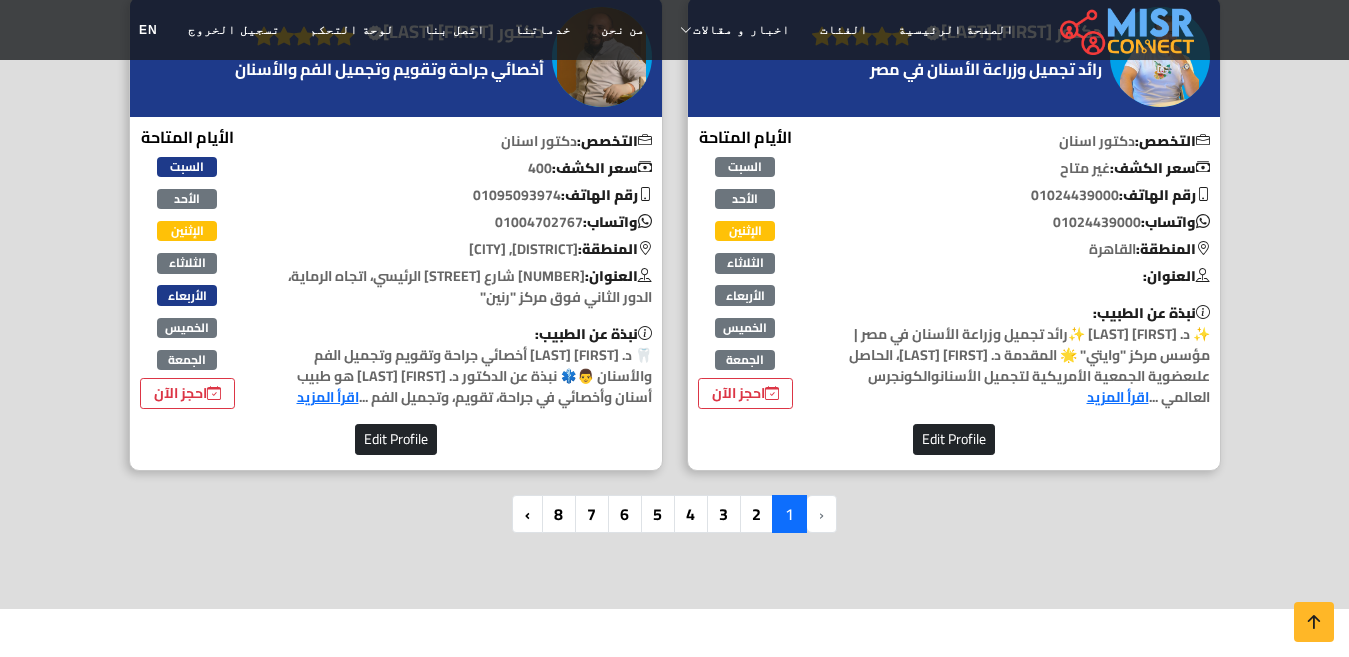 scroll, scrollTop: 5500, scrollLeft: 0, axis: vertical 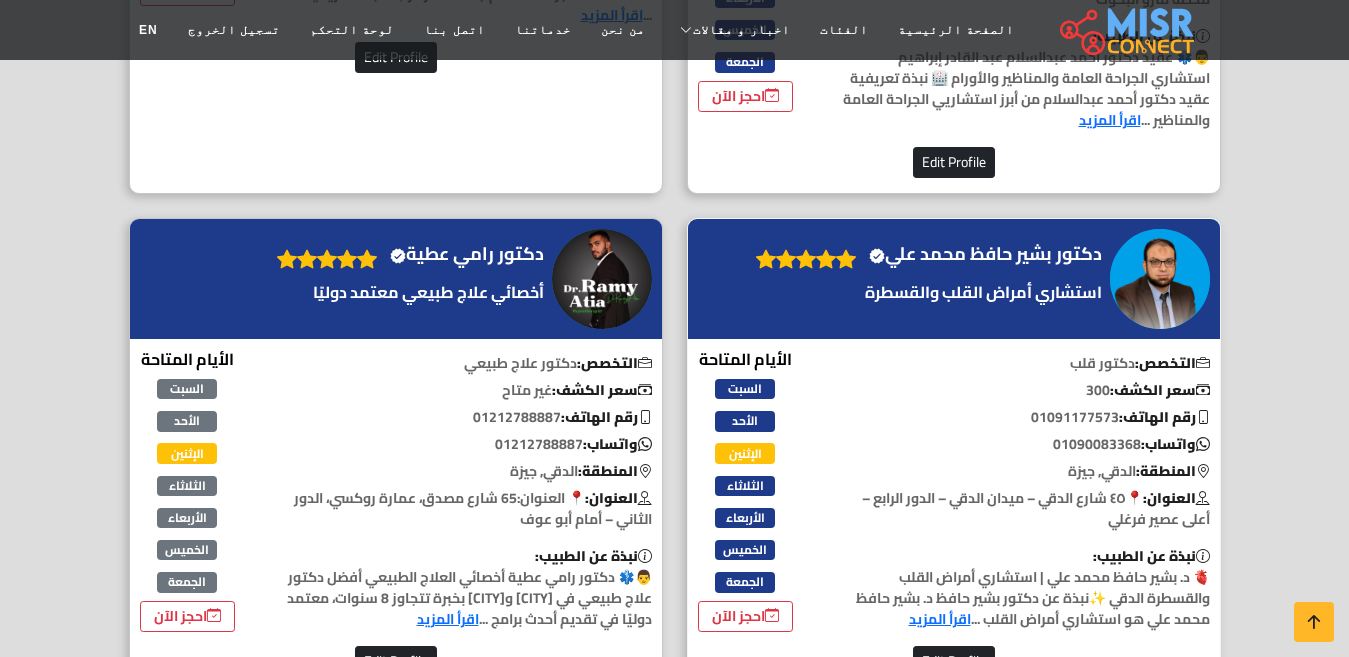 click on "دكتور بشير حافظ محمد علي
Verified account" at bounding box center [985, 254] 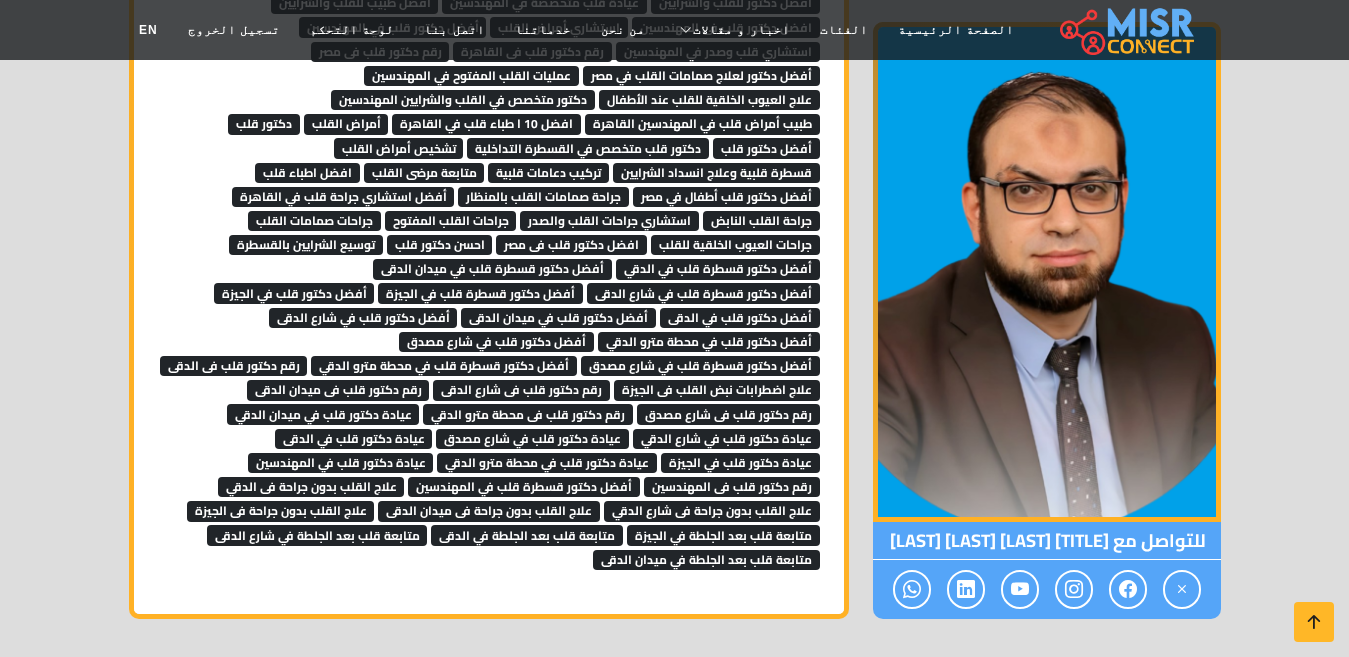 scroll, scrollTop: 7260, scrollLeft: 0, axis: vertical 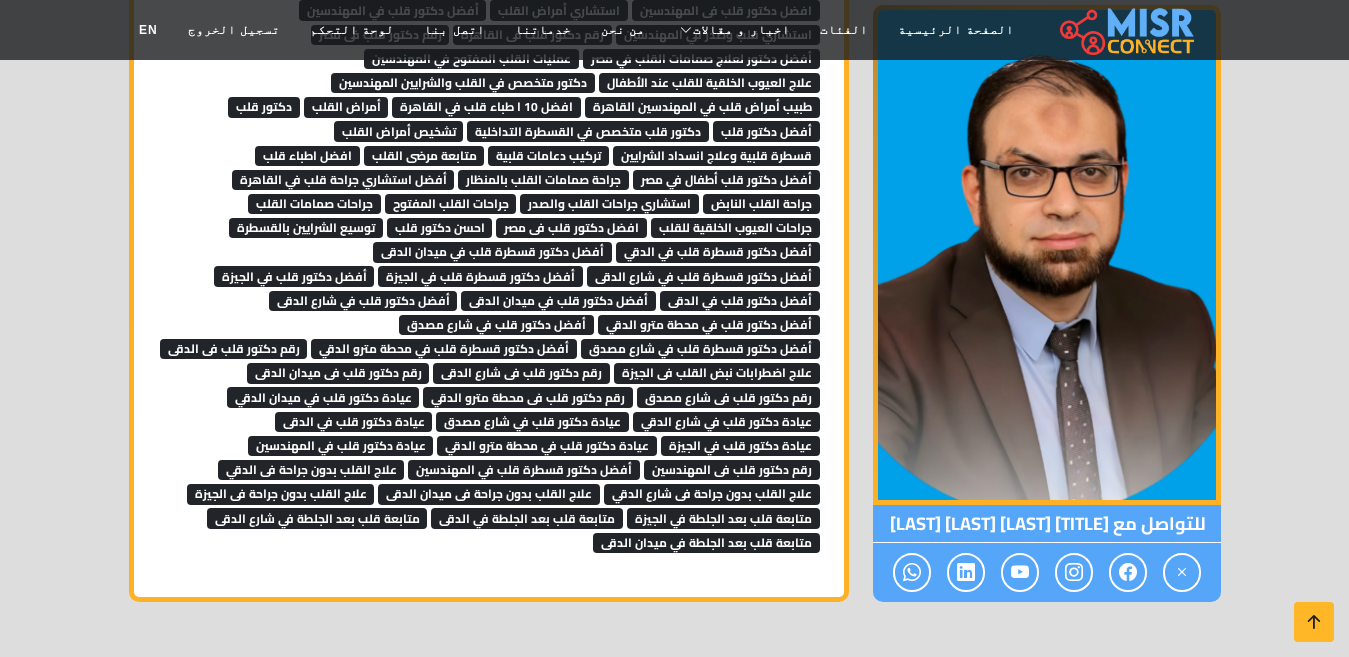 click on "رقم دكتور قلب فى ميدان الدقى" at bounding box center [338, 373] 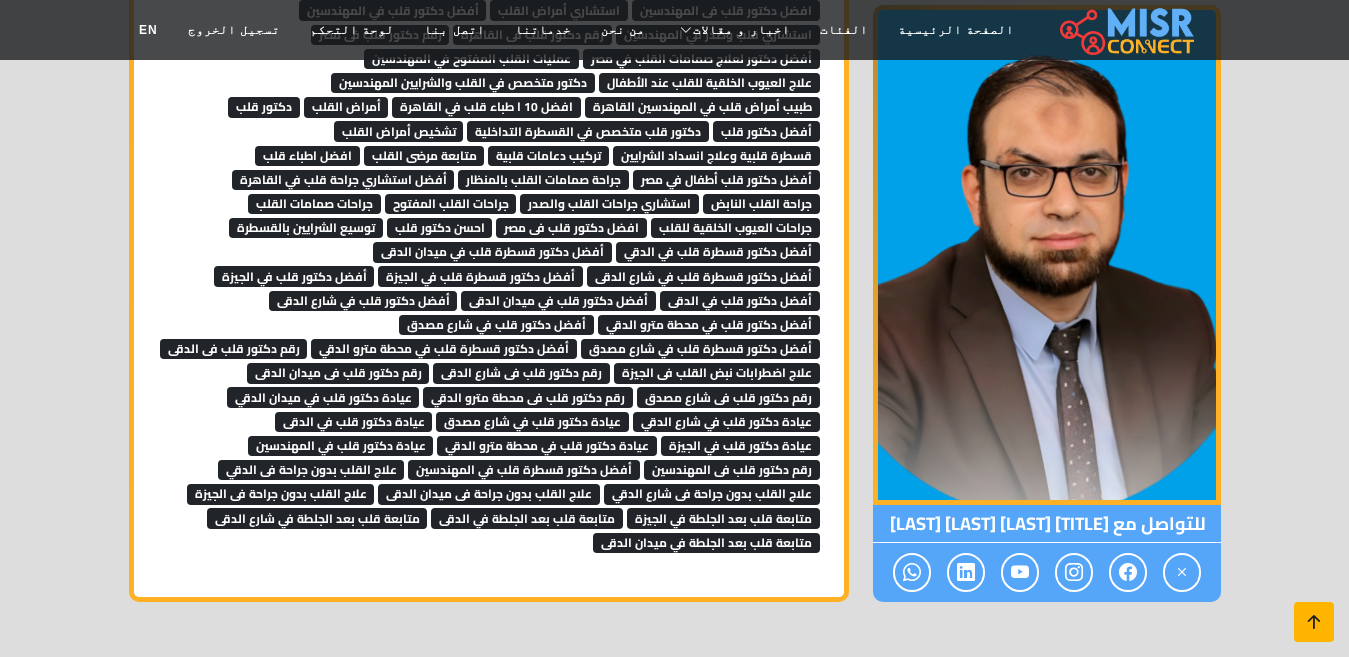 click at bounding box center [1314, 622] 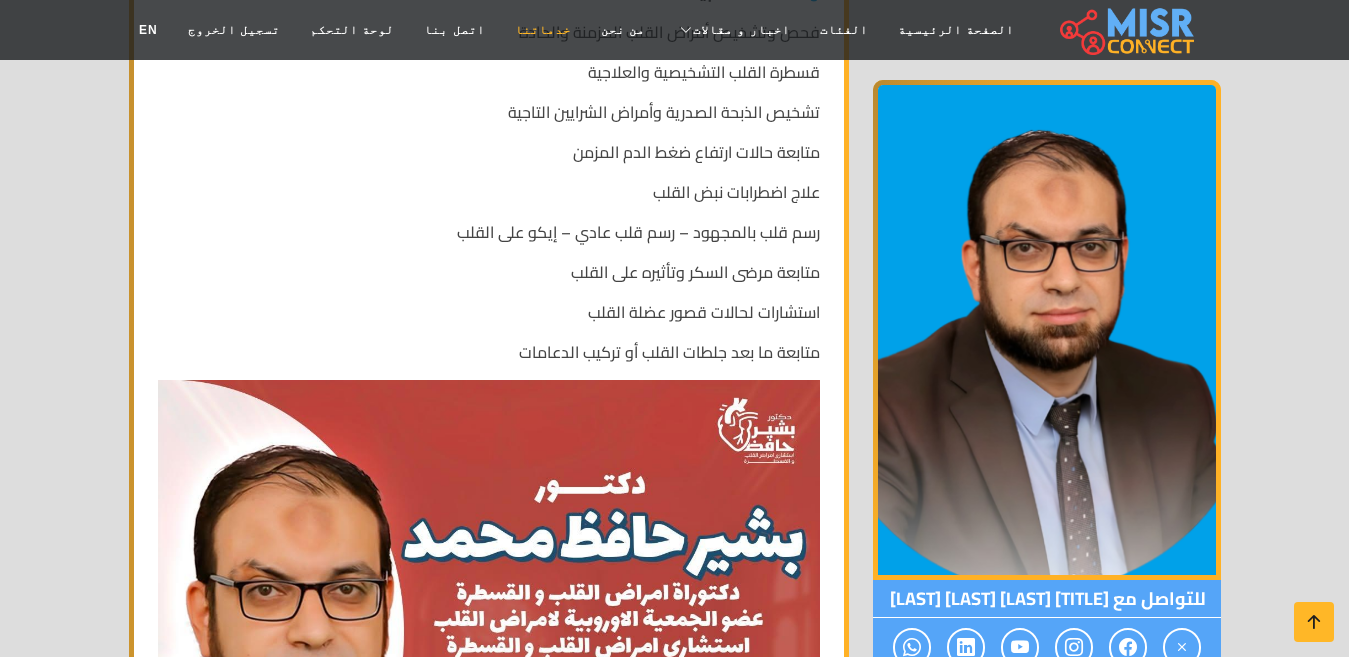 scroll, scrollTop: 0, scrollLeft: 0, axis: both 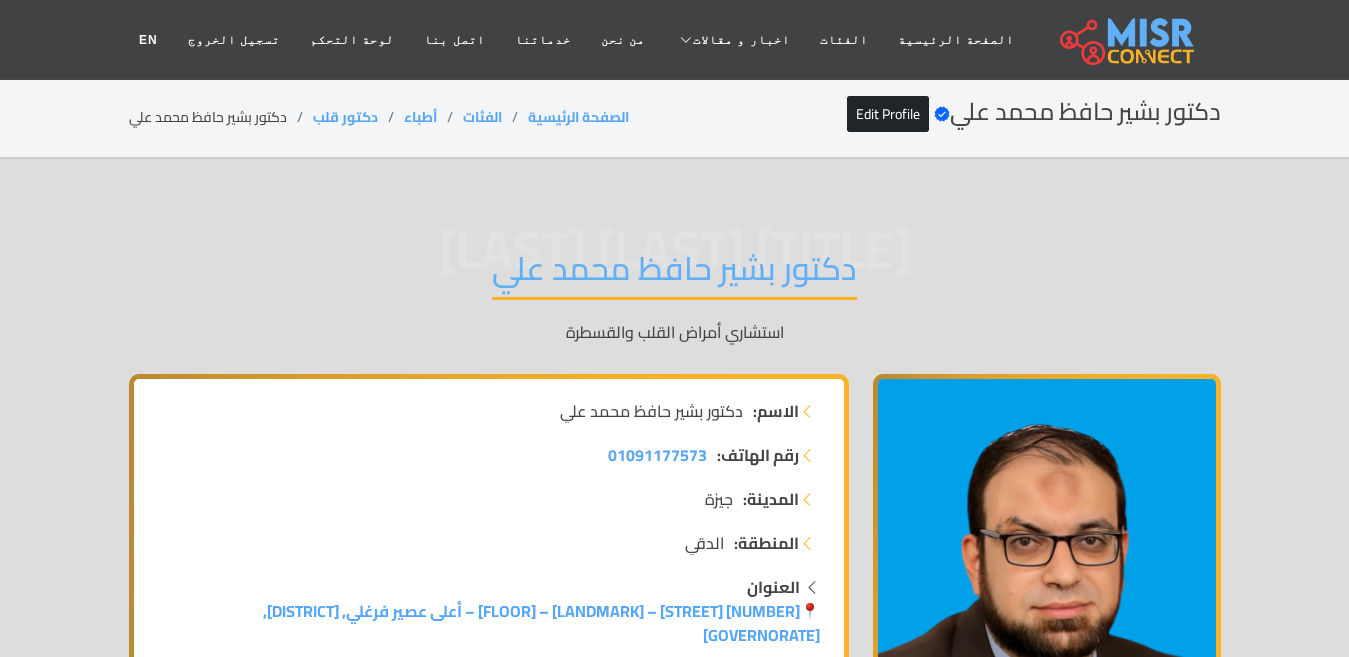 click on "دكتور بشير حافظ محمد علي" at bounding box center (674, 274) 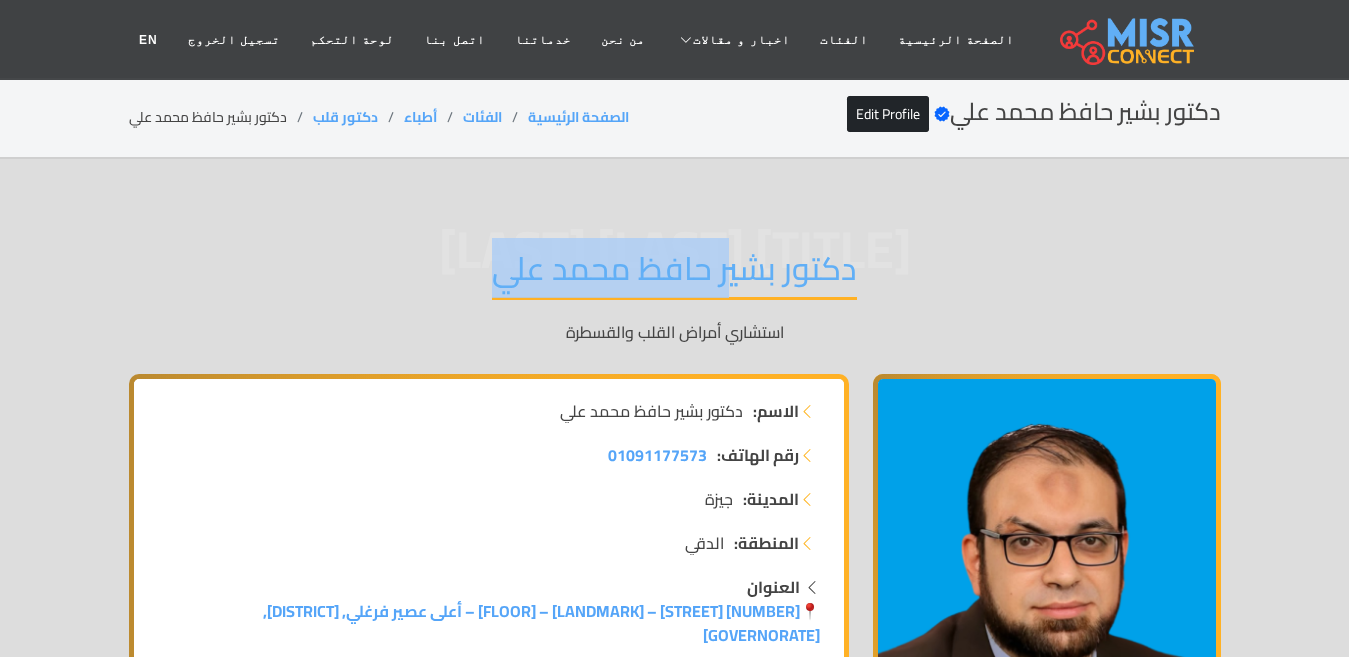 click on "دكتور بشير حافظ محمد علي" at bounding box center (674, 274) 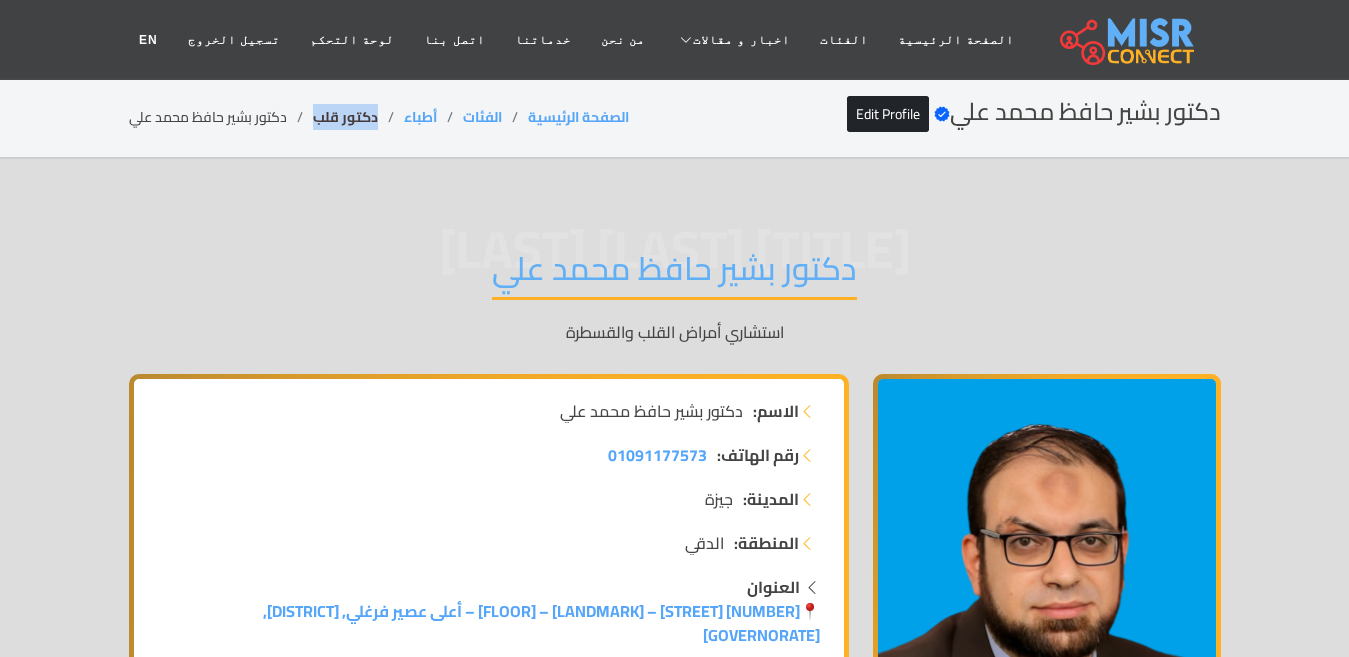 drag, startPoint x: 387, startPoint y: 110, endPoint x: 317, endPoint y: 124, distance: 71.38628 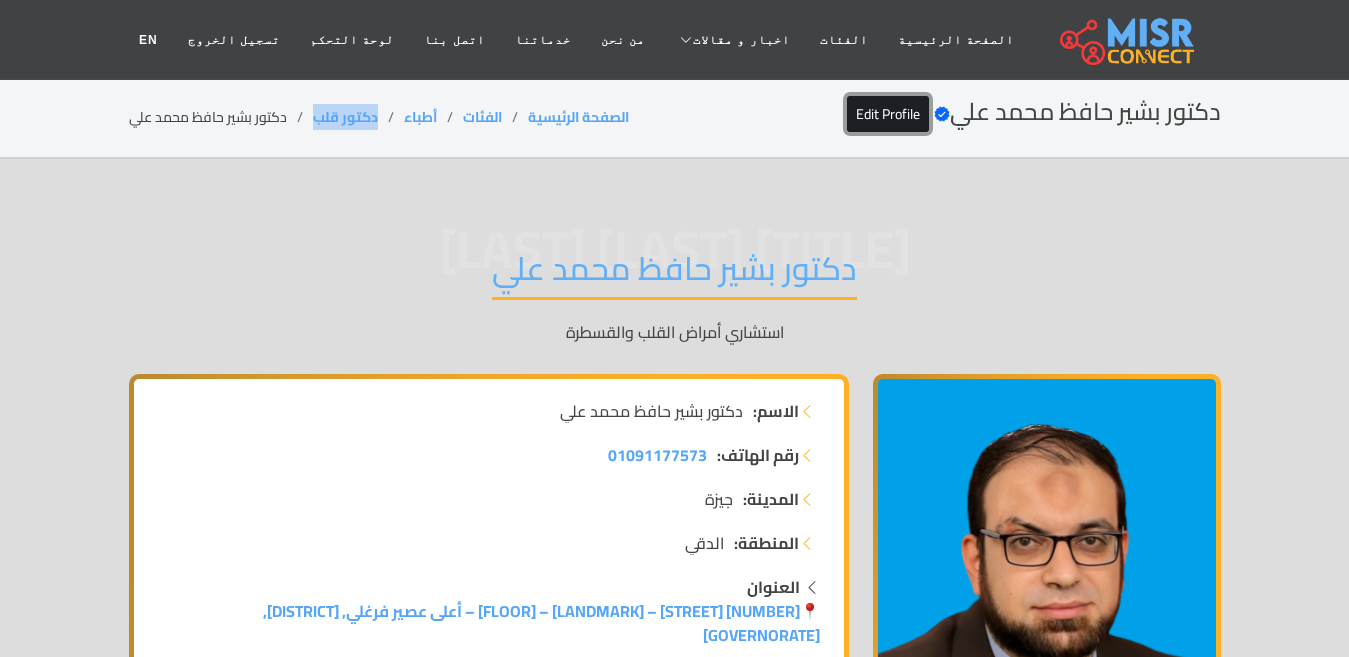 click on "Edit Profile" at bounding box center (888, 114) 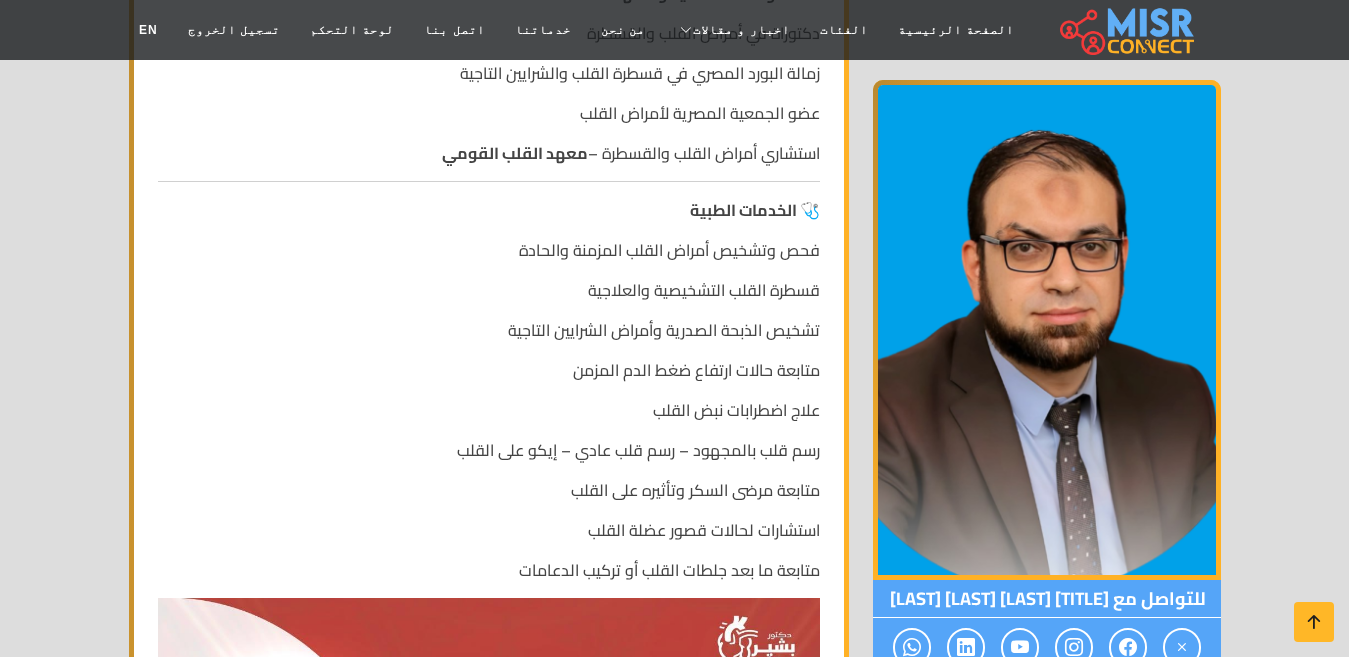 scroll, scrollTop: 1425, scrollLeft: 0, axis: vertical 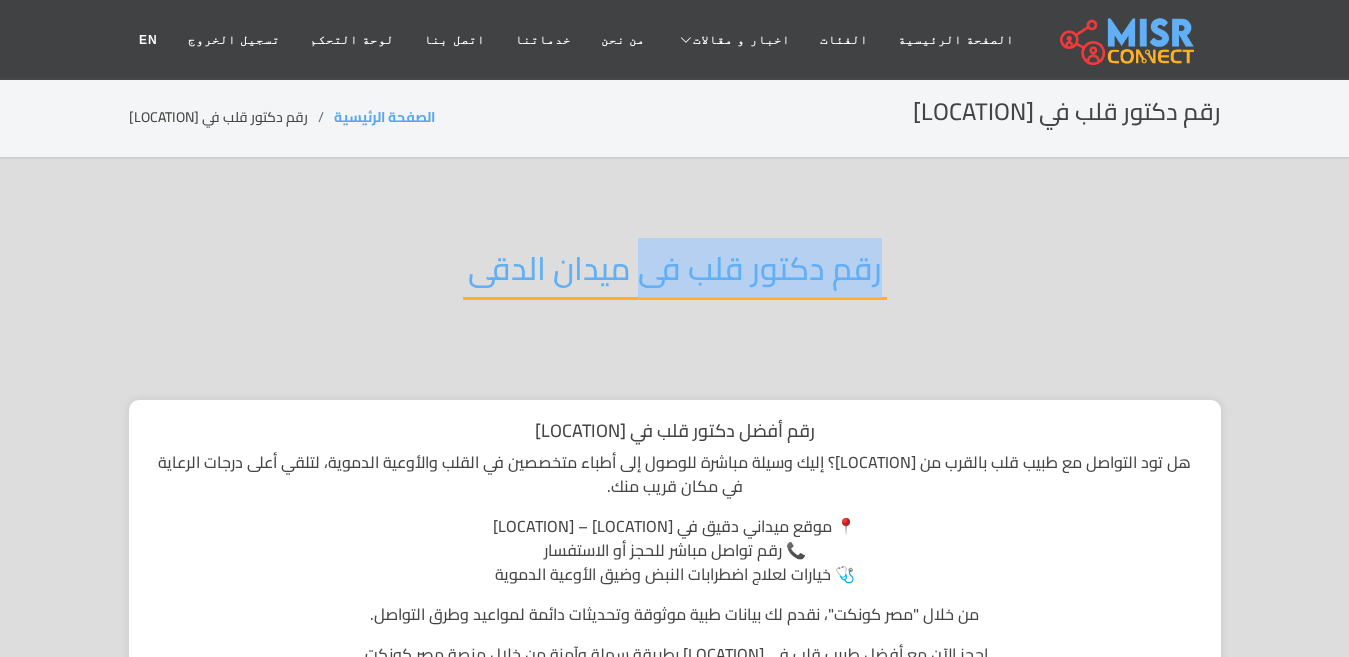 copy on "رقم دكتور قلب فى" 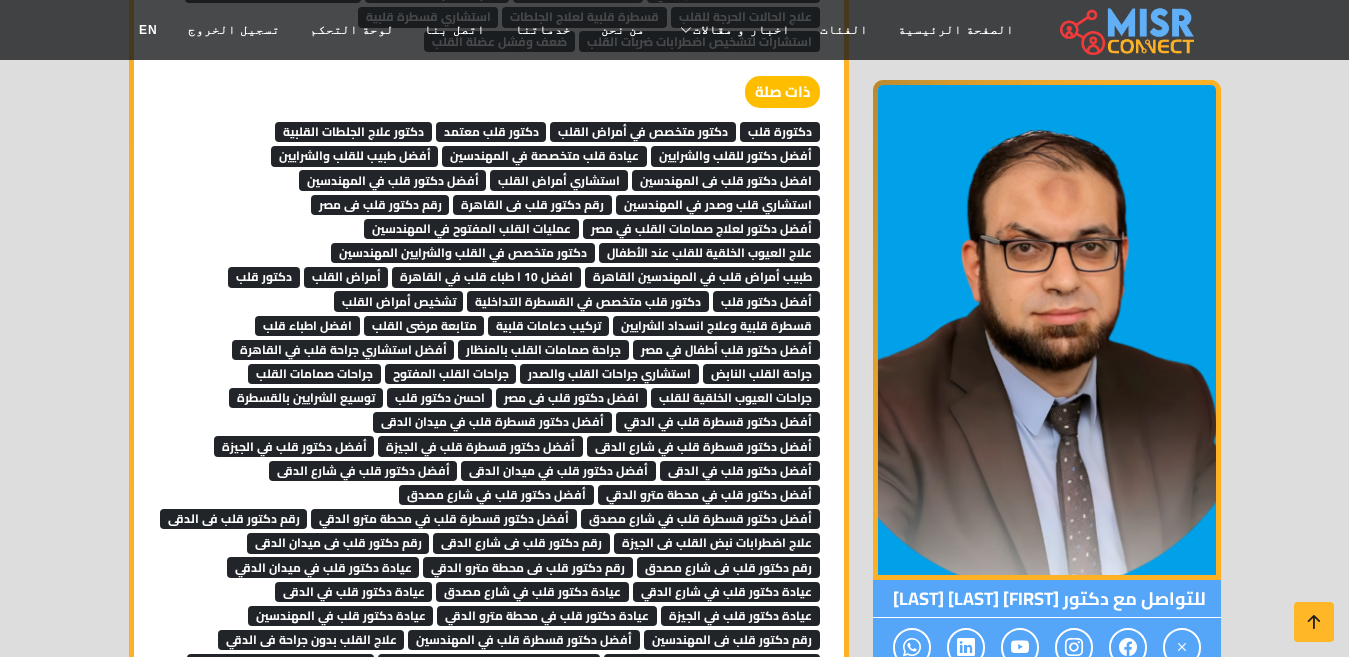 scroll, scrollTop: 7161, scrollLeft: 0, axis: vertical 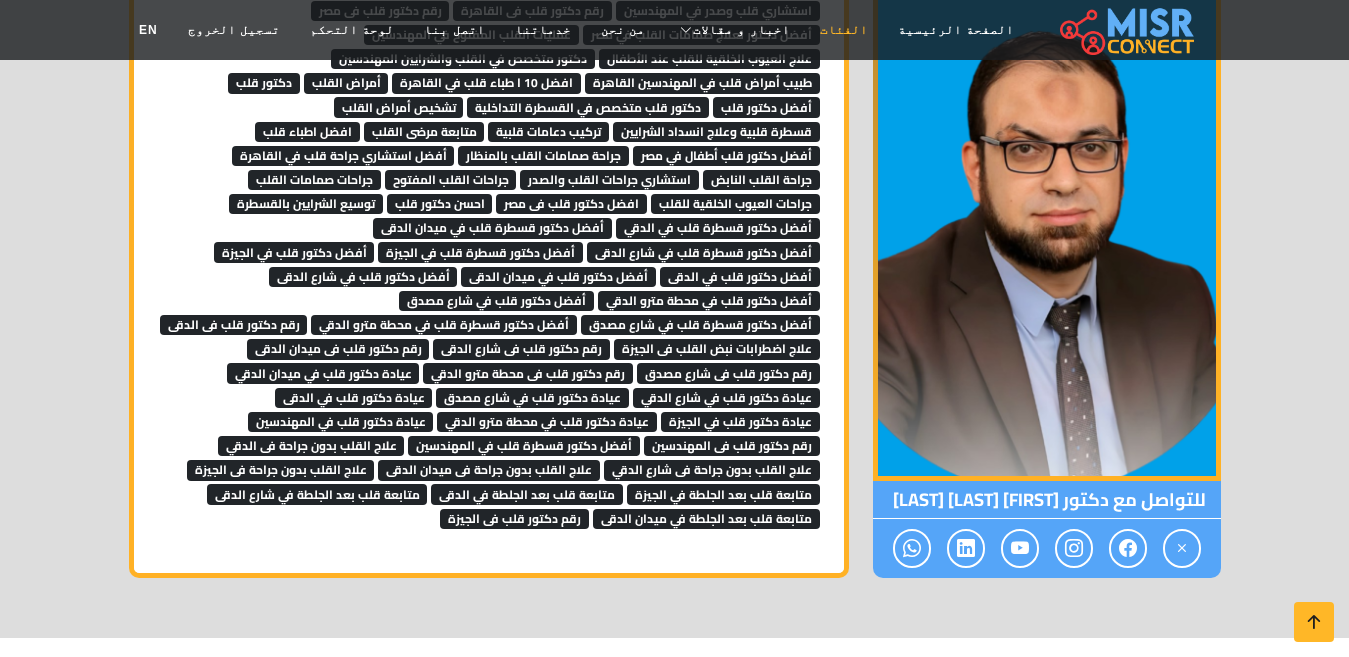 click on "الفئات" at bounding box center [844, 30] 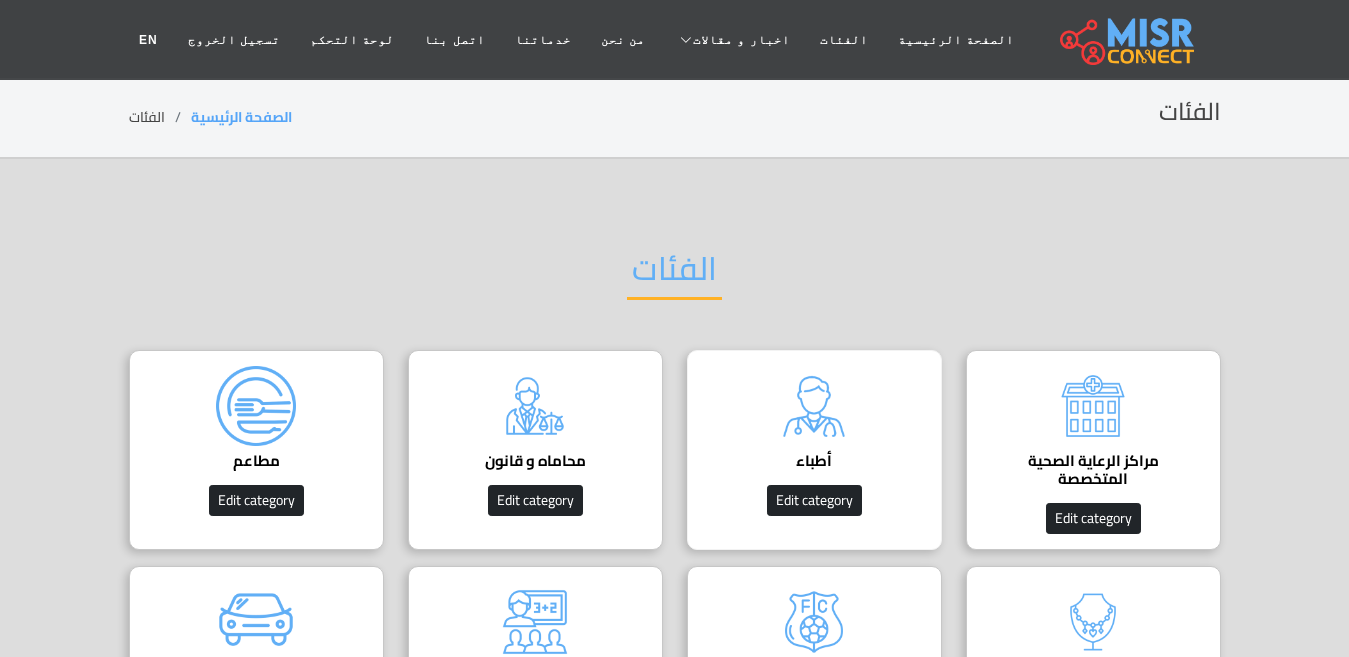 scroll, scrollTop: 0, scrollLeft: 0, axis: both 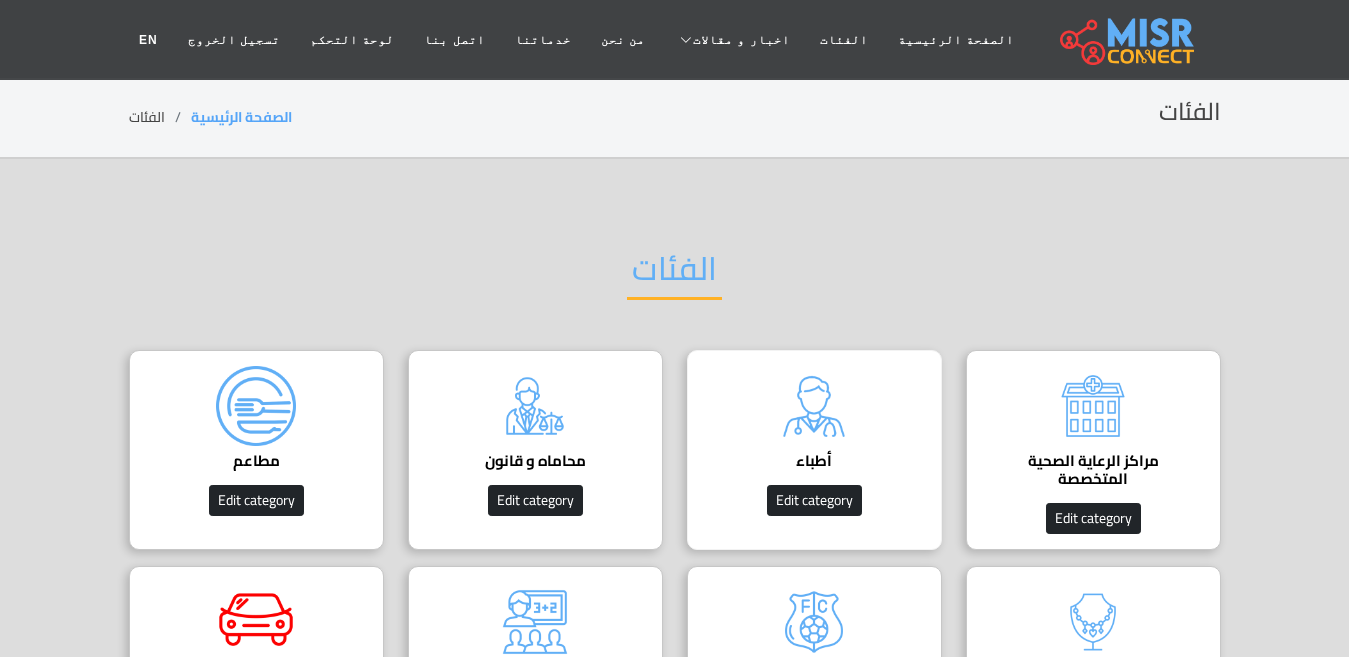 click at bounding box center (814, 406) 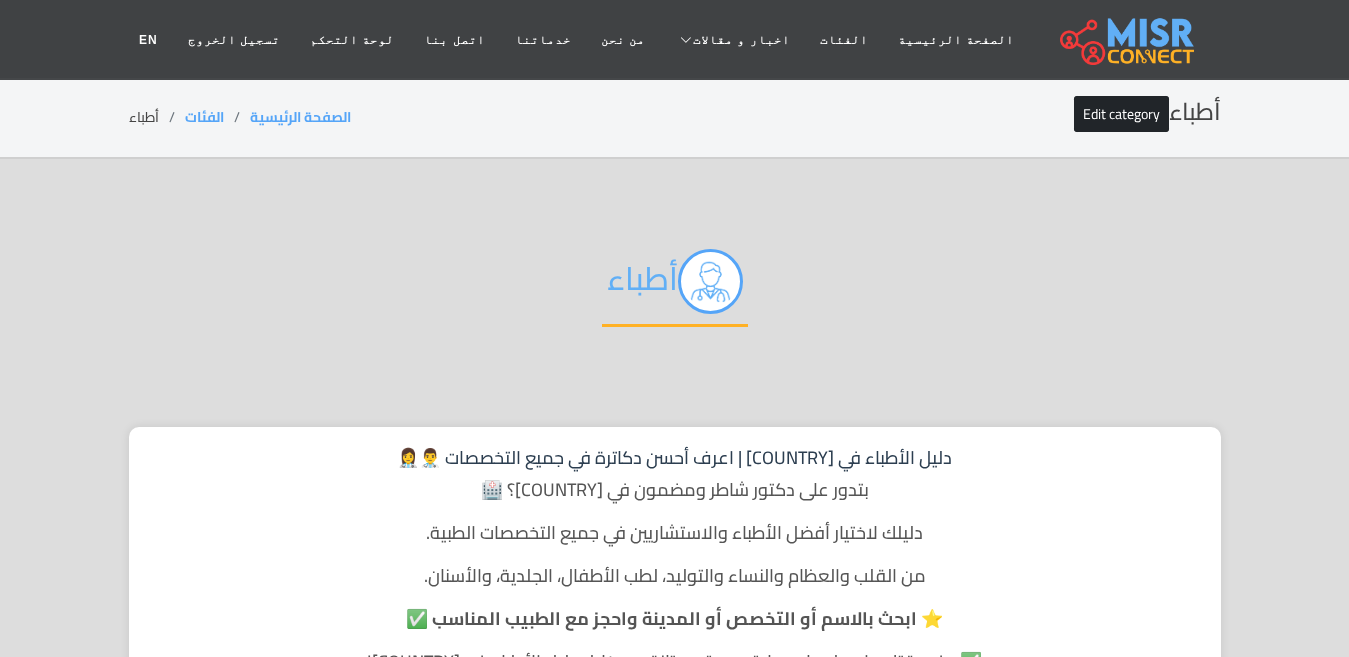 scroll, scrollTop: 400, scrollLeft: 0, axis: vertical 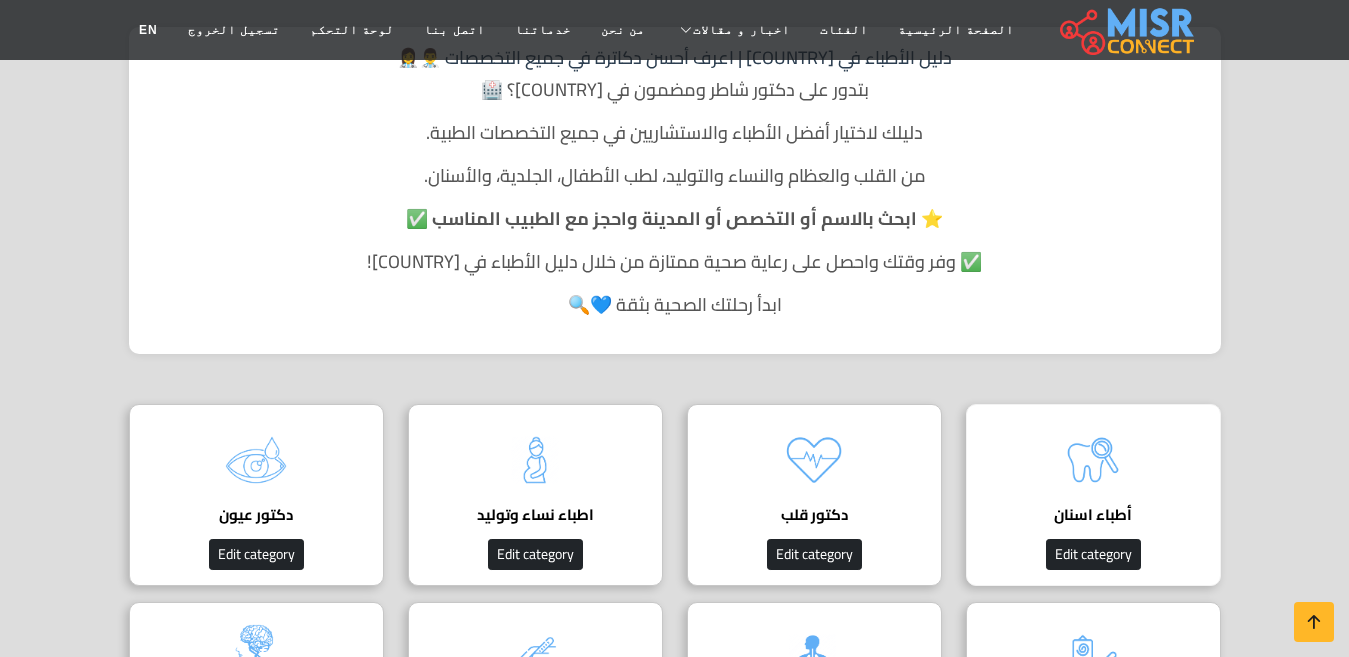 click at bounding box center [1093, 460] 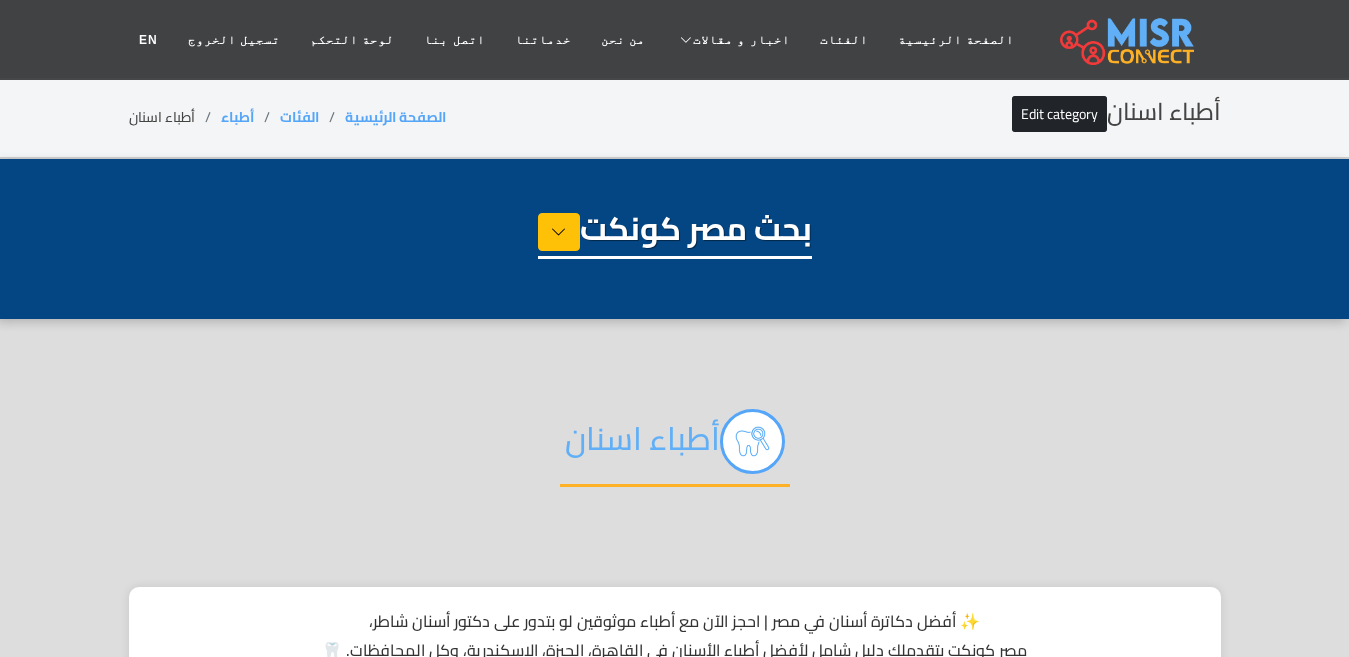 select on "*****" 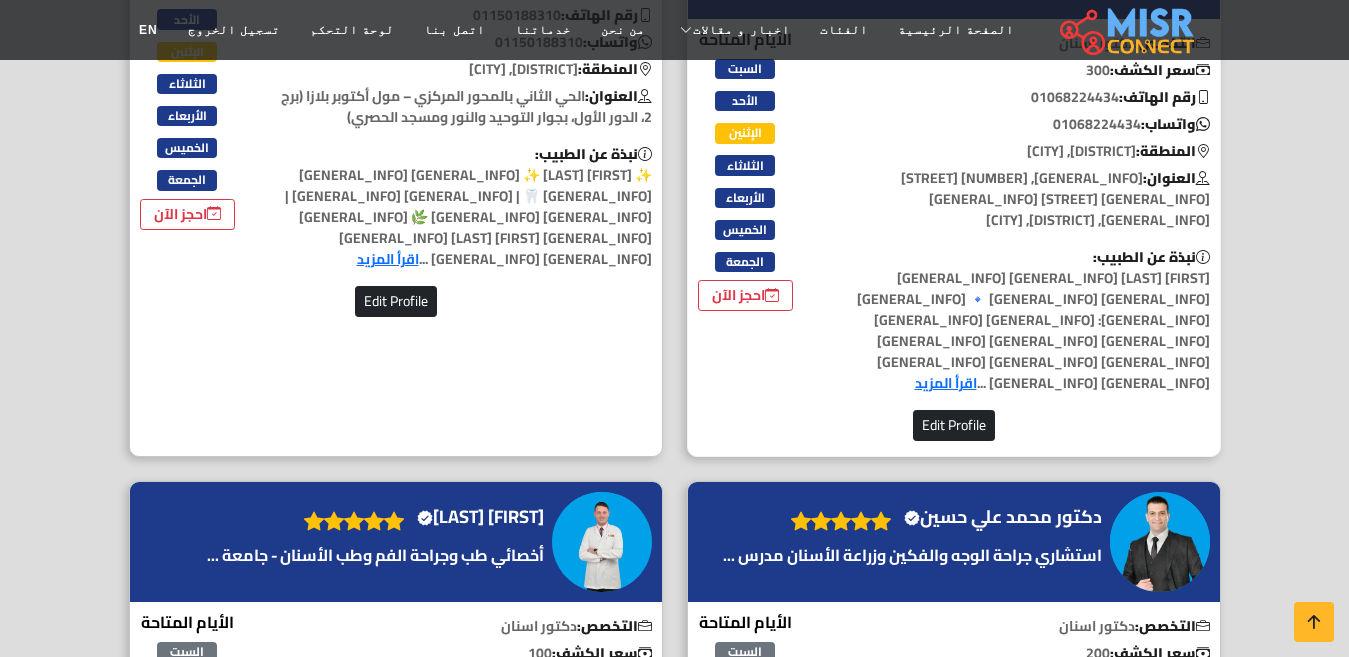 scroll, scrollTop: 3000, scrollLeft: 0, axis: vertical 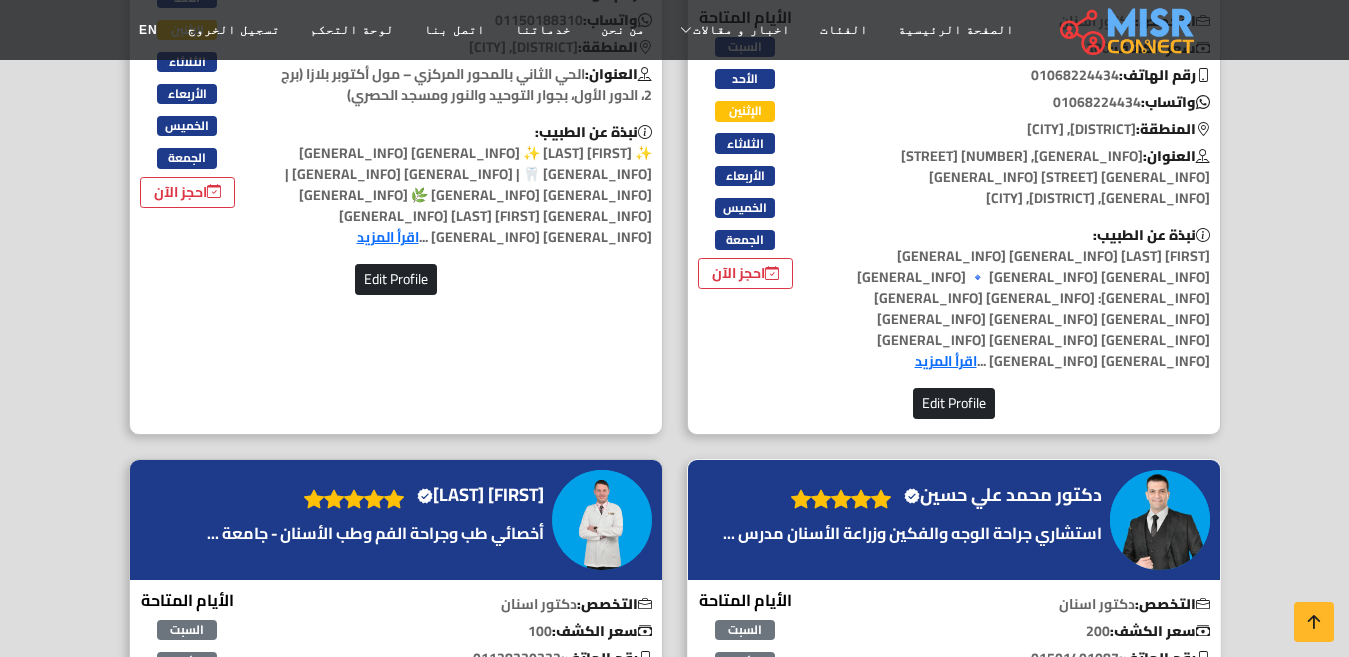 click on "[FIRST] [LAST]
Verified account" at bounding box center (1003, 495) 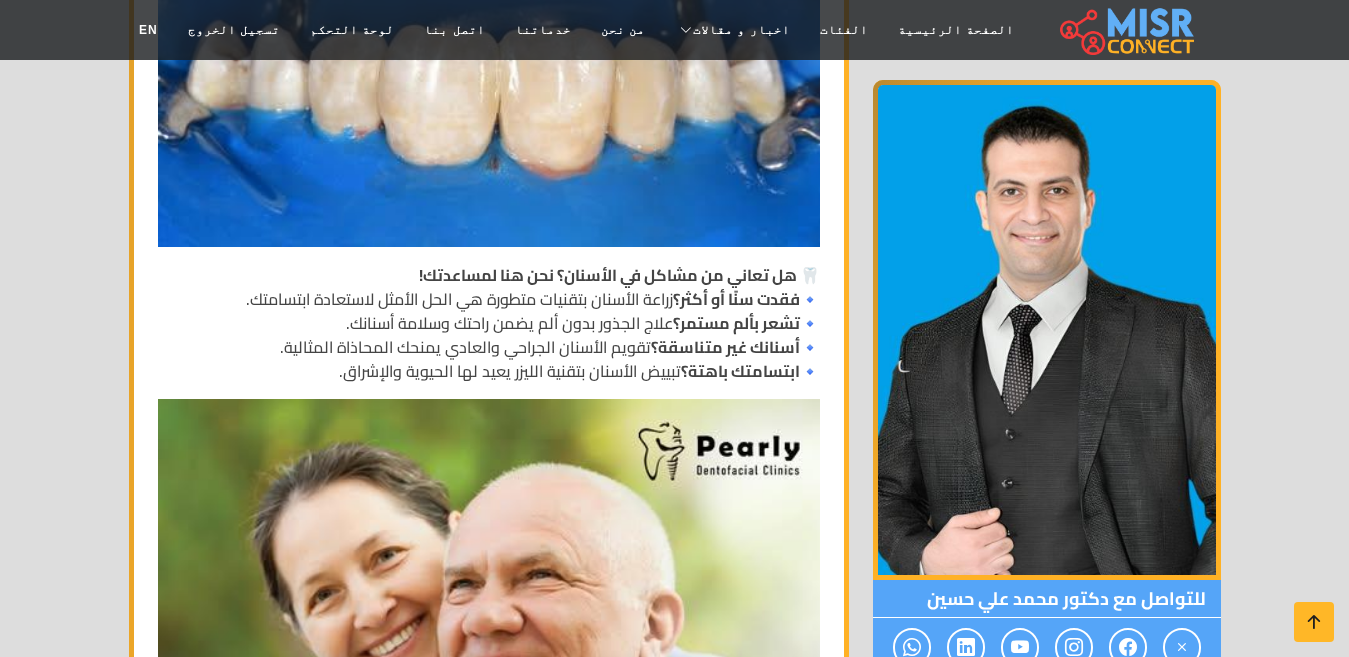 scroll, scrollTop: 3800, scrollLeft: 0, axis: vertical 